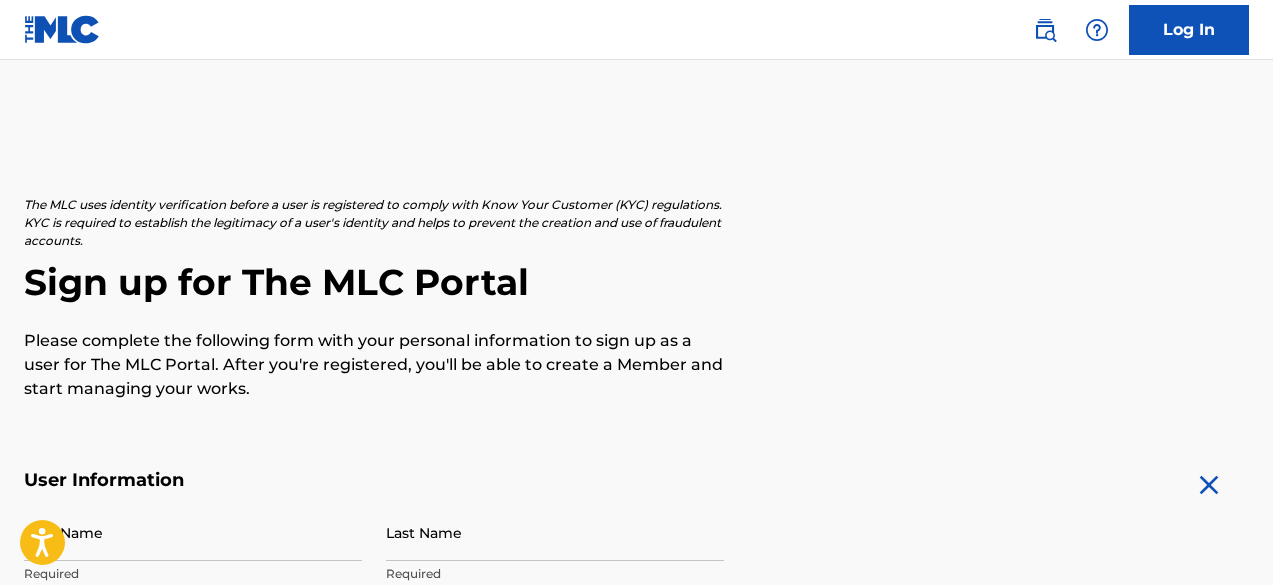 scroll, scrollTop: 525, scrollLeft: 0, axis: vertical 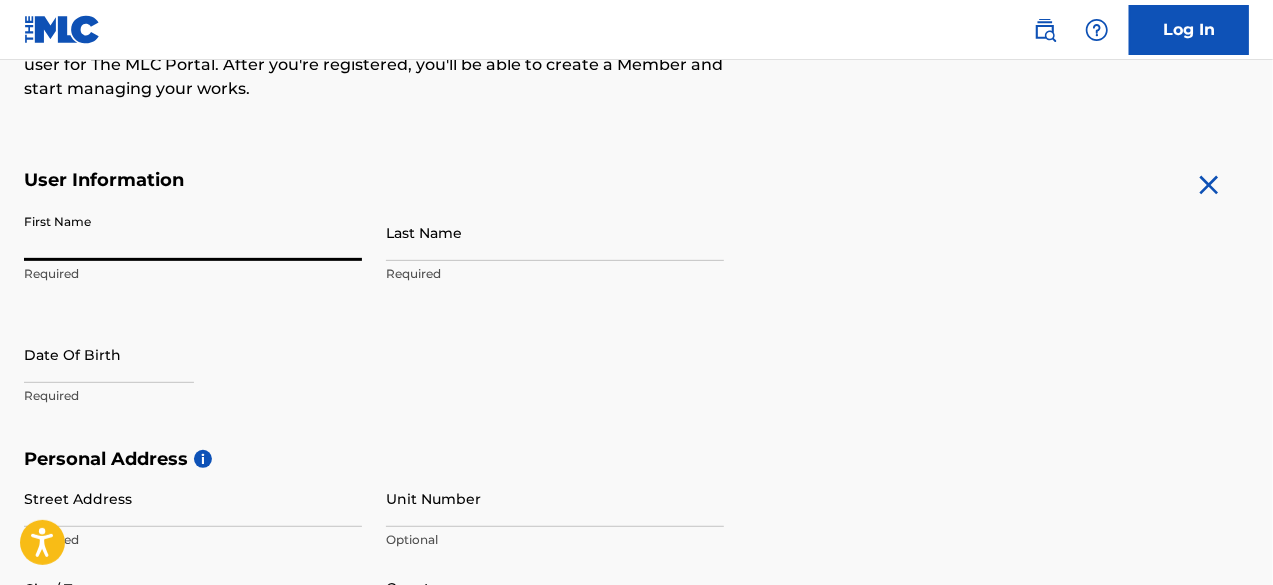 click on "First Name" at bounding box center (193, 232) 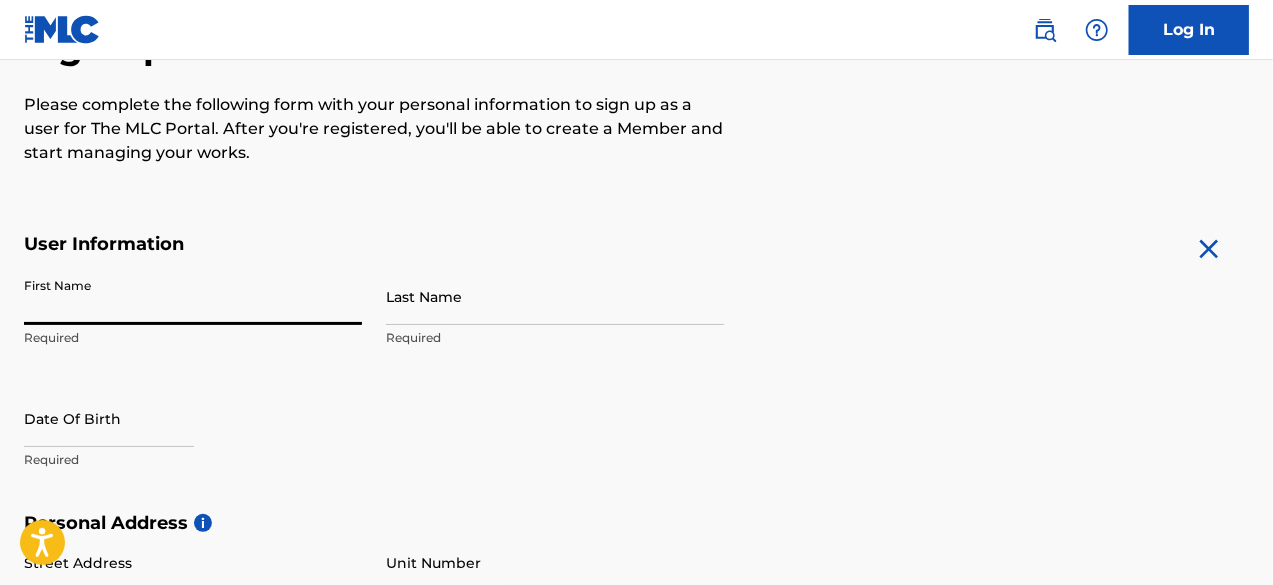 scroll, scrollTop: 200, scrollLeft: 0, axis: vertical 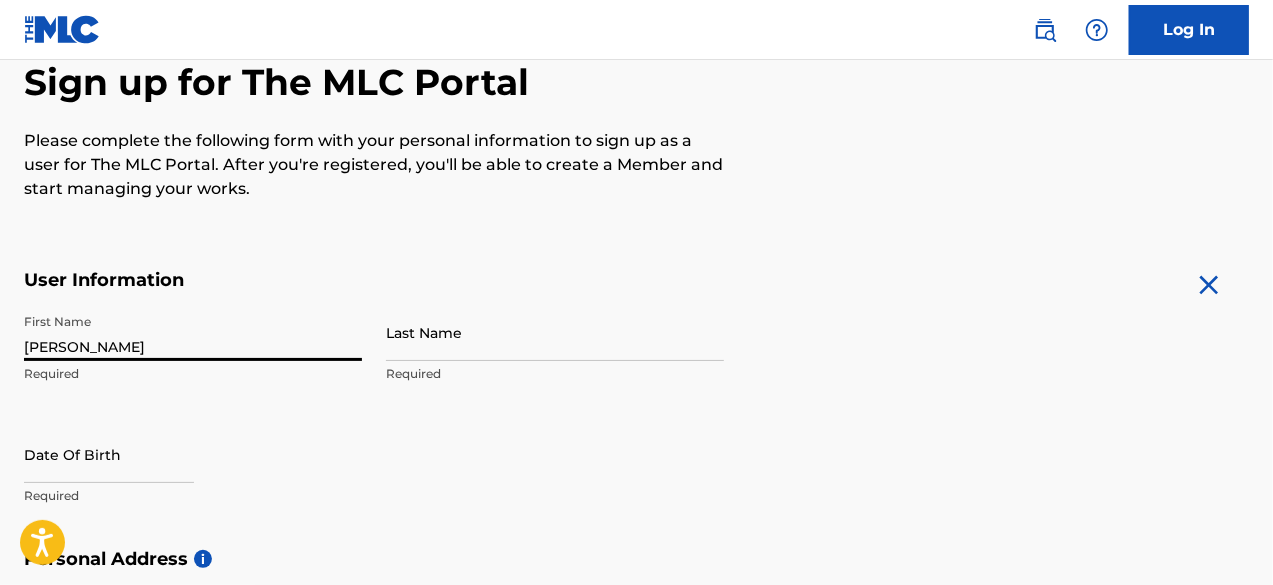 type on "todd" 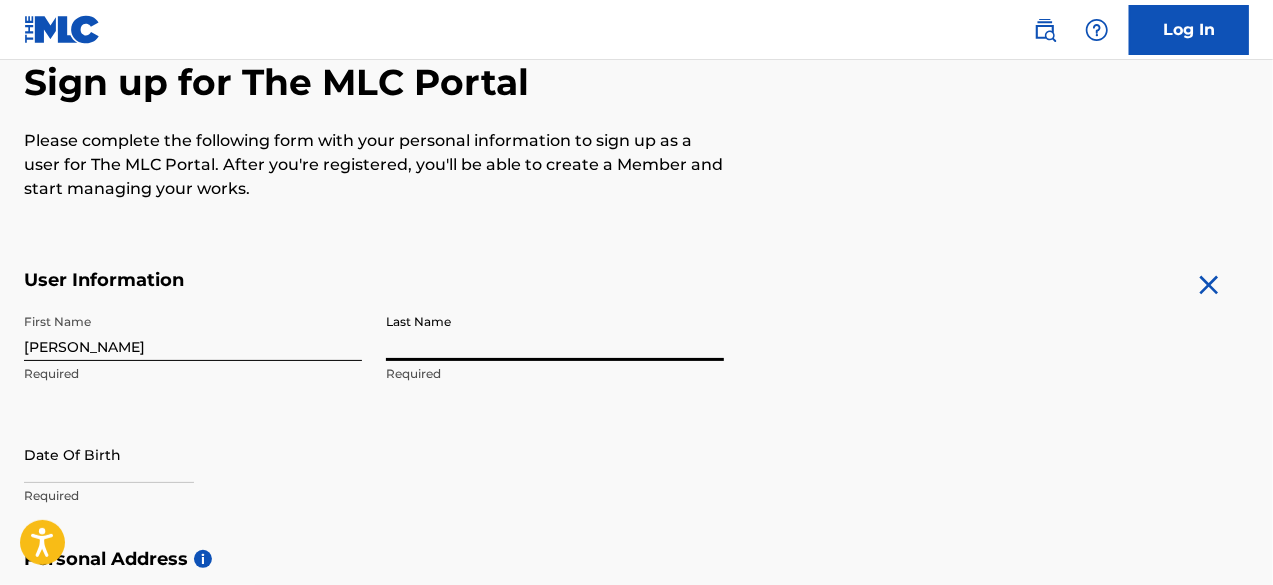 click on "Last Name" at bounding box center [555, 332] 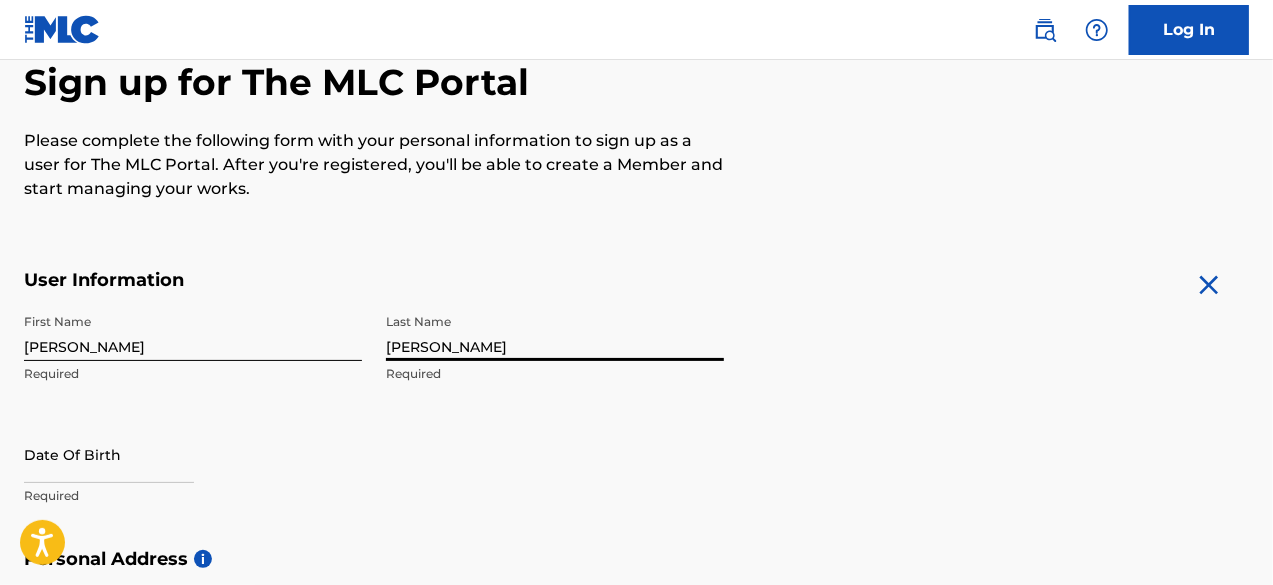 scroll, scrollTop: 322, scrollLeft: 0, axis: vertical 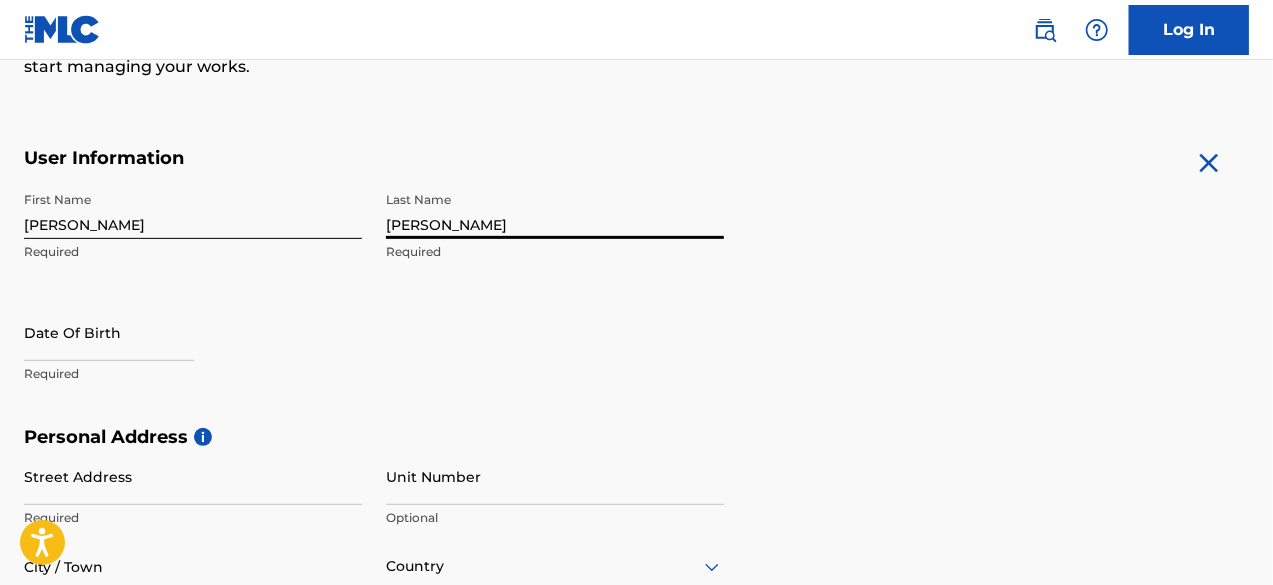 type on "sanders" 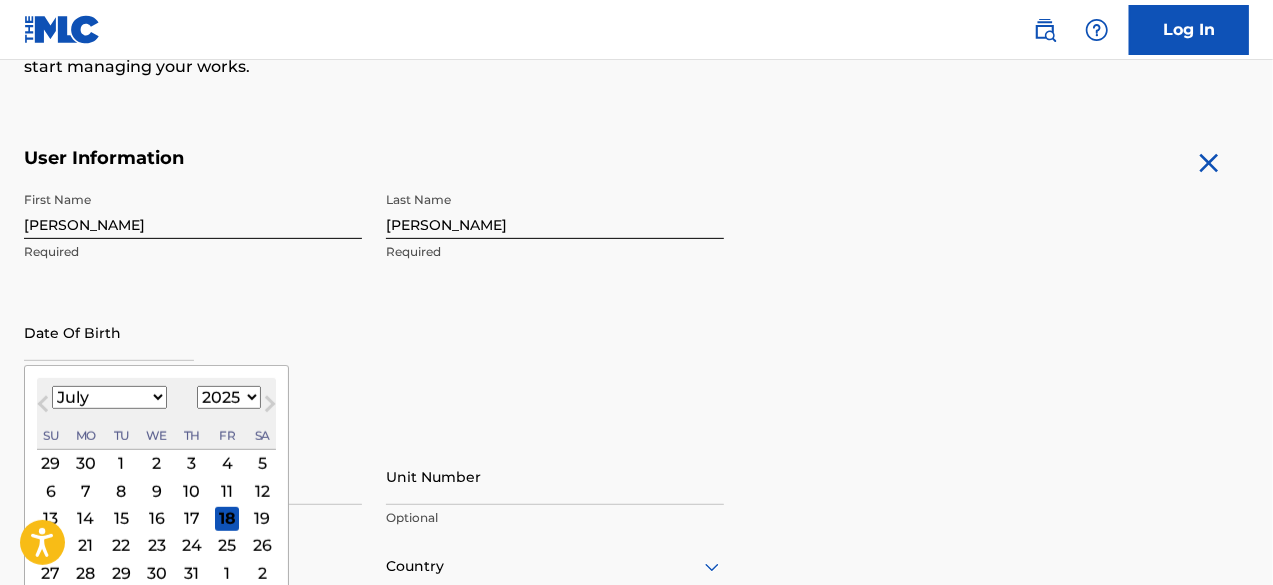 type on "-" 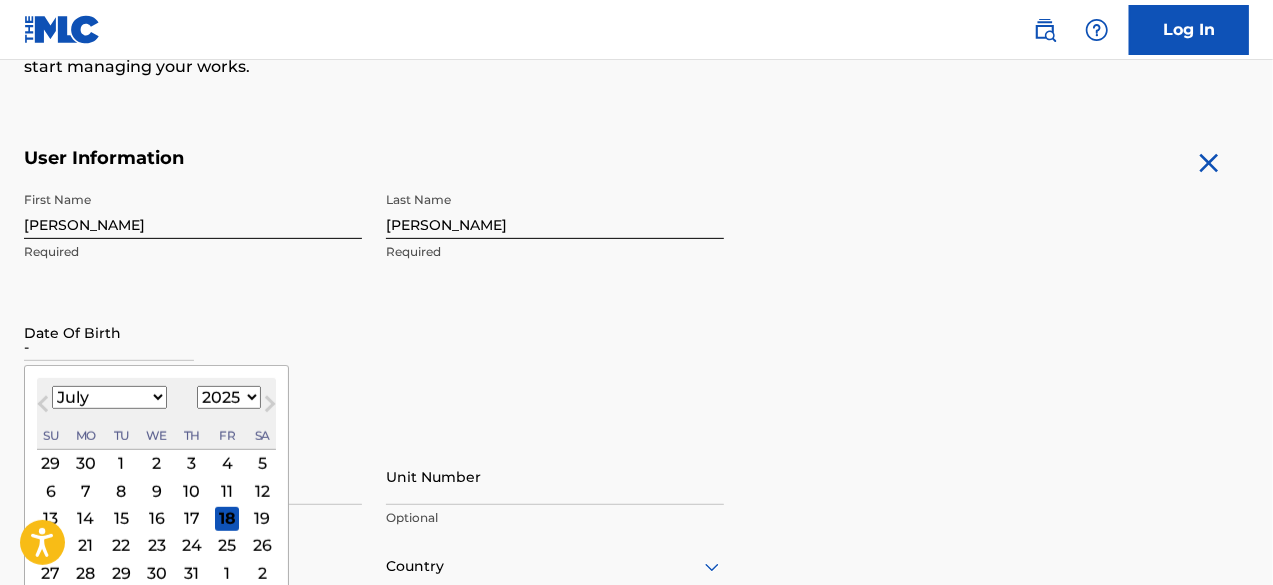 type 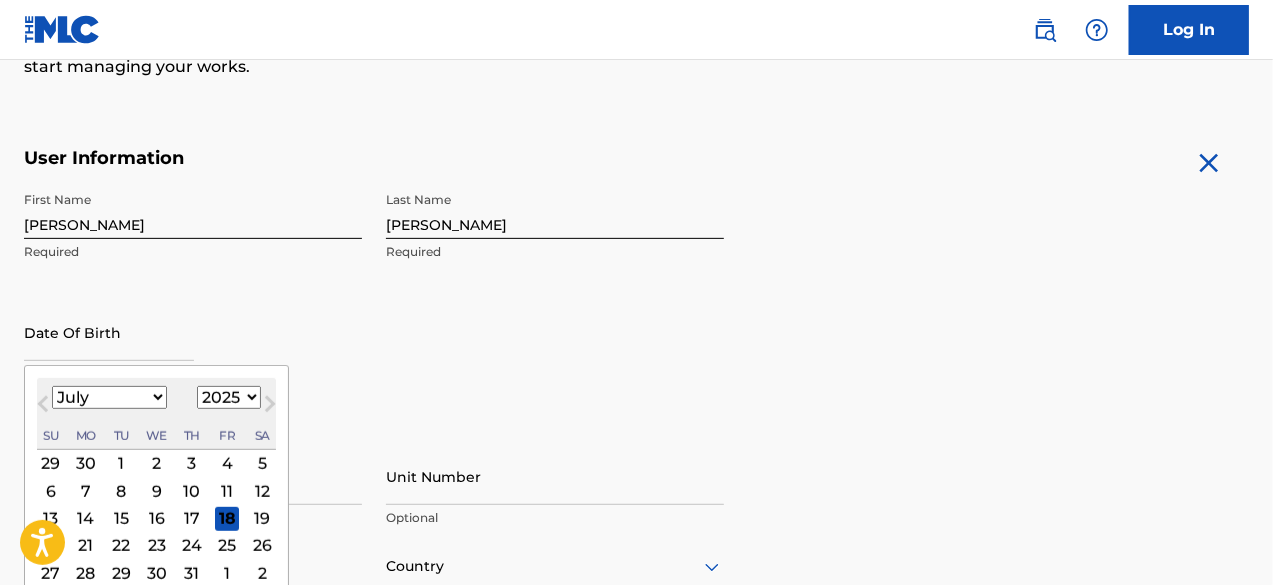 click on "January February March April May June July August September October November December" at bounding box center [109, 397] 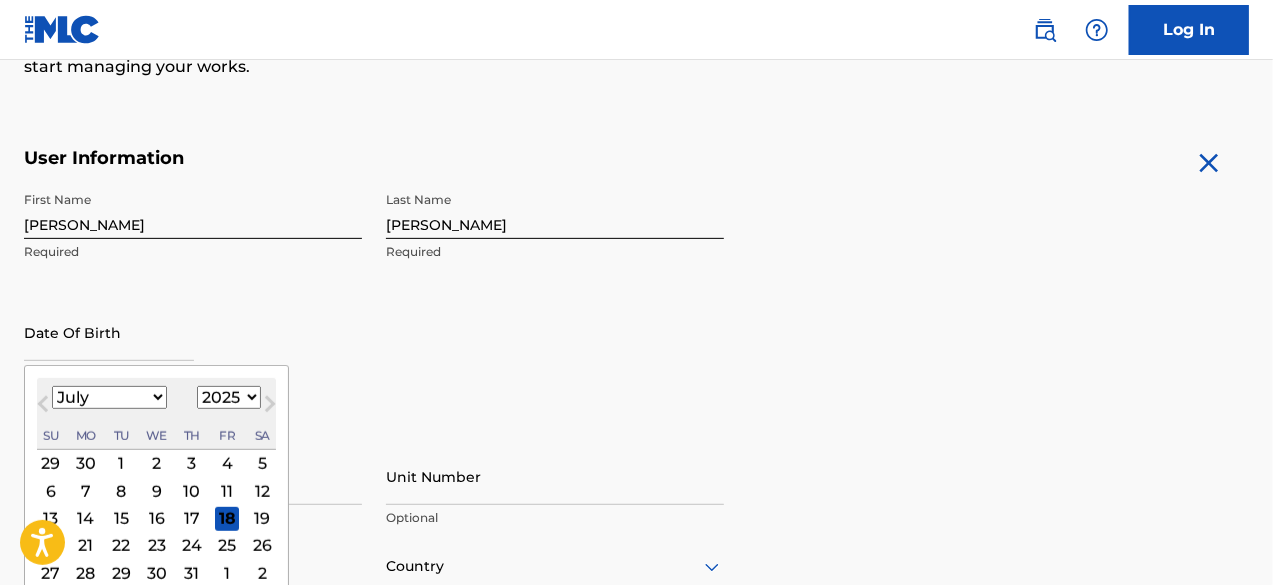 select on "5" 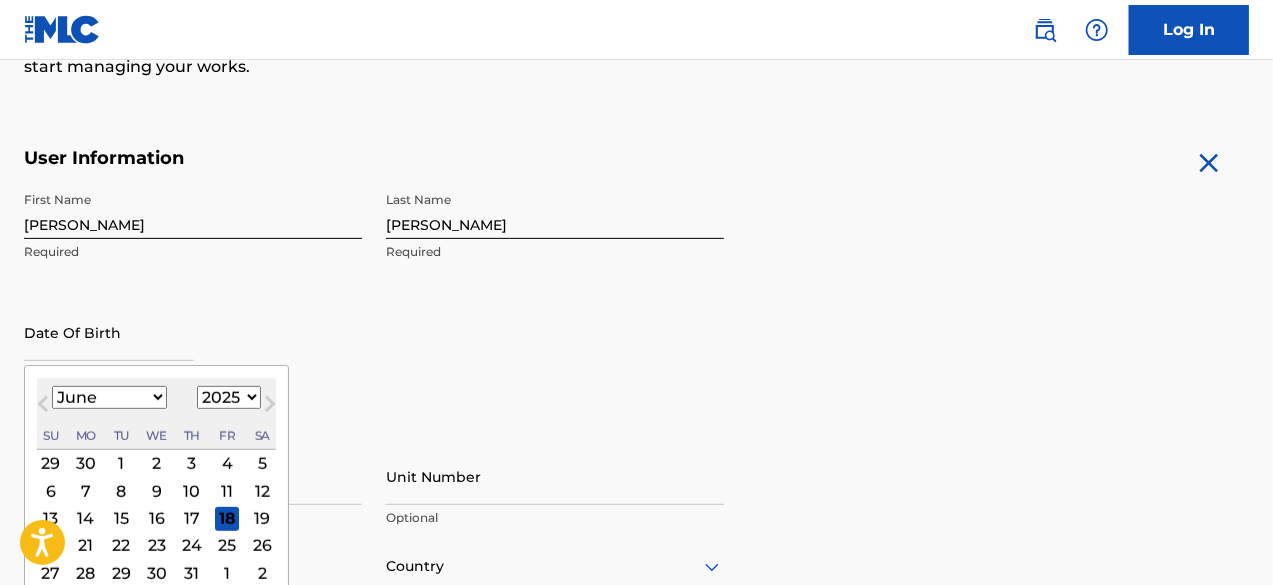 click on "January February March April May June July August September October November December" at bounding box center [109, 397] 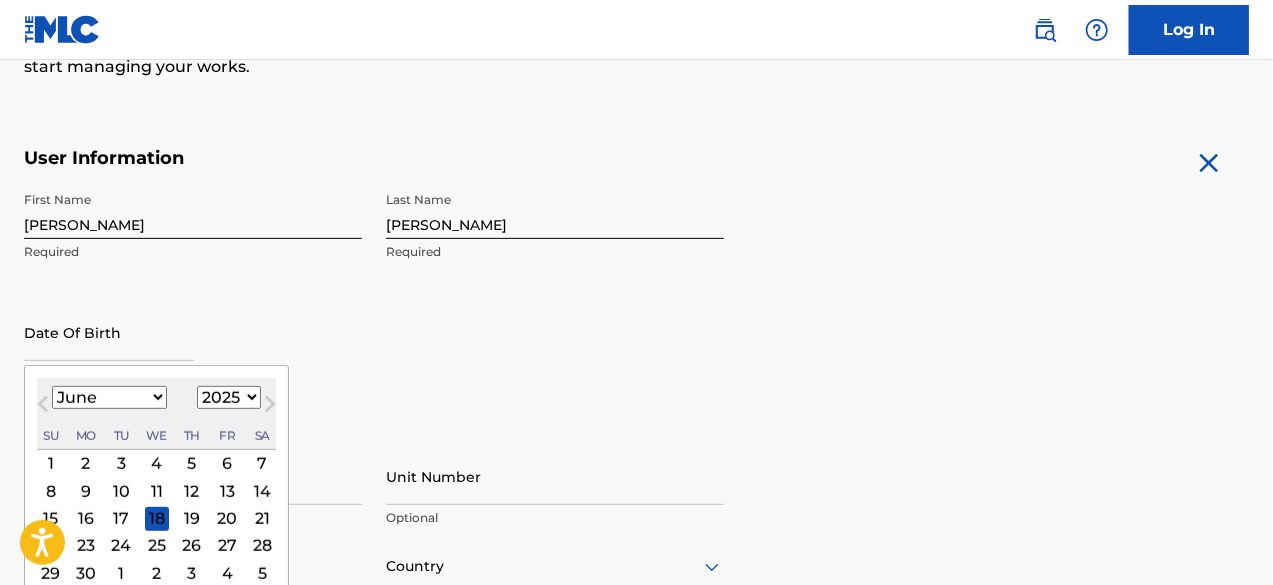 click on "1899 1900 1901 1902 1903 1904 1905 1906 1907 1908 1909 1910 1911 1912 1913 1914 1915 1916 1917 1918 1919 1920 1921 1922 1923 1924 1925 1926 1927 1928 1929 1930 1931 1932 1933 1934 1935 1936 1937 1938 1939 1940 1941 1942 1943 1944 1945 1946 1947 1948 1949 1950 1951 1952 1953 1954 1955 1956 1957 1958 1959 1960 1961 1962 1963 1964 1965 1966 1967 1968 1969 1970 1971 1972 1973 1974 1975 1976 1977 1978 1979 1980 1981 1982 1983 1984 1985 1986 1987 1988 1989 1990 1991 1992 1993 1994 1995 1996 1997 1998 1999 2000 2001 2002 2003 2004 2005 2006 2007 2008 2009 2010 2011 2012 2013 2014 2015 2016 2017 2018 2019 2020 2021 2022 2023 2024 2025 2026 2027 2028 2029 2030 2031 2032 2033 2034 2035 2036 2037 2038 2039 2040 2041 2042 2043 2044 2045 2046 2047 2048 2049 2050 2051 2052 2053 2054 2055 2056 2057 2058 2059 2060 2061 2062 2063 2064 2065 2066 2067 2068 2069 2070 2071 2072 2073 2074 2075 2076 2077 2078 2079 2080 2081 2082 2083 2084 2085 2086 2087 2088 2089 2090 2091 2092 2093 2094 2095 2096 2097 2098 2099 2100" at bounding box center (229, 397) 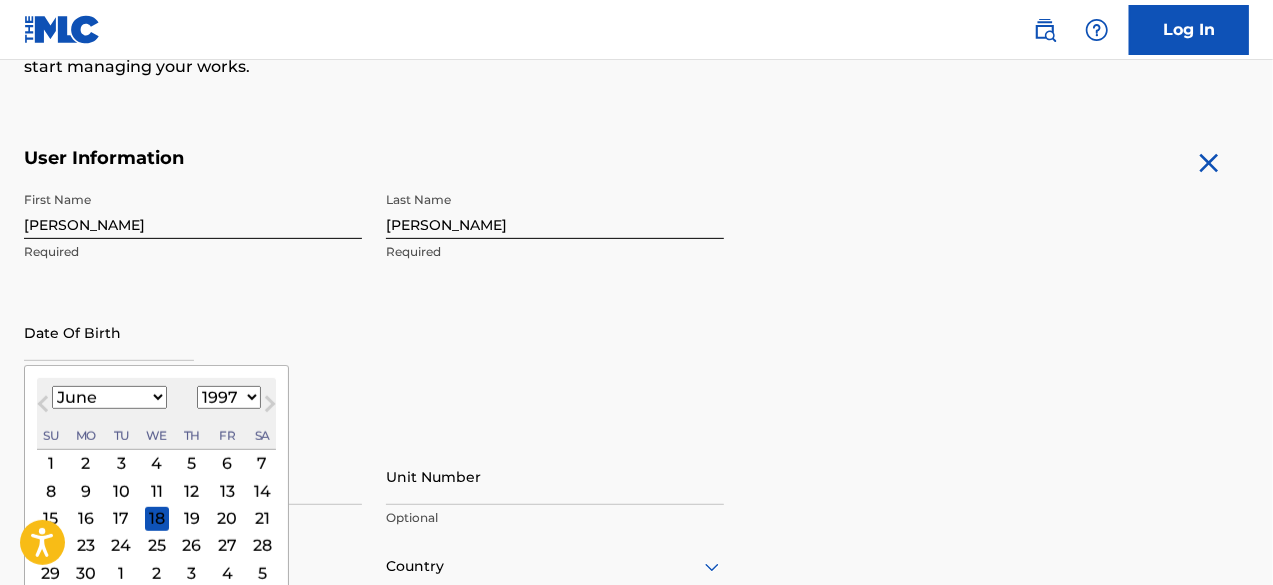 click on "1899 1900 1901 1902 1903 1904 1905 1906 1907 1908 1909 1910 1911 1912 1913 1914 1915 1916 1917 1918 1919 1920 1921 1922 1923 1924 1925 1926 1927 1928 1929 1930 1931 1932 1933 1934 1935 1936 1937 1938 1939 1940 1941 1942 1943 1944 1945 1946 1947 1948 1949 1950 1951 1952 1953 1954 1955 1956 1957 1958 1959 1960 1961 1962 1963 1964 1965 1966 1967 1968 1969 1970 1971 1972 1973 1974 1975 1976 1977 1978 1979 1980 1981 1982 1983 1984 1985 1986 1987 1988 1989 1990 1991 1992 1993 1994 1995 1996 1997 1998 1999 2000 2001 2002 2003 2004 2005 2006 2007 2008 2009 2010 2011 2012 2013 2014 2015 2016 2017 2018 2019 2020 2021 2022 2023 2024 2025 2026 2027 2028 2029 2030 2031 2032 2033 2034 2035 2036 2037 2038 2039 2040 2041 2042 2043 2044 2045 2046 2047 2048 2049 2050 2051 2052 2053 2054 2055 2056 2057 2058 2059 2060 2061 2062 2063 2064 2065 2066 2067 2068 2069 2070 2071 2072 2073 2074 2075 2076 2077 2078 2079 2080 2081 2082 2083 2084 2085 2086 2087 2088 2089 2090 2091 2092 2093 2094 2095 2096 2097 2098 2099 2100" at bounding box center [229, 397] 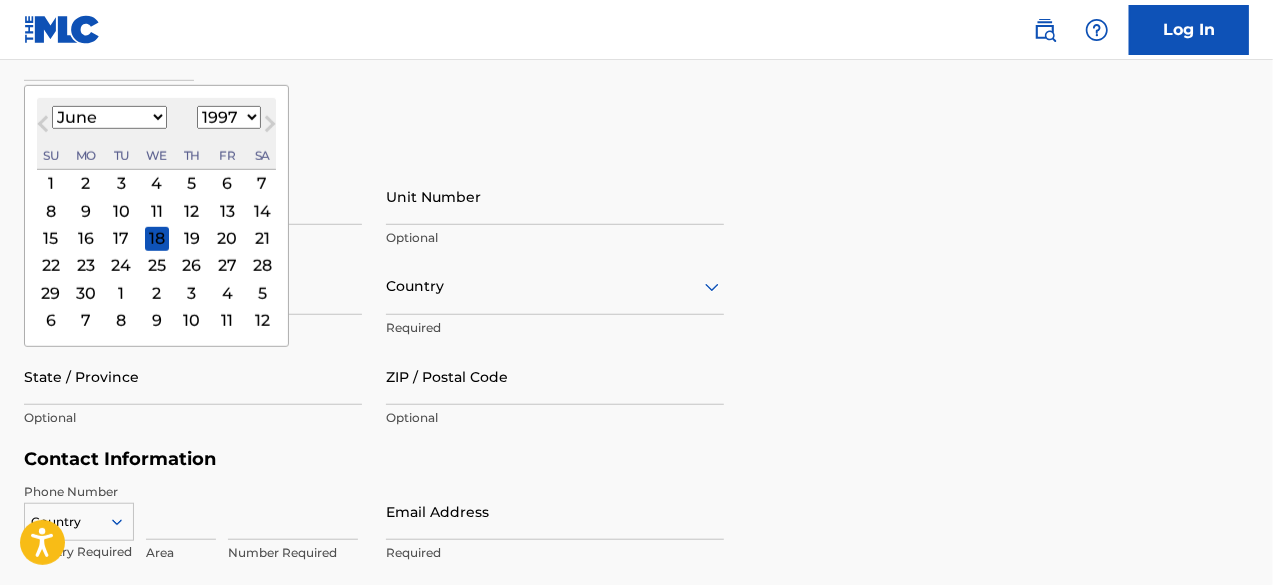 scroll, scrollTop: 622, scrollLeft: 0, axis: vertical 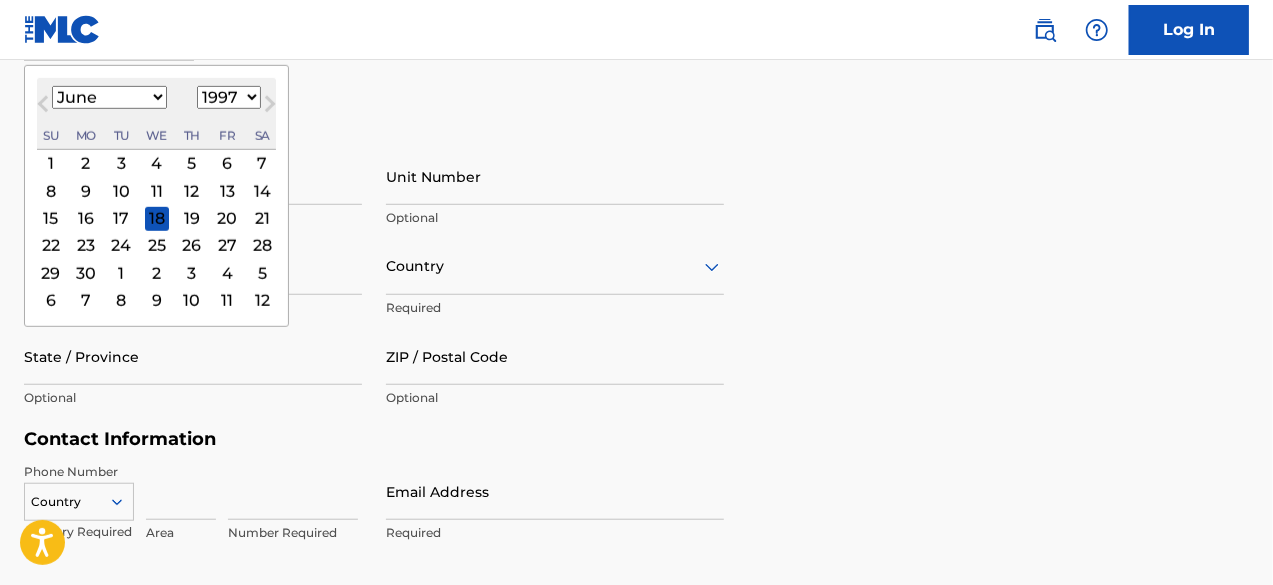 click on "6" at bounding box center (227, 163) 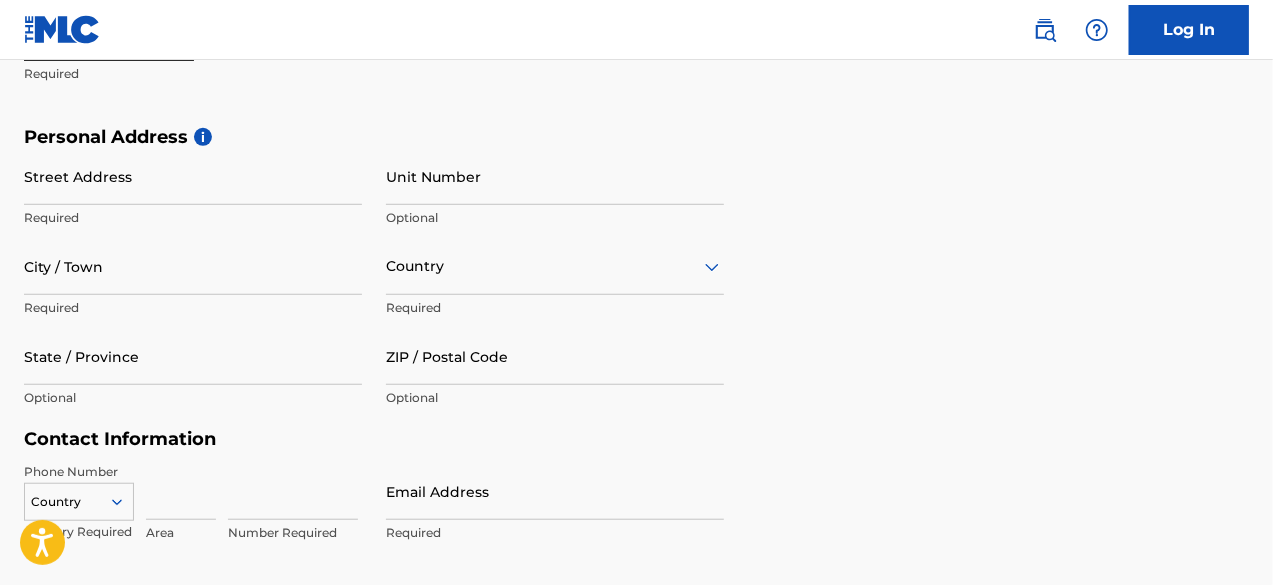 click on "Street Address" at bounding box center (193, 176) 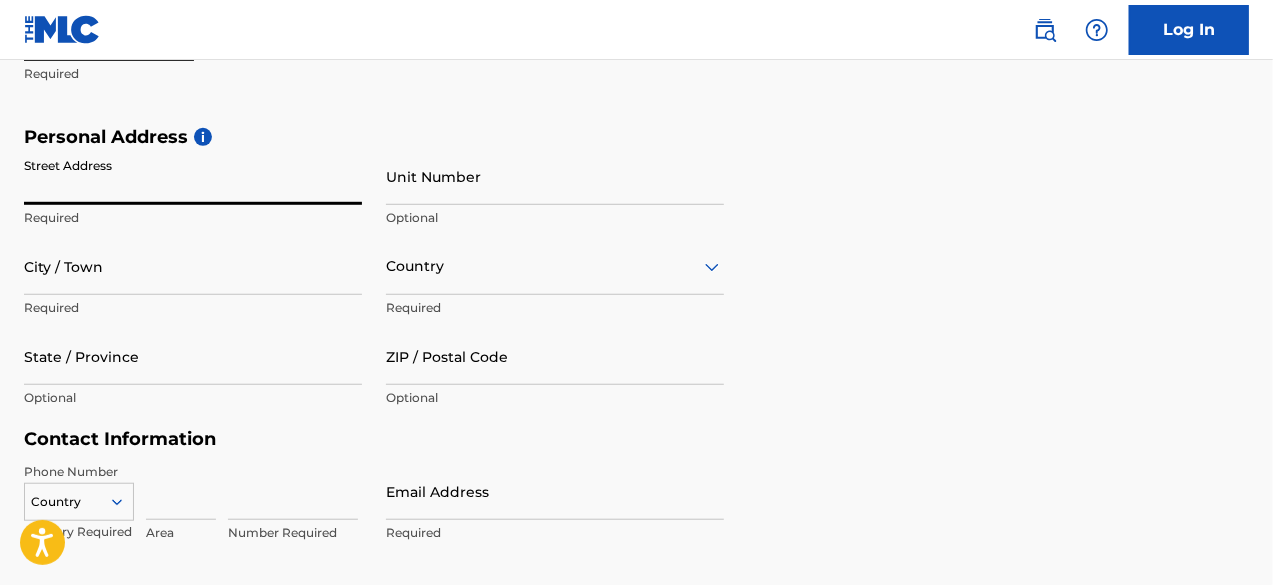 click on "Street Address" at bounding box center [193, 176] 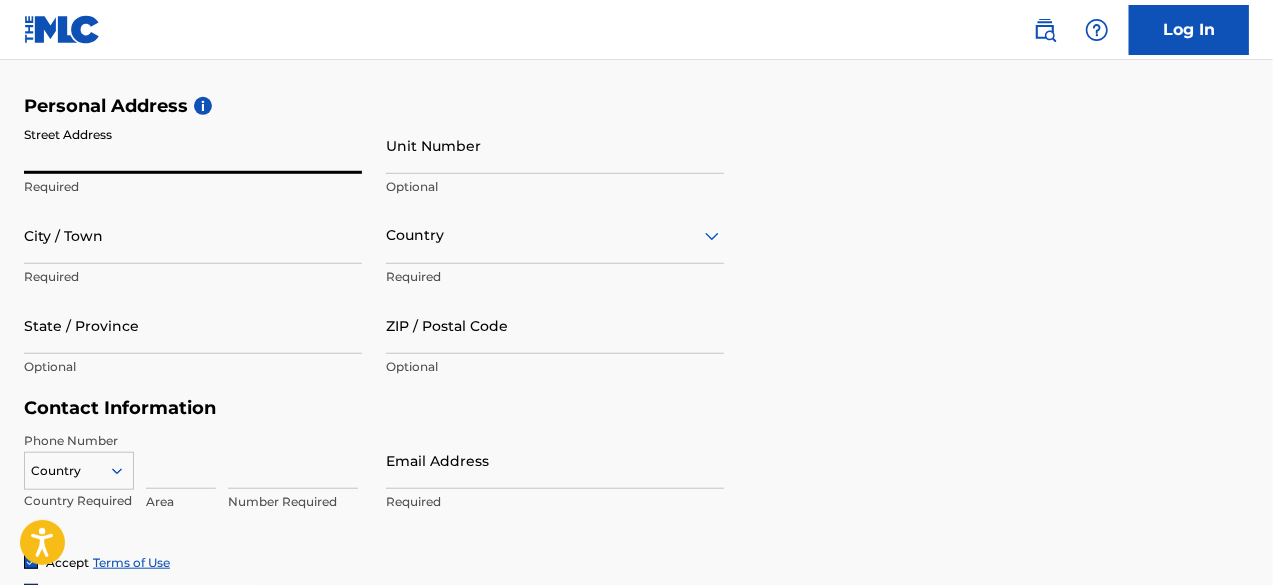 scroll, scrollTop: 622, scrollLeft: 0, axis: vertical 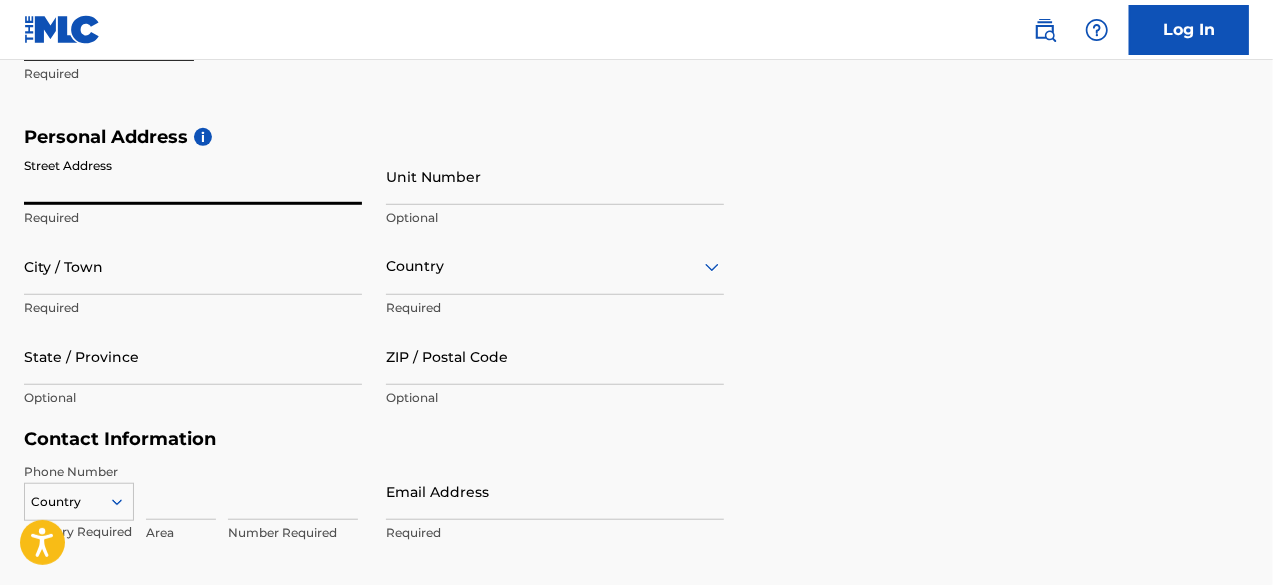 click on "Street Address" at bounding box center (193, 176) 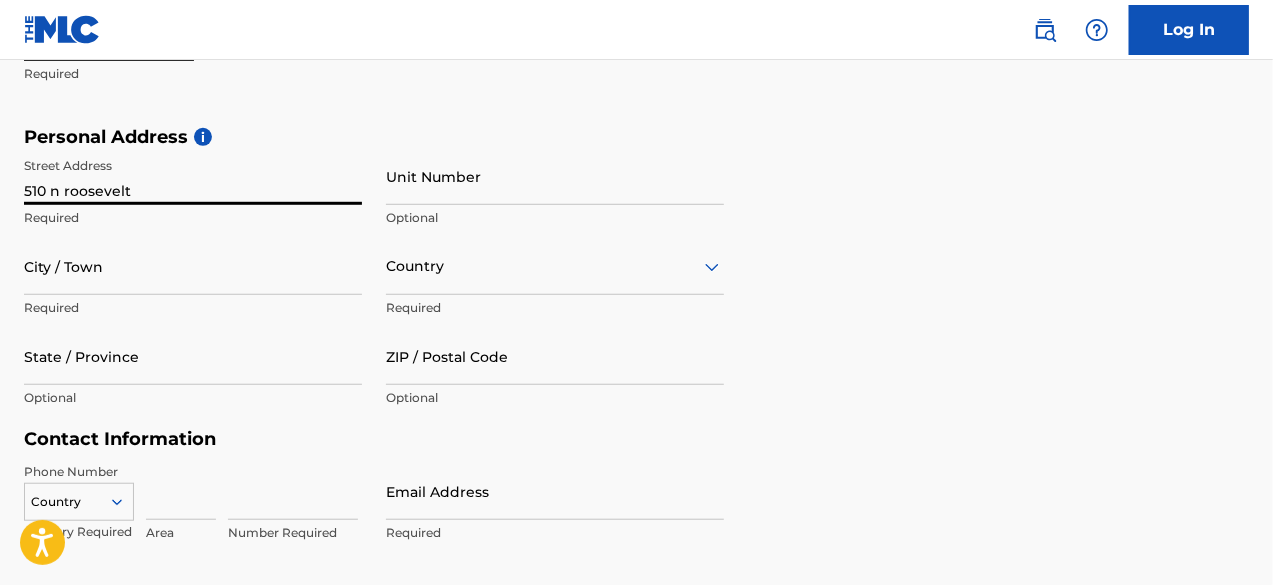 click on "City / Town" at bounding box center (193, 266) 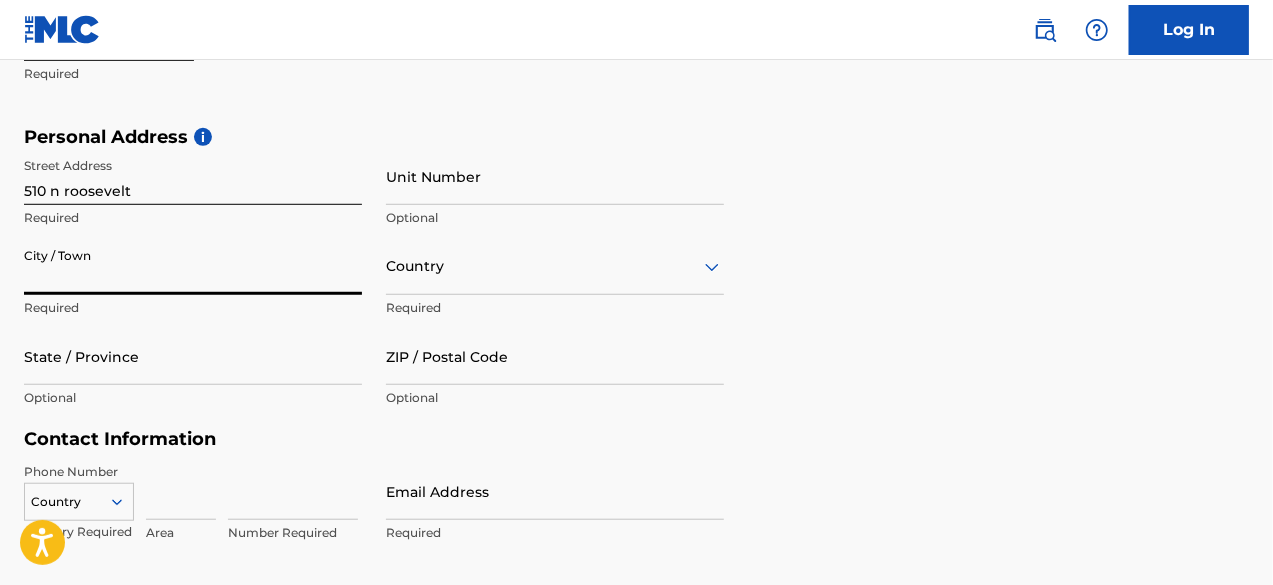 click on "City / Town" at bounding box center (193, 266) 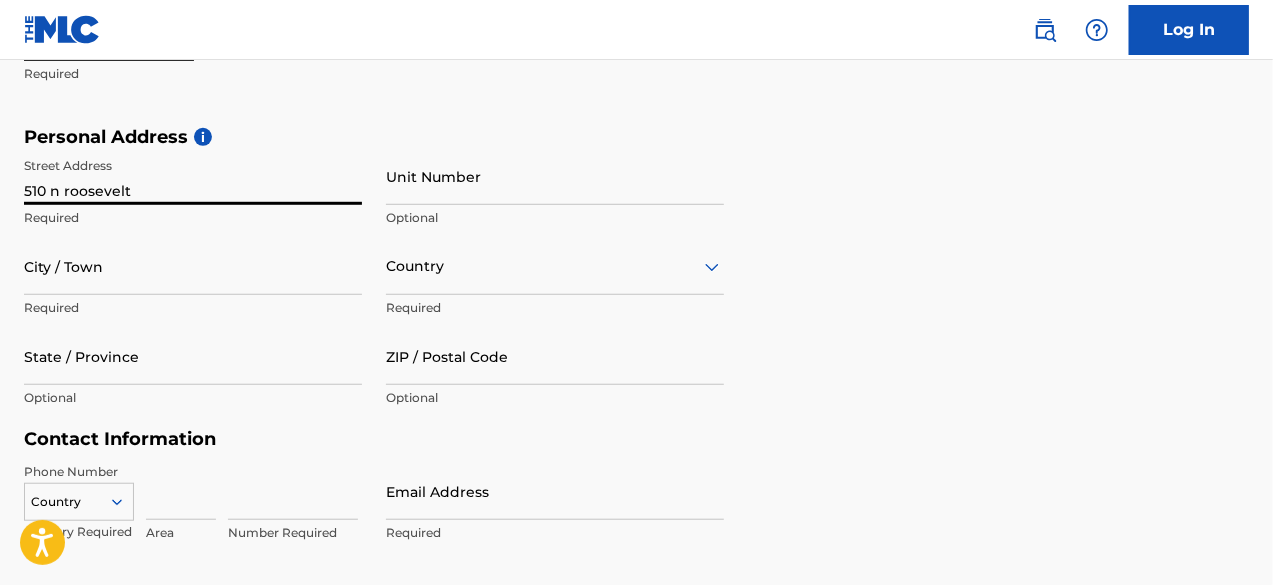 click on "510 n roosevelt" at bounding box center [193, 176] 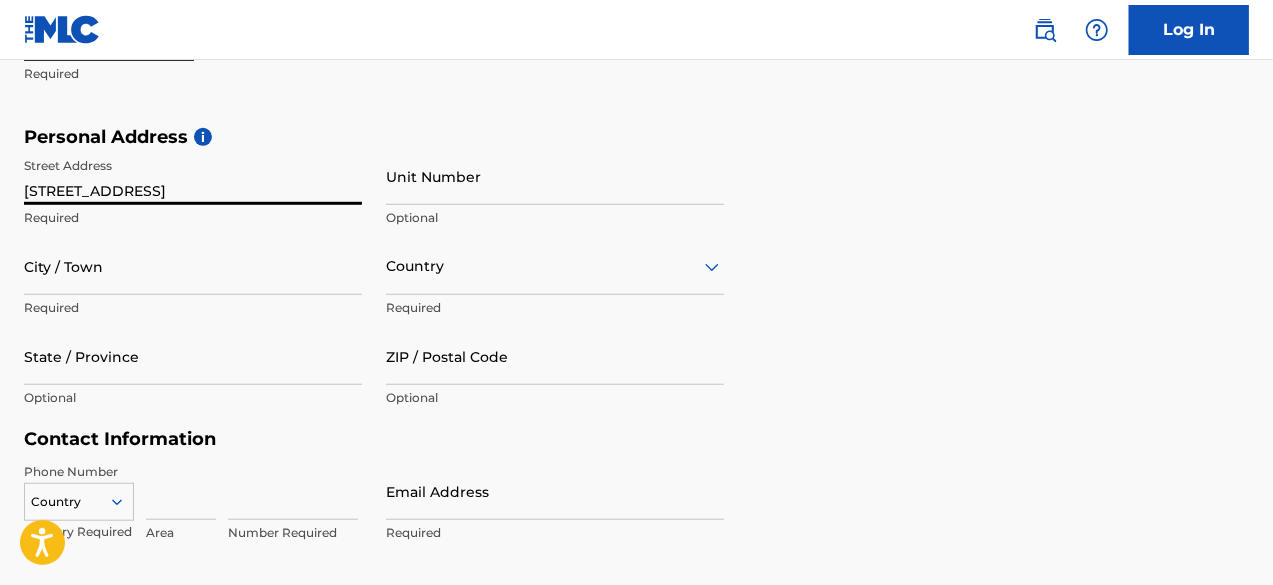 type on "510 n roosevelt avenue" 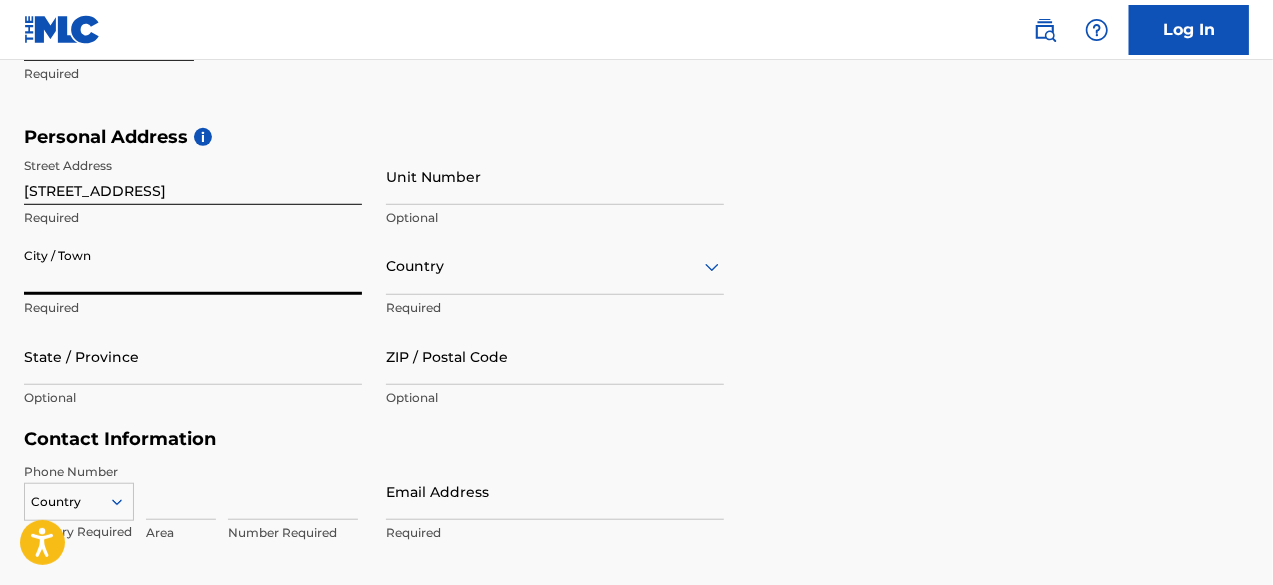 click on "ZIP / Postal Code Optional" at bounding box center [555, 373] 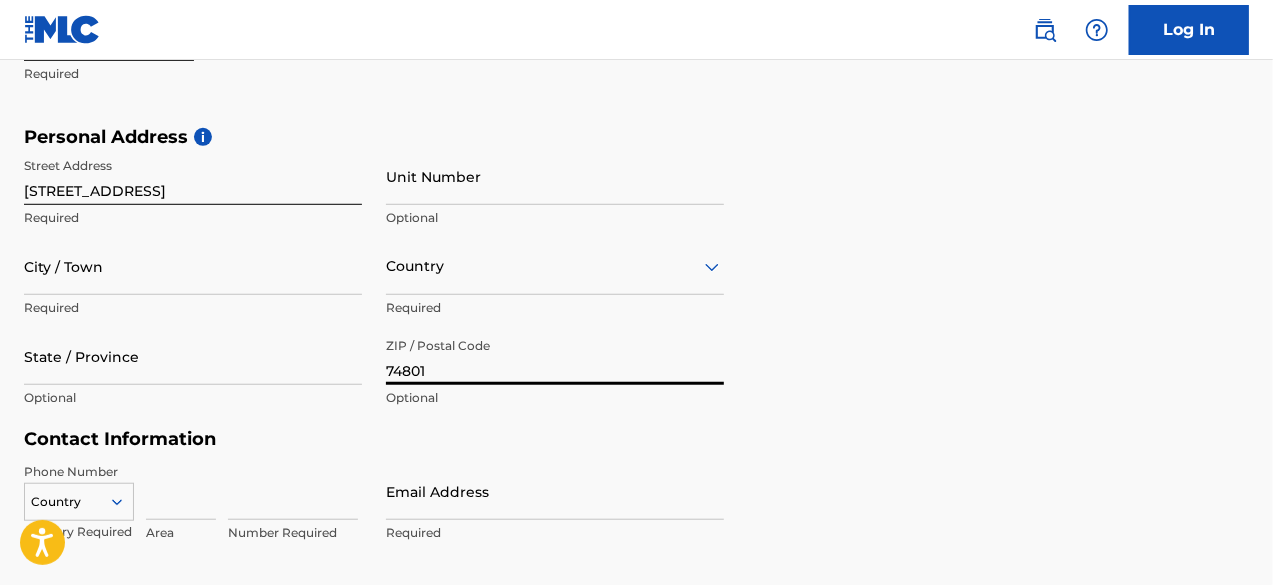 click on "74801" at bounding box center (555, 356) 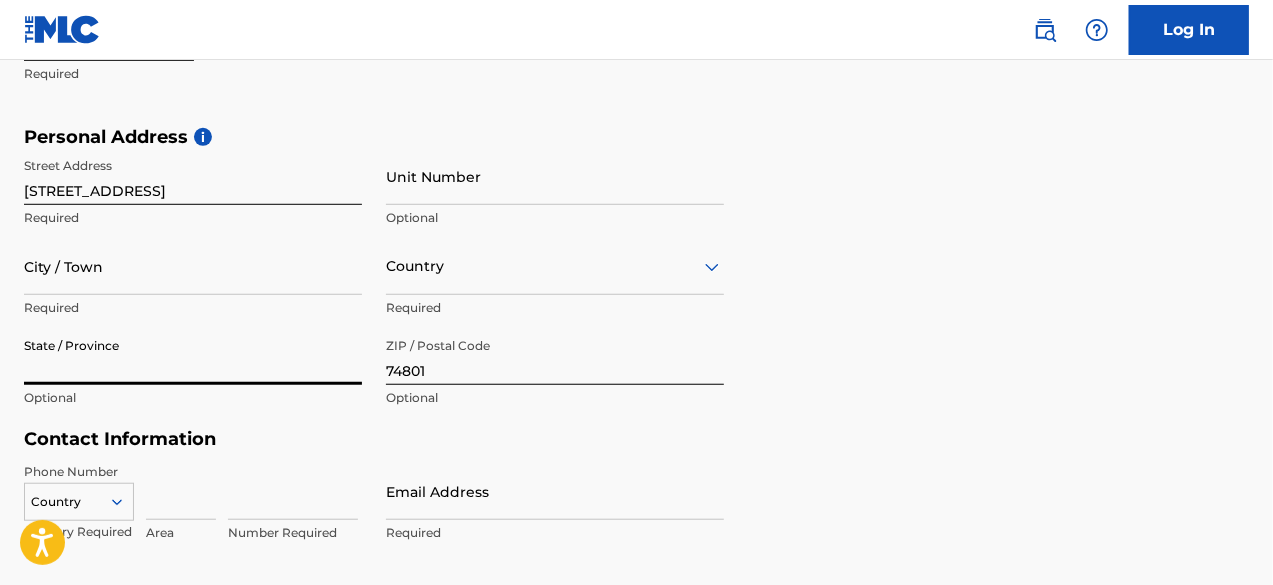 click on "State / Province" at bounding box center [193, 356] 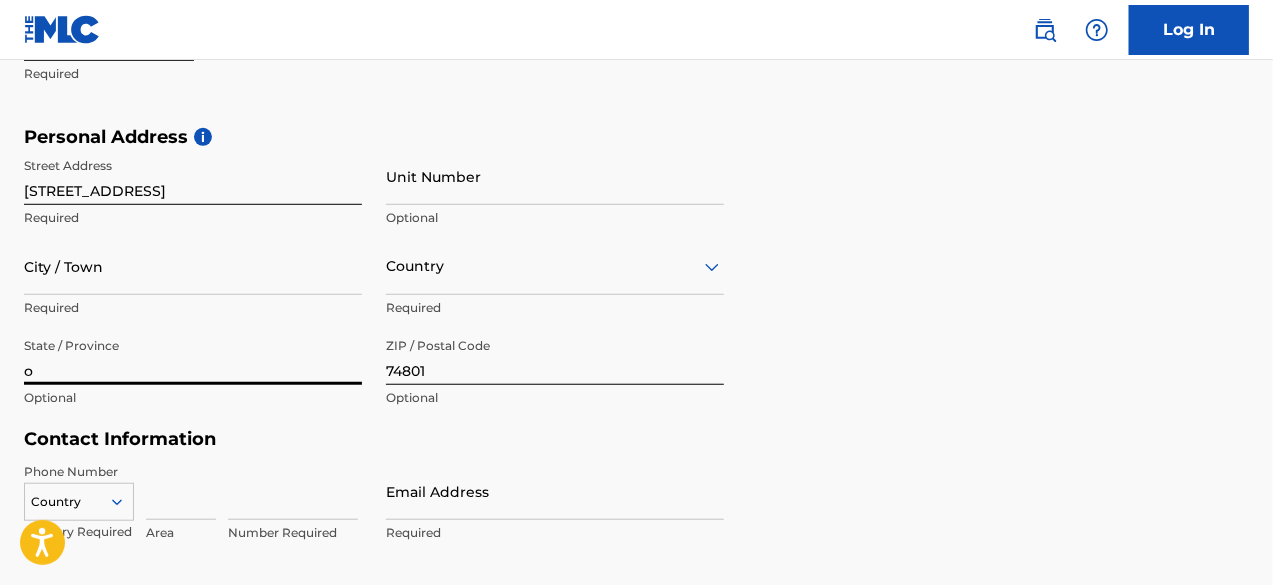 type 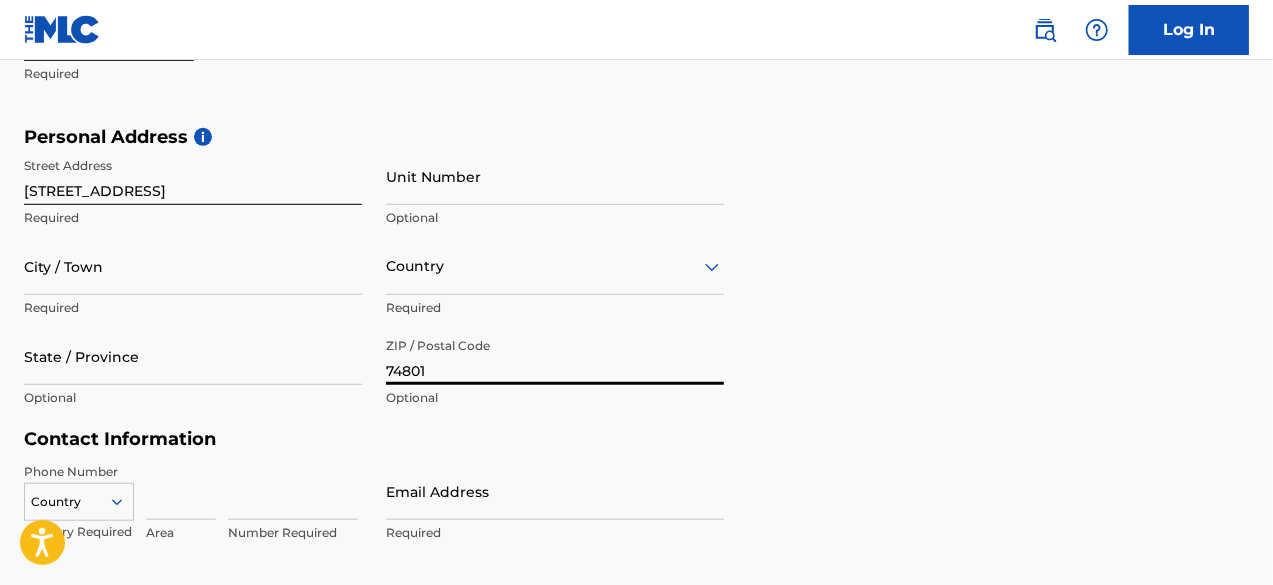 drag, startPoint x: 460, startPoint y: 373, endPoint x: 358, endPoint y: 355, distance: 103.57606 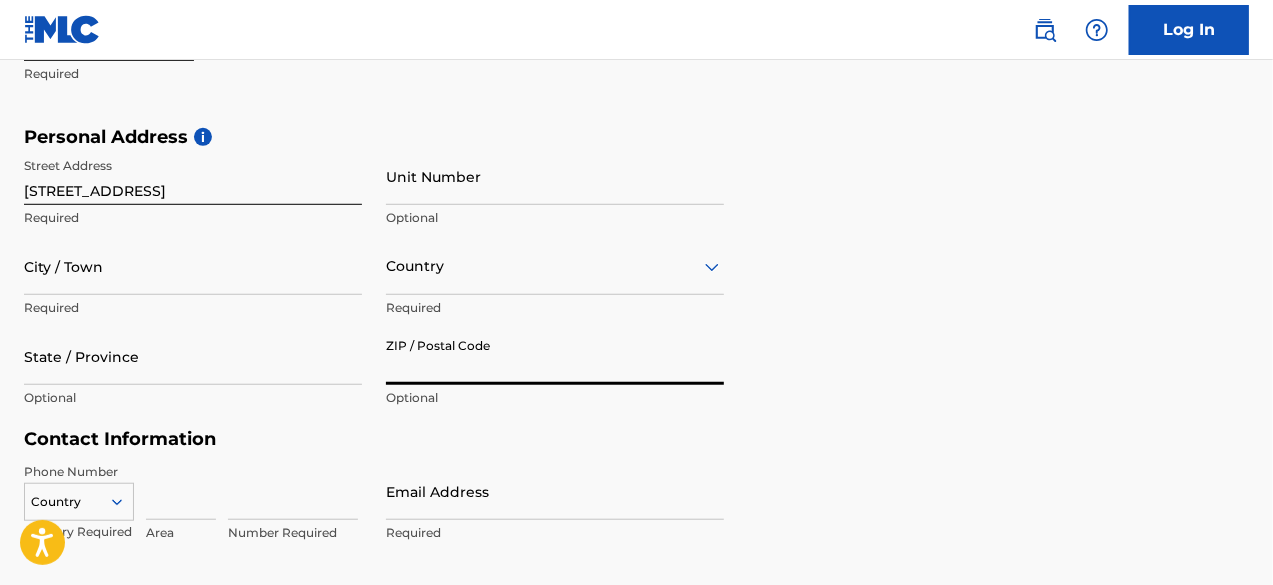 type 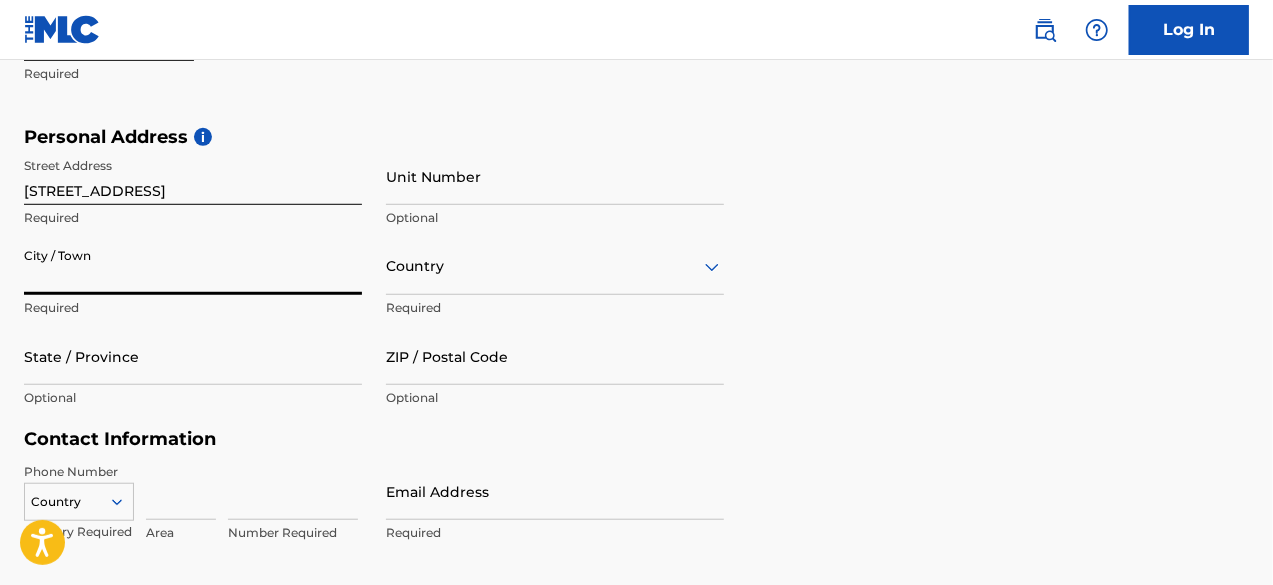 type on "s" 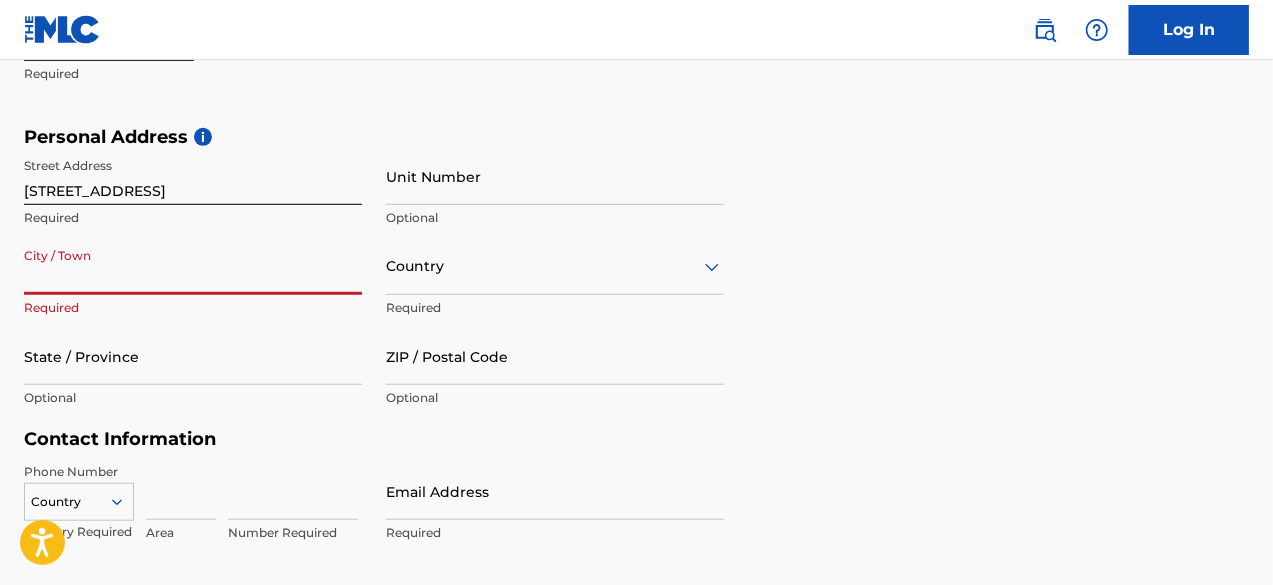 type on "a" 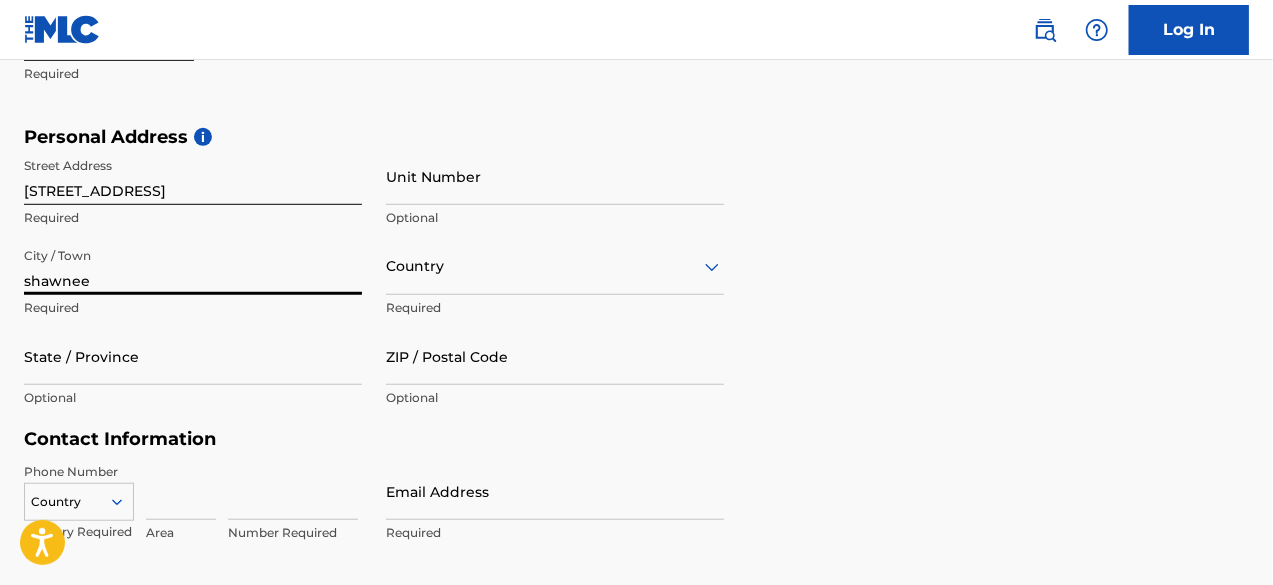 type on "shawnee" 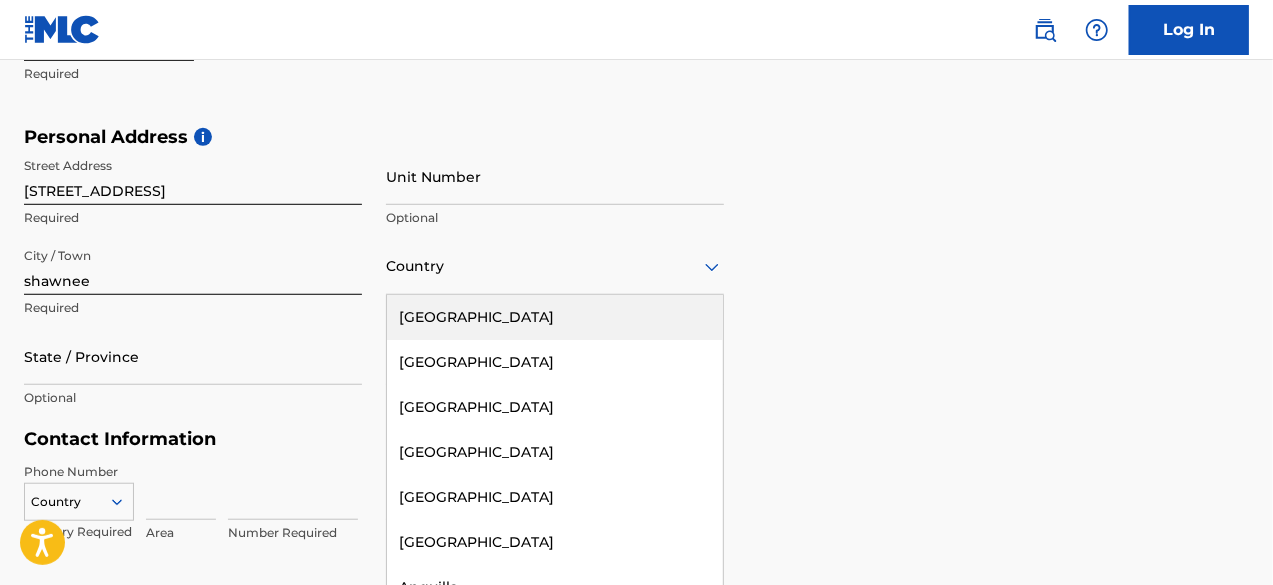 scroll, scrollTop: 632, scrollLeft: 0, axis: vertical 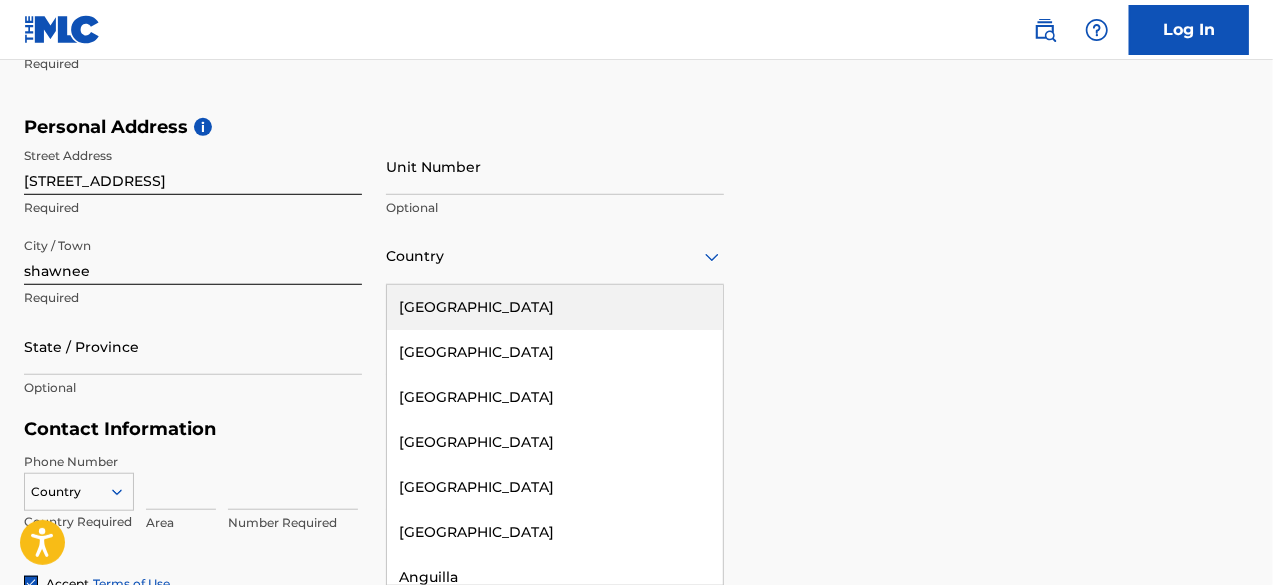 click on "[GEOGRAPHIC_DATA]" at bounding box center [555, 307] 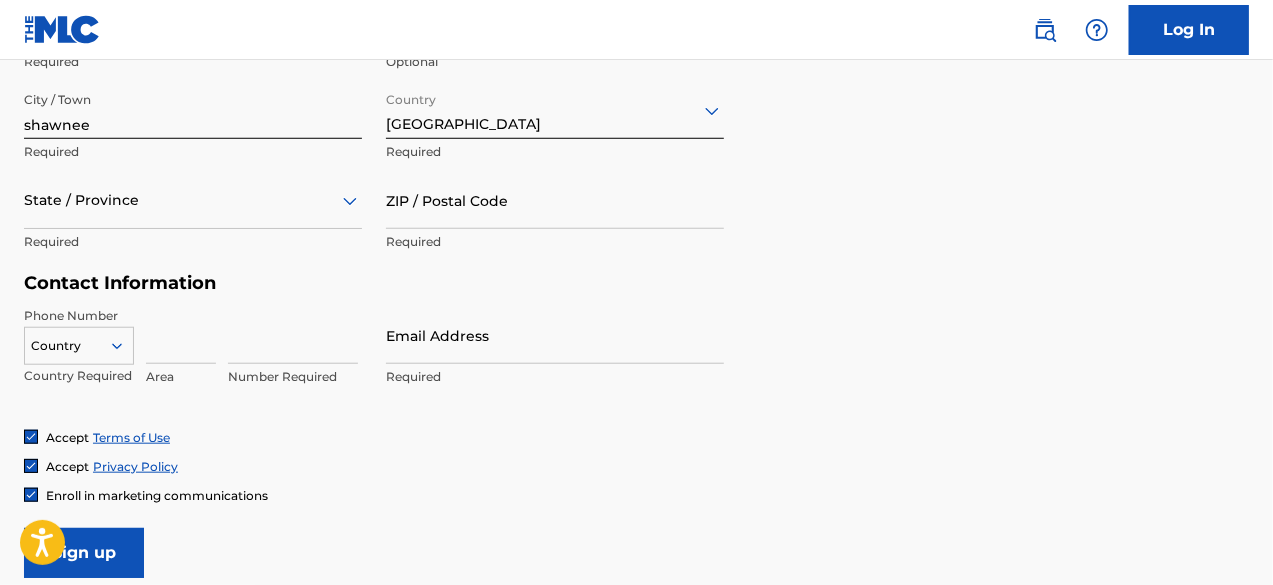 scroll, scrollTop: 782, scrollLeft: 0, axis: vertical 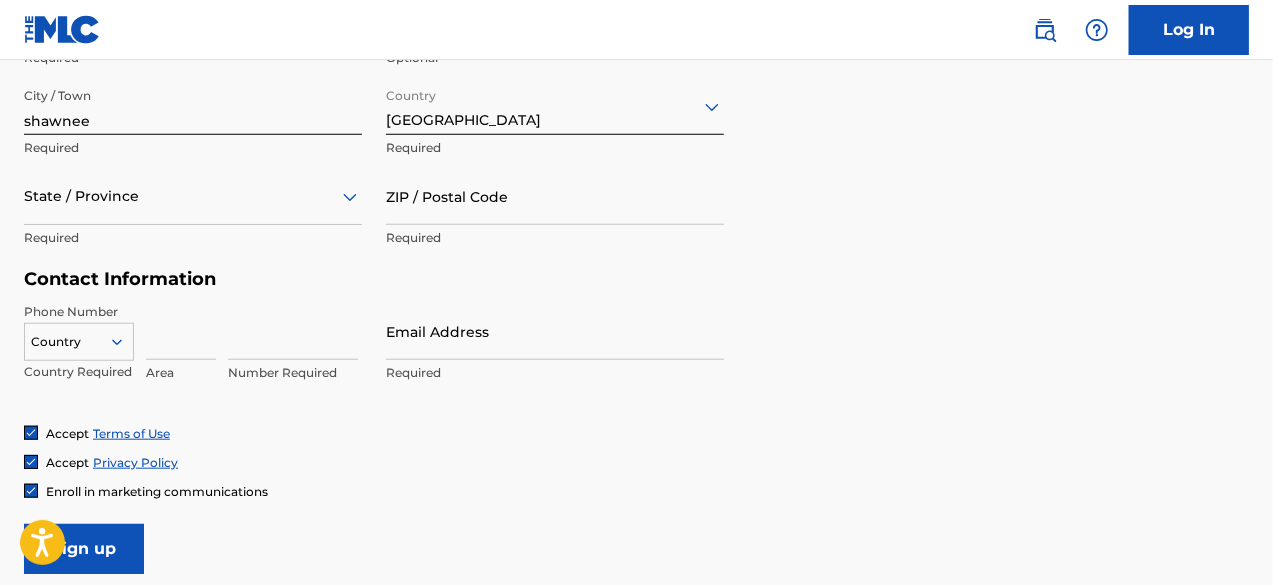 click at bounding box center (181, 331) 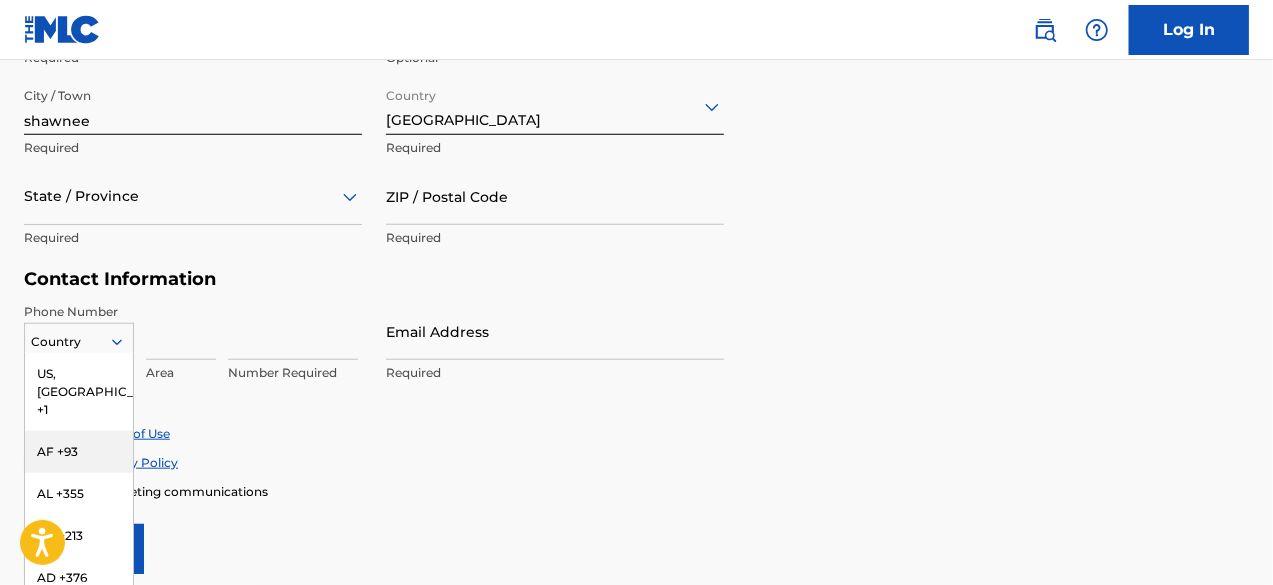 scroll, scrollTop: 850, scrollLeft: 0, axis: vertical 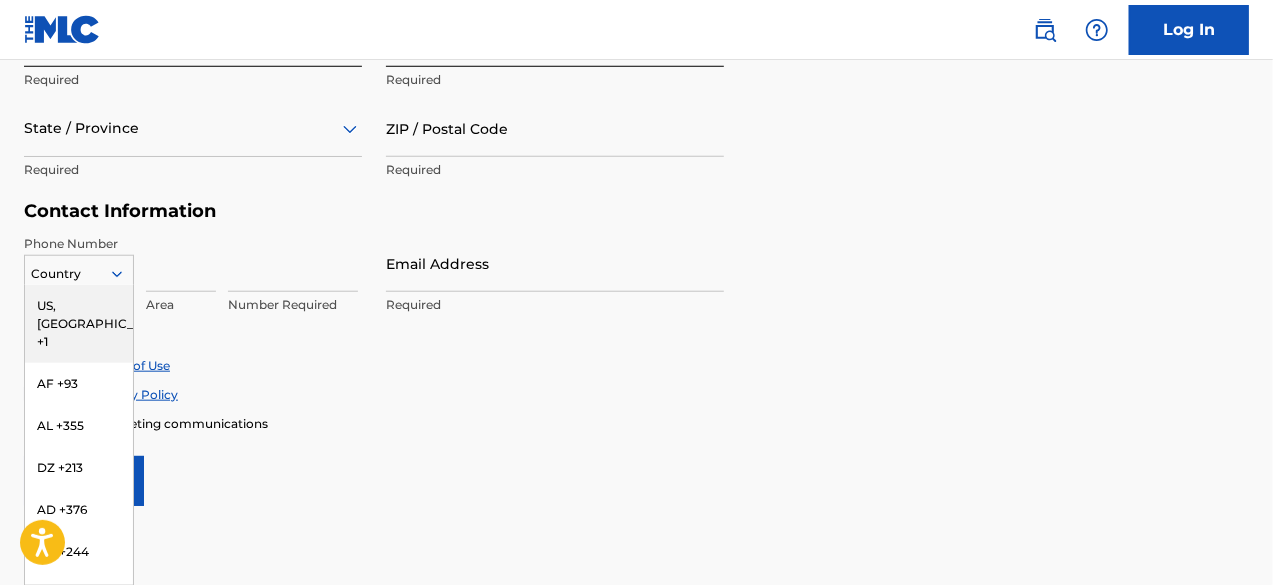 drag, startPoint x: 46, startPoint y: 330, endPoint x: 80, endPoint y: 298, distance: 46.69047 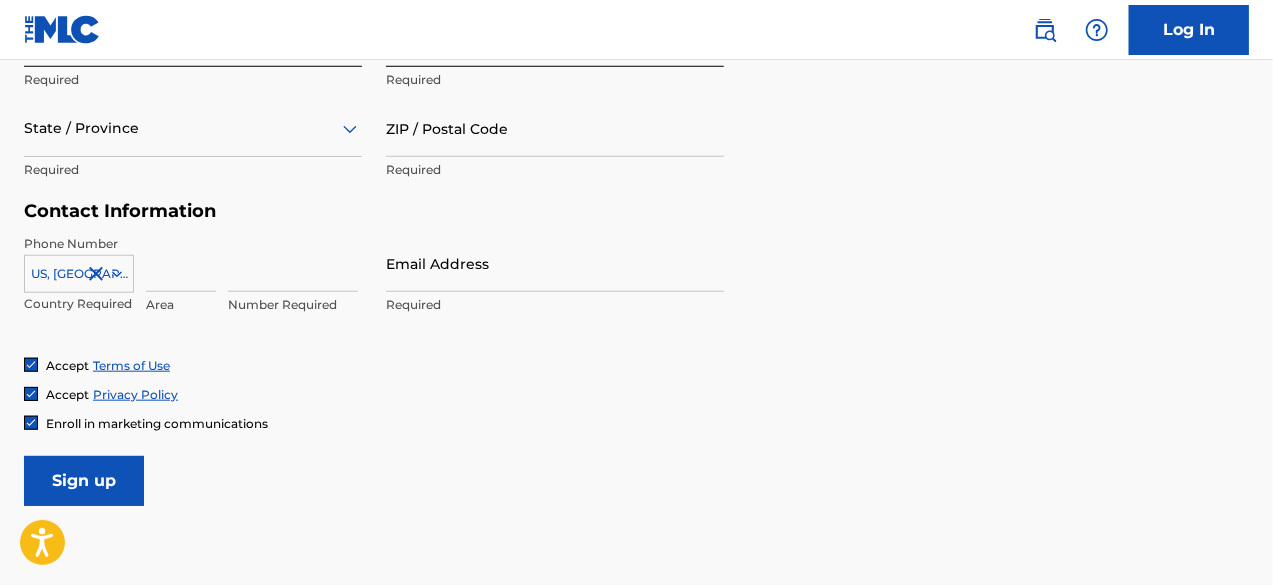 click at bounding box center (181, 263) 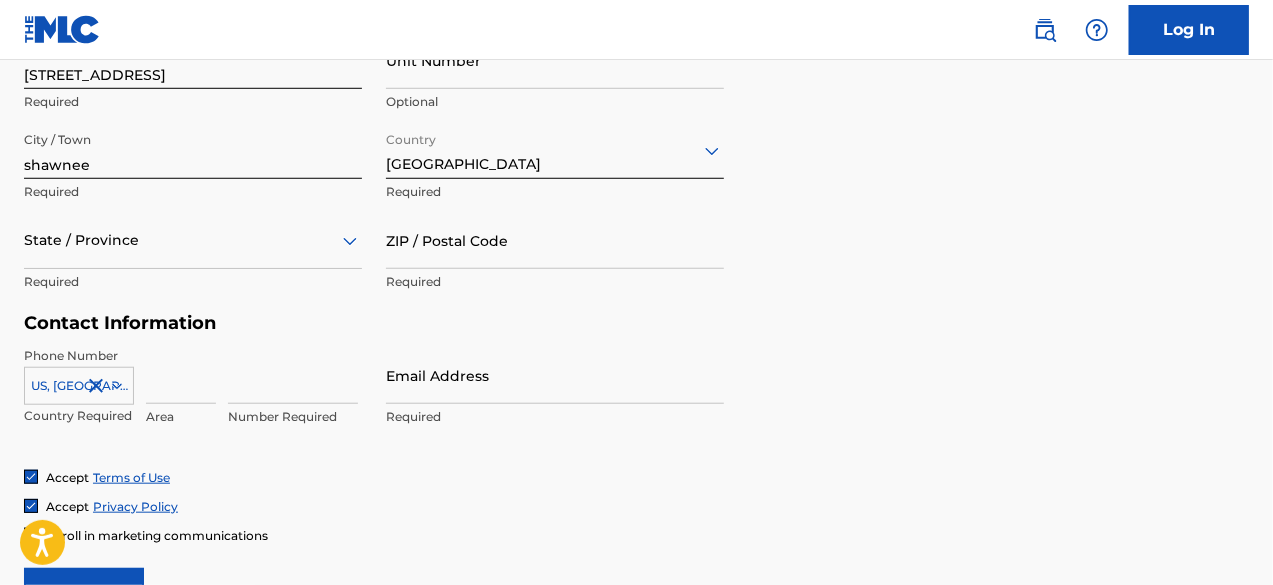 scroll, scrollTop: 678, scrollLeft: 0, axis: vertical 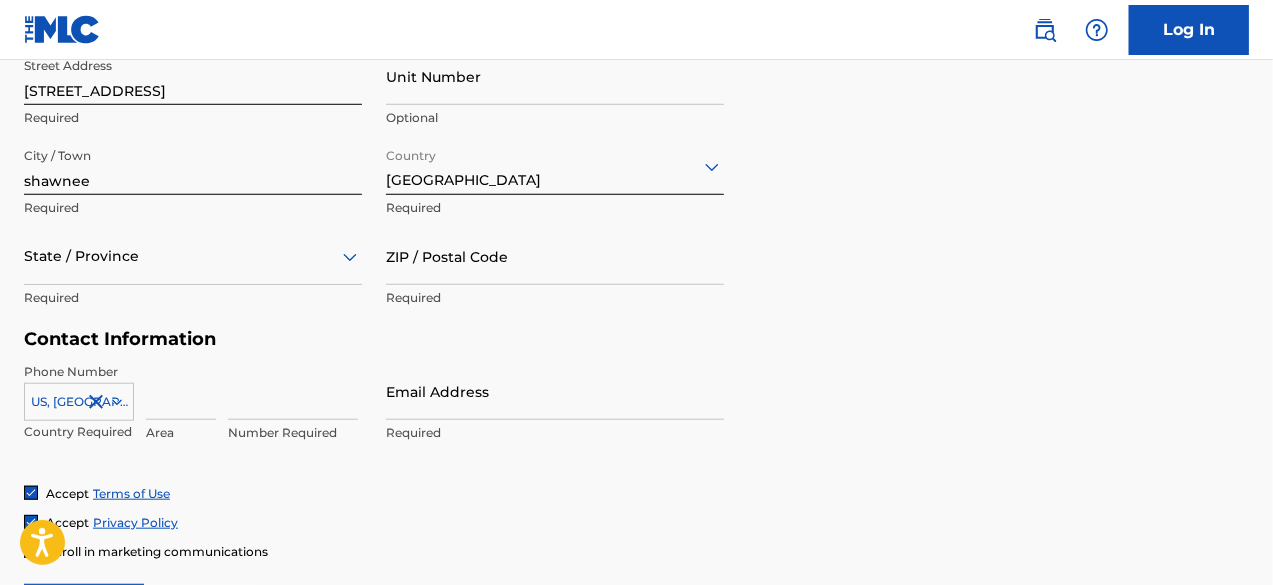click on "State / Province" at bounding box center [193, 256] 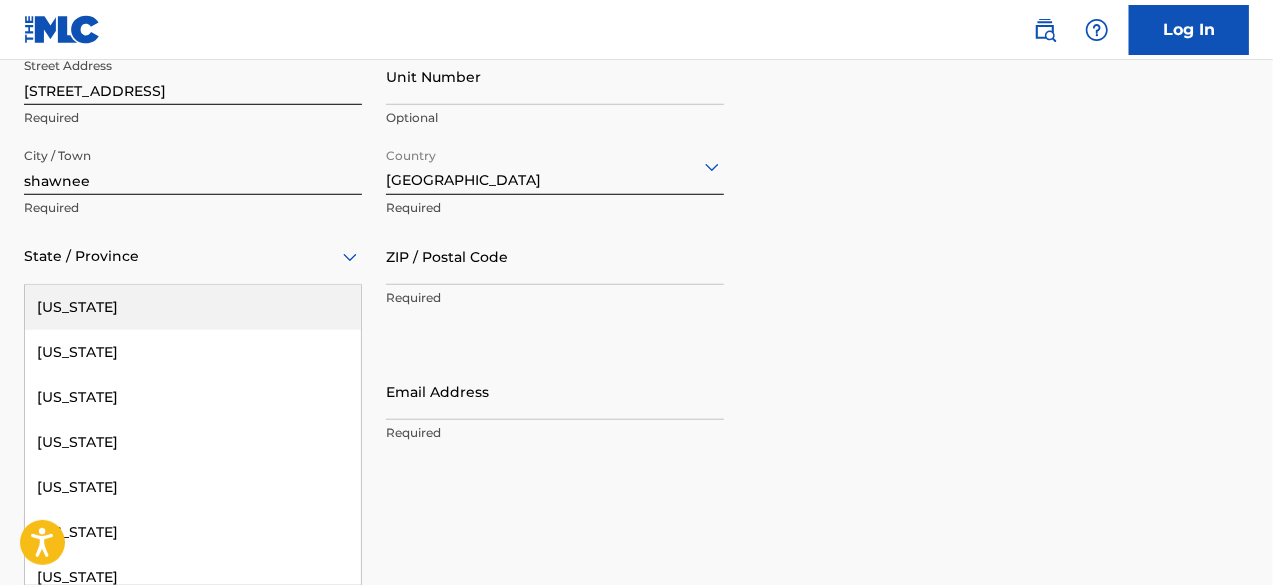 click on "[US_STATE]" at bounding box center (193, 307) 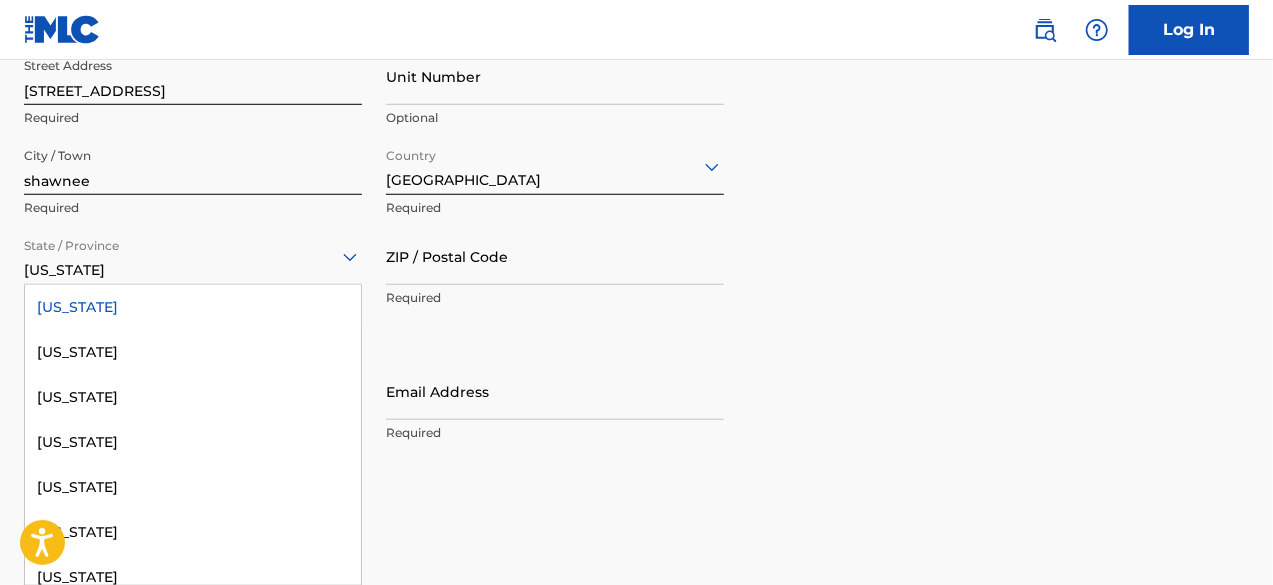 click on "[US_STATE]" at bounding box center [193, 256] 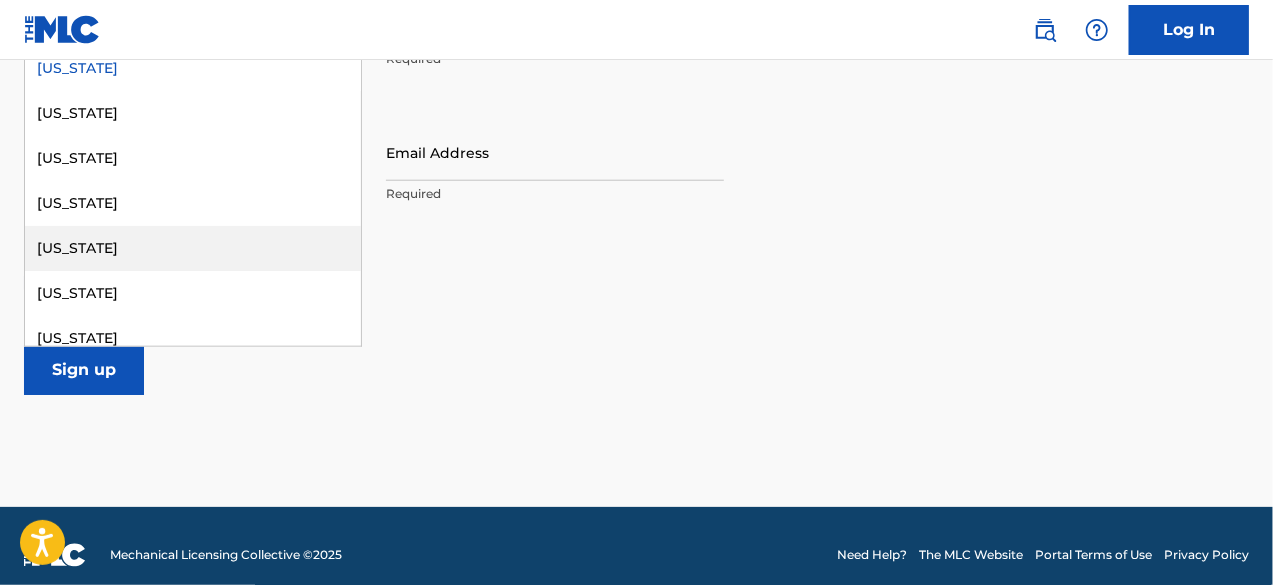 scroll, scrollTop: 978, scrollLeft: 0, axis: vertical 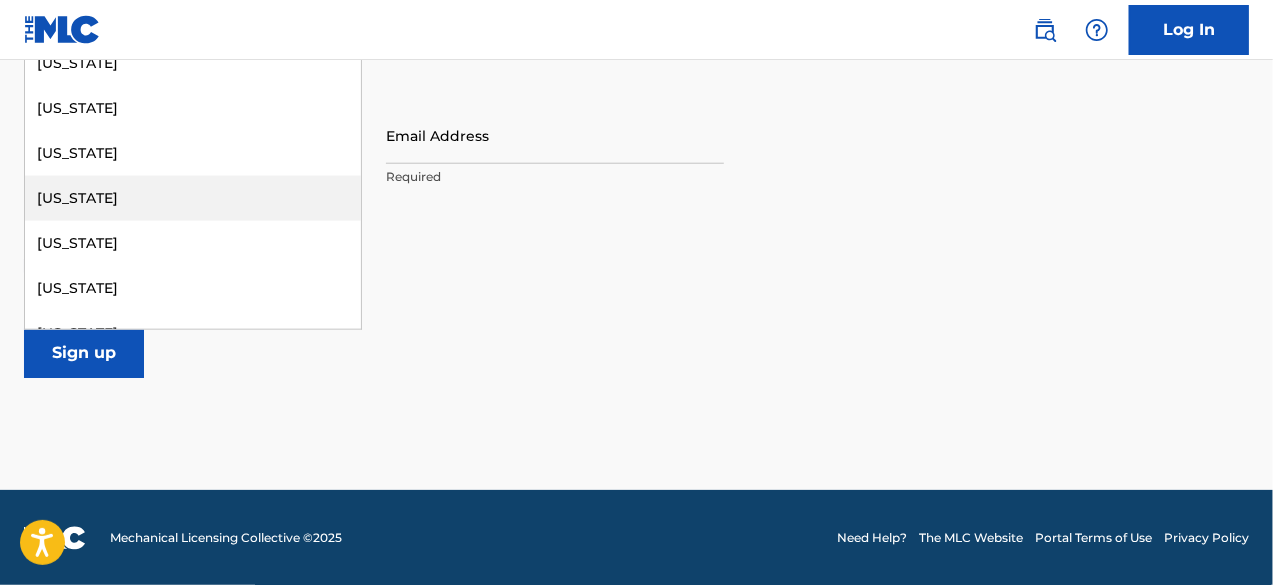 click on "[US_STATE]" at bounding box center [193, 198] 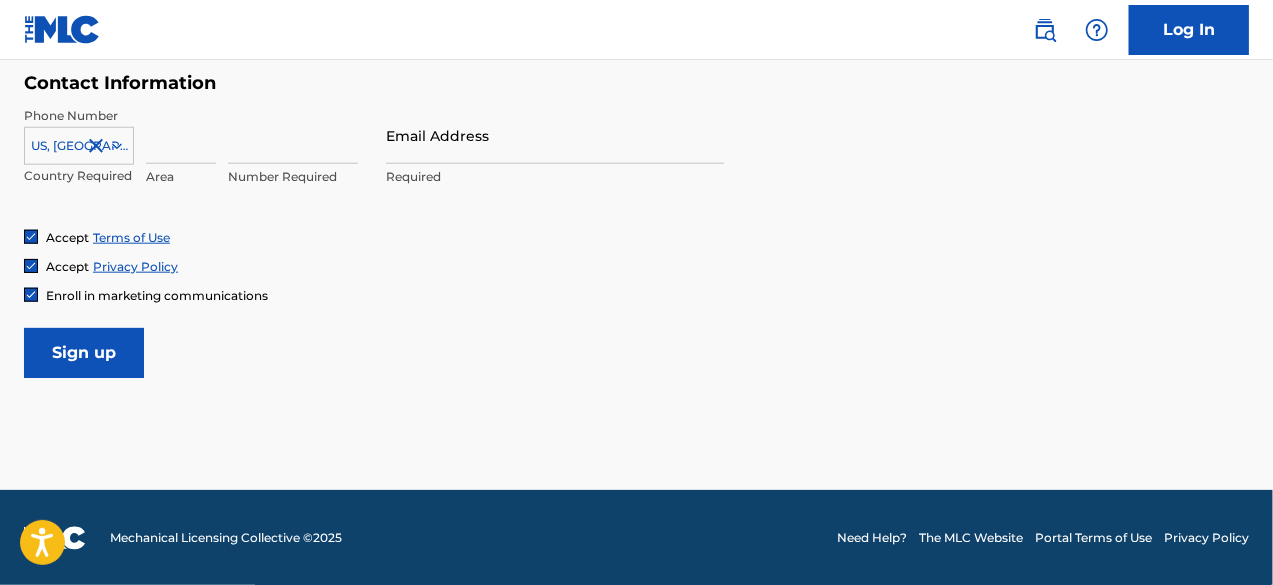 scroll, scrollTop: 678, scrollLeft: 0, axis: vertical 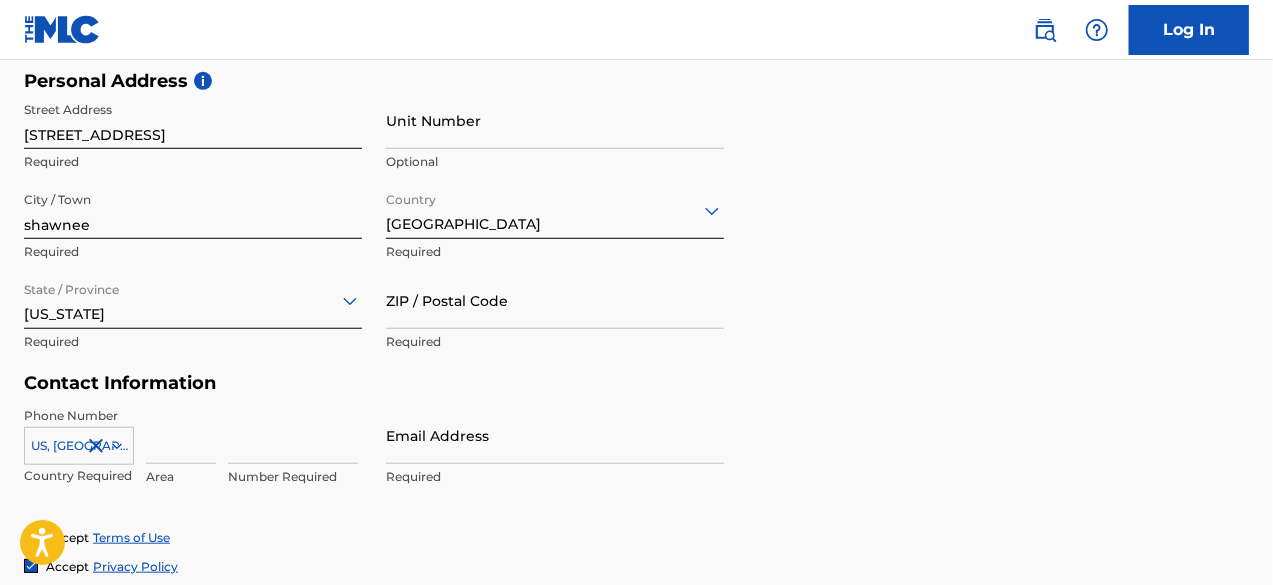 click on "ZIP / Postal Code" at bounding box center (555, 300) 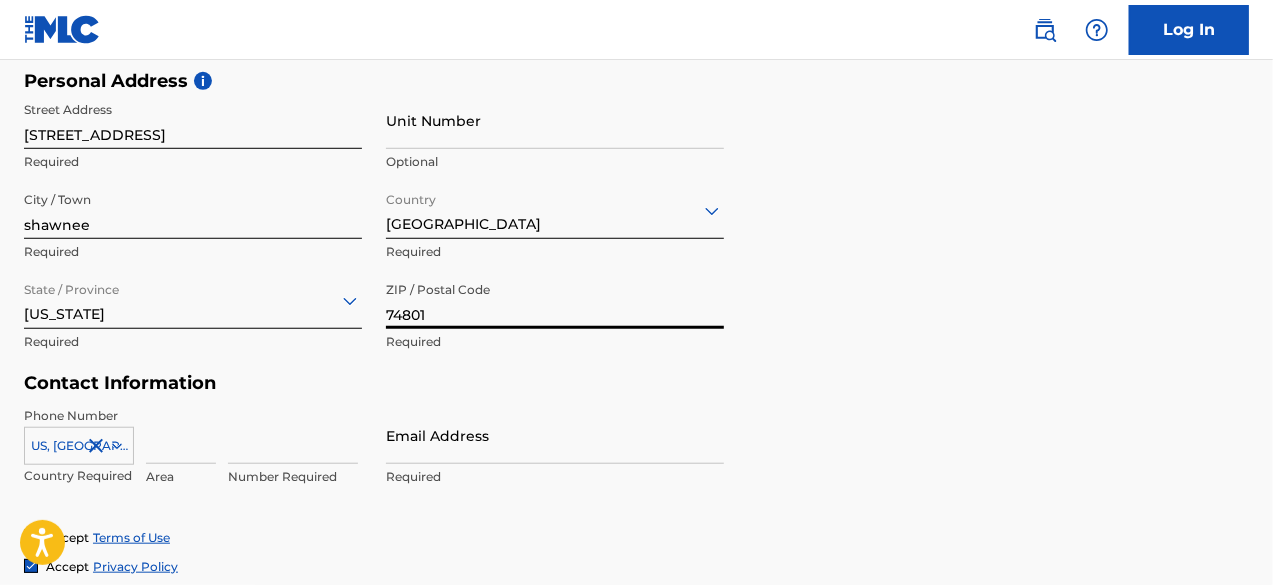 type on "74801" 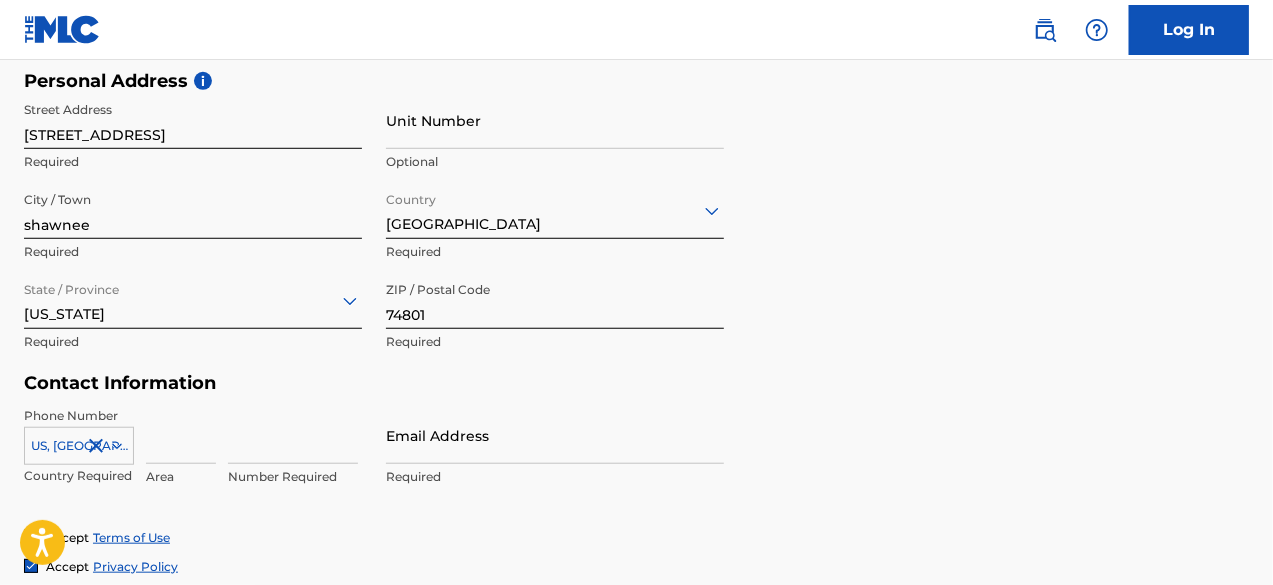 click at bounding box center [293, 435] 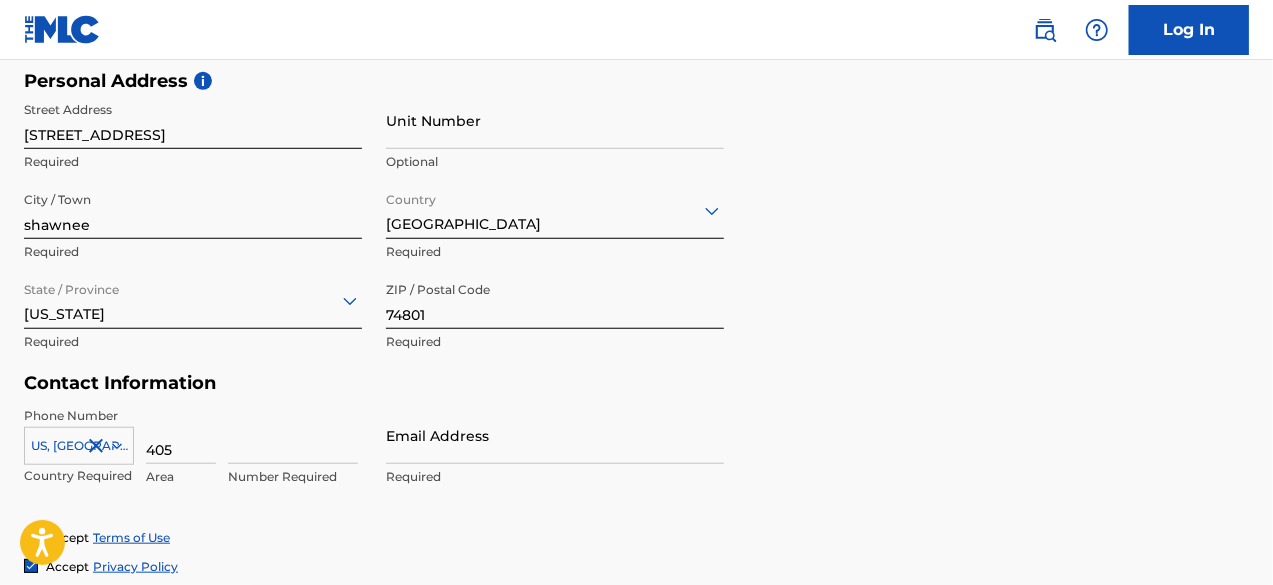 type on "405" 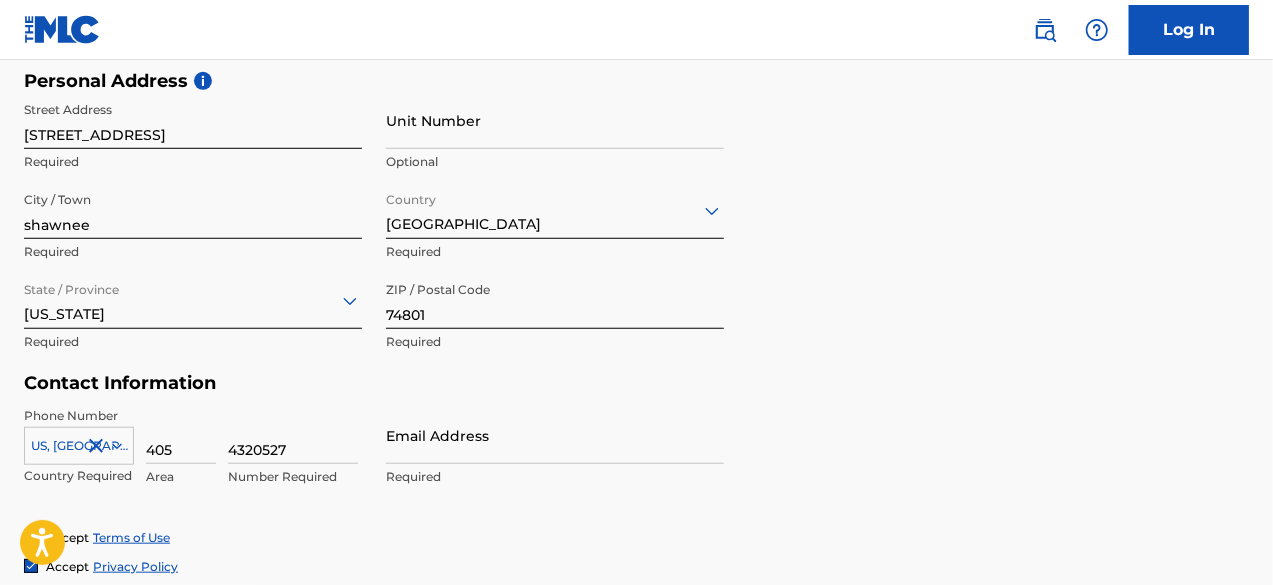 type on "4320527" 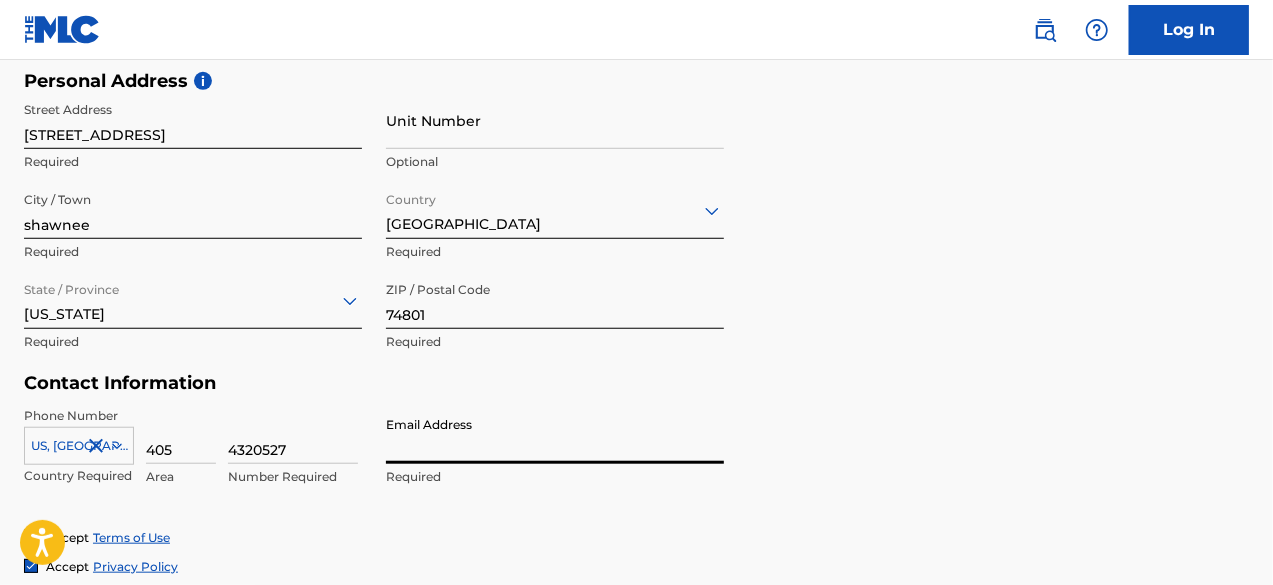 click on "Email Address" at bounding box center [555, 435] 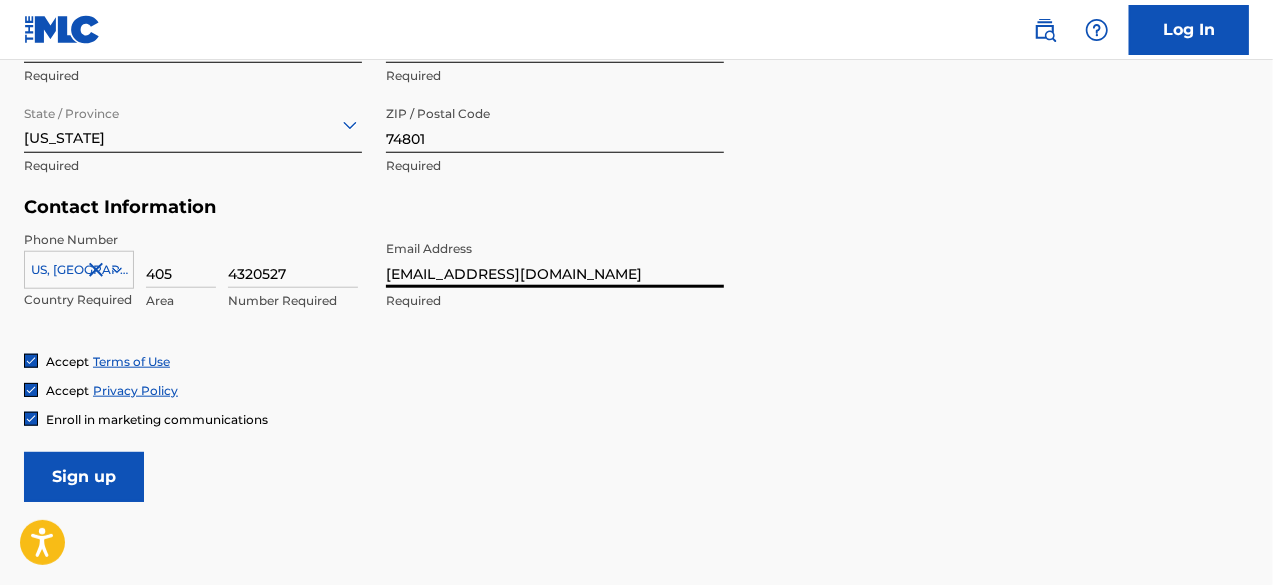 scroll, scrollTop: 857, scrollLeft: 0, axis: vertical 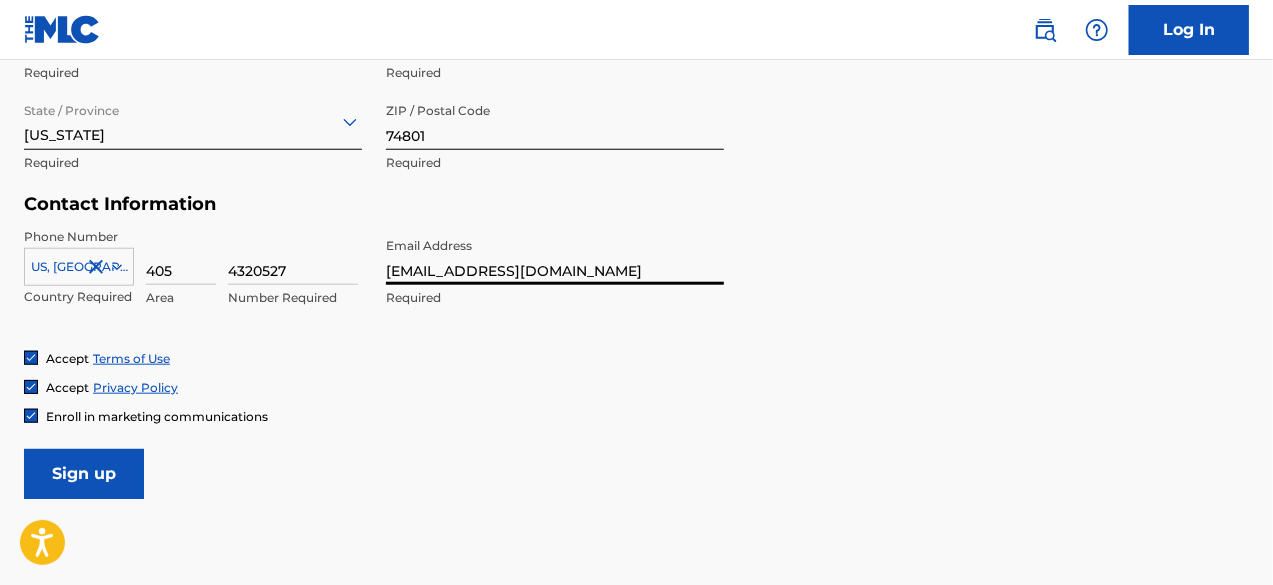 type on "die6y28@gmail.com" 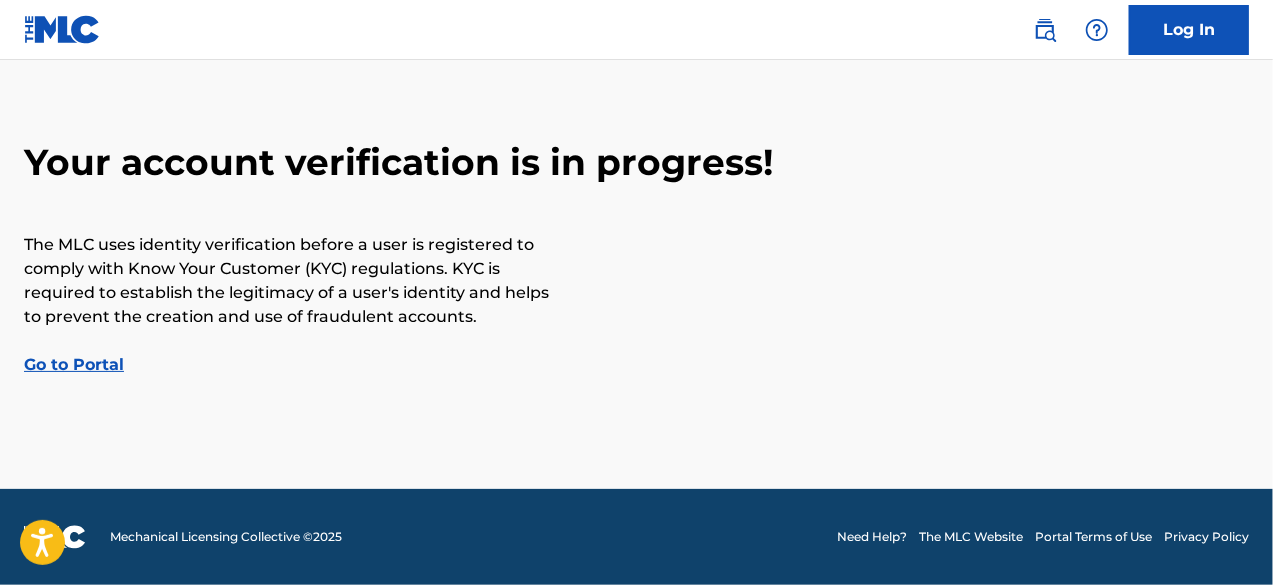 scroll, scrollTop: 0, scrollLeft: 0, axis: both 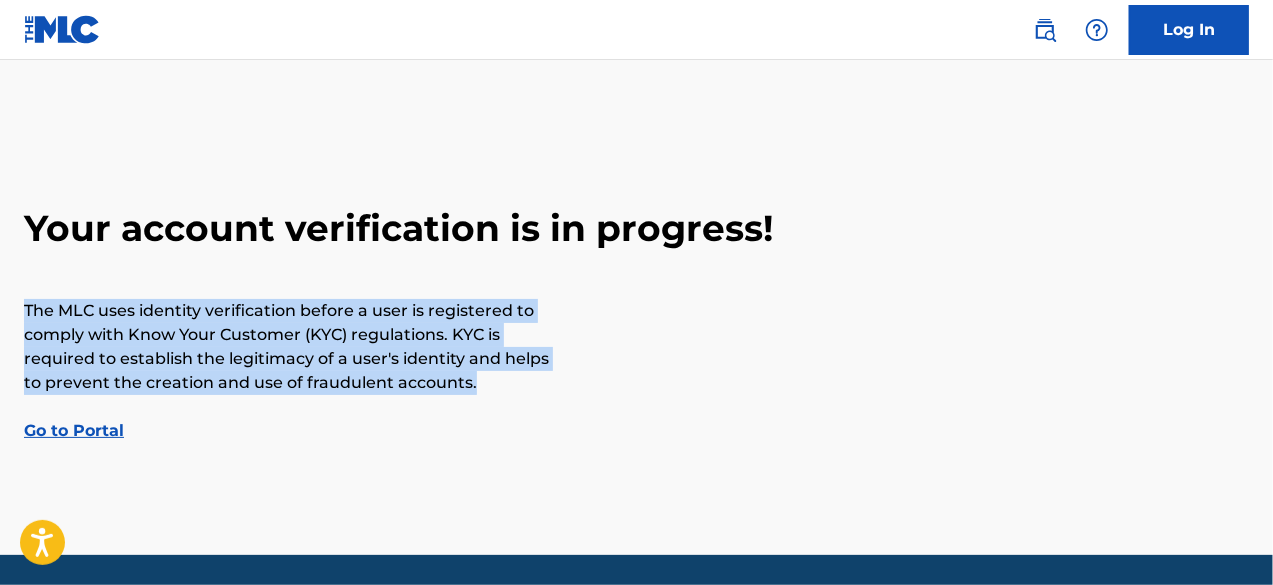drag, startPoint x: 8, startPoint y: 299, endPoint x: 470, endPoint y: 394, distance: 471.6662 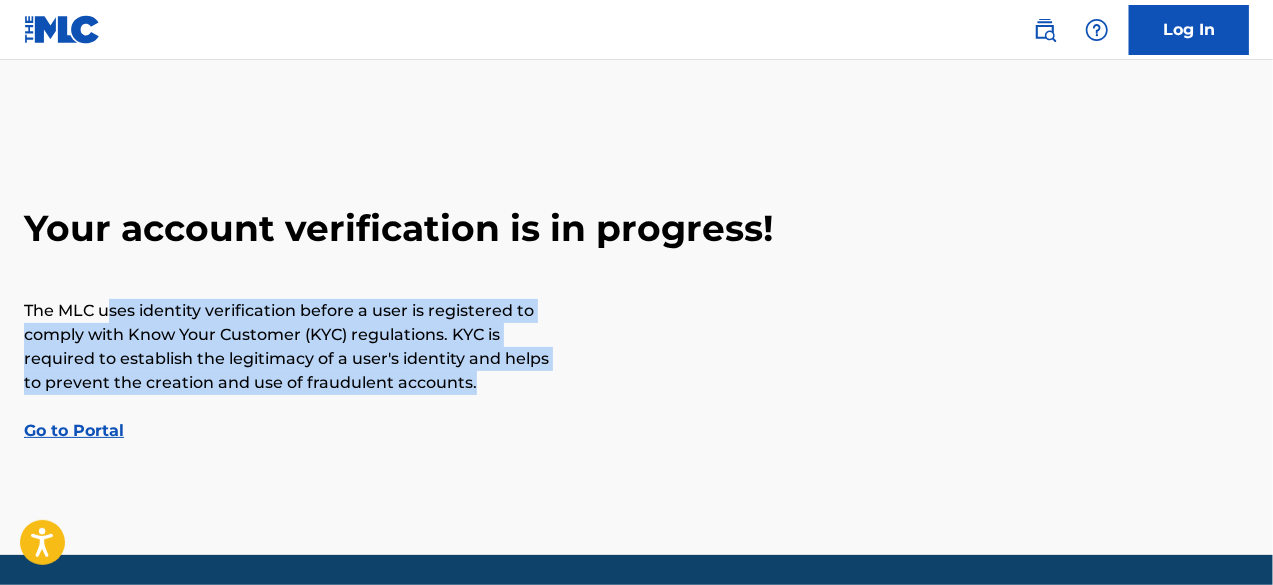drag, startPoint x: 452, startPoint y: 385, endPoint x: 113, endPoint y: 305, distance: 348.31165 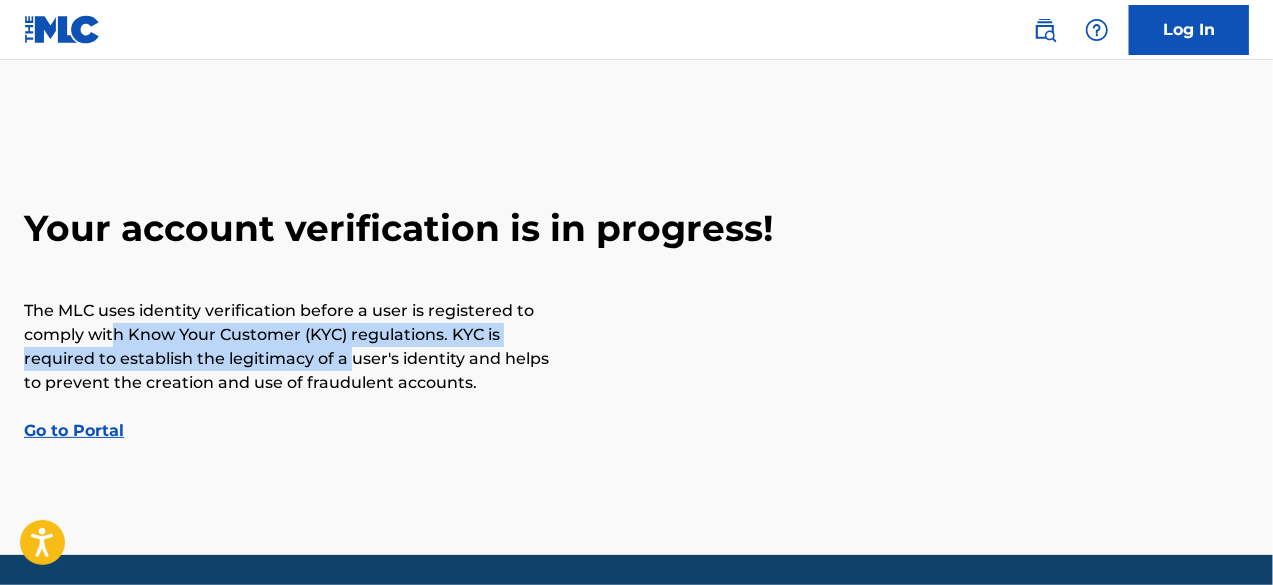 drag, startPoint x: 118, startPoint y: 331, endPoint x: 381, endPoint y: 357, distance: 264.28204 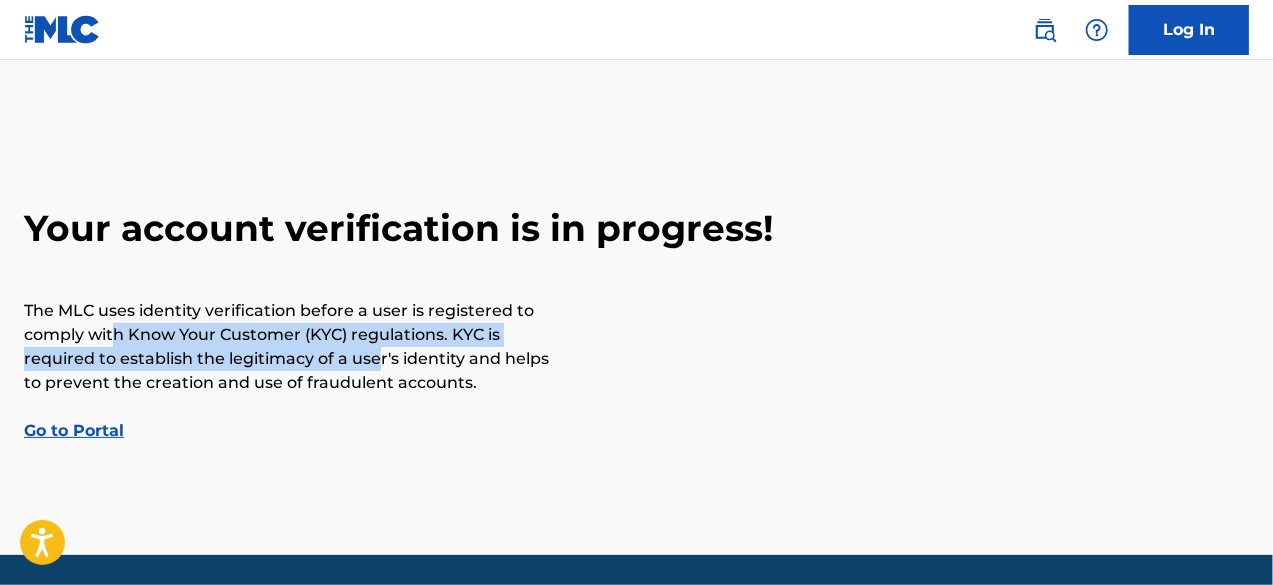 click on "The MLC uses identity verification before a user is registered to comply with Know Your Customer (KYC) regulations. KYC is required to establish the legitimacy of a user's identity and helps to prevent the creation and use of fraudulent accounts." at bounding box center [289, 347] 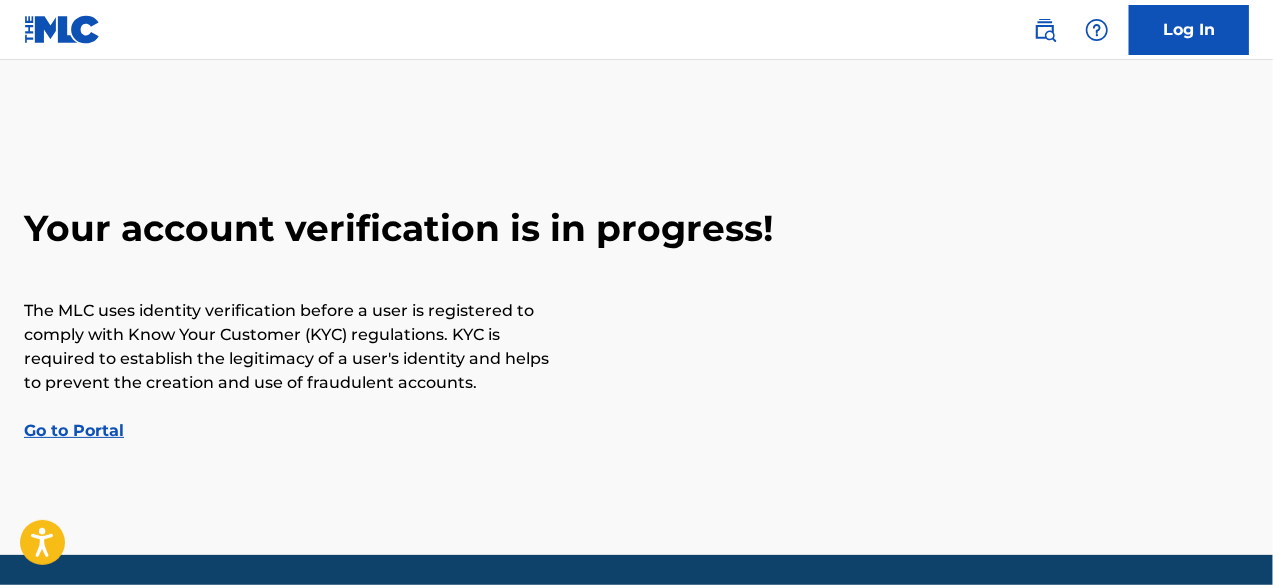 click at bounding box center [62, 29] 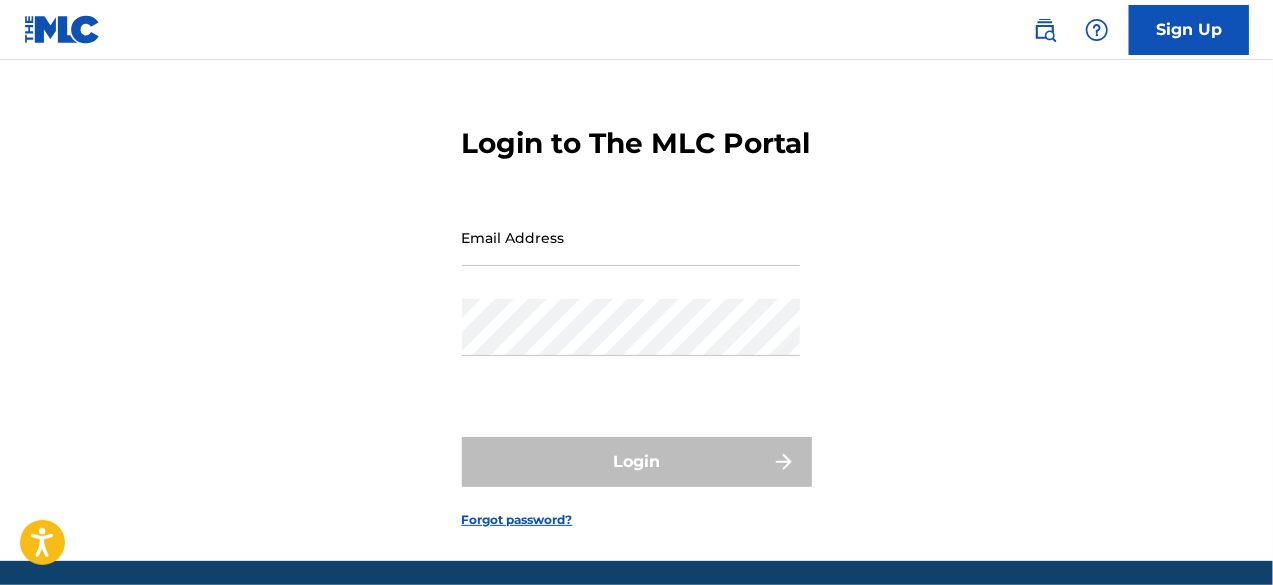 scroll, scrollTop: 0, scrollLeft: 0, axis: both 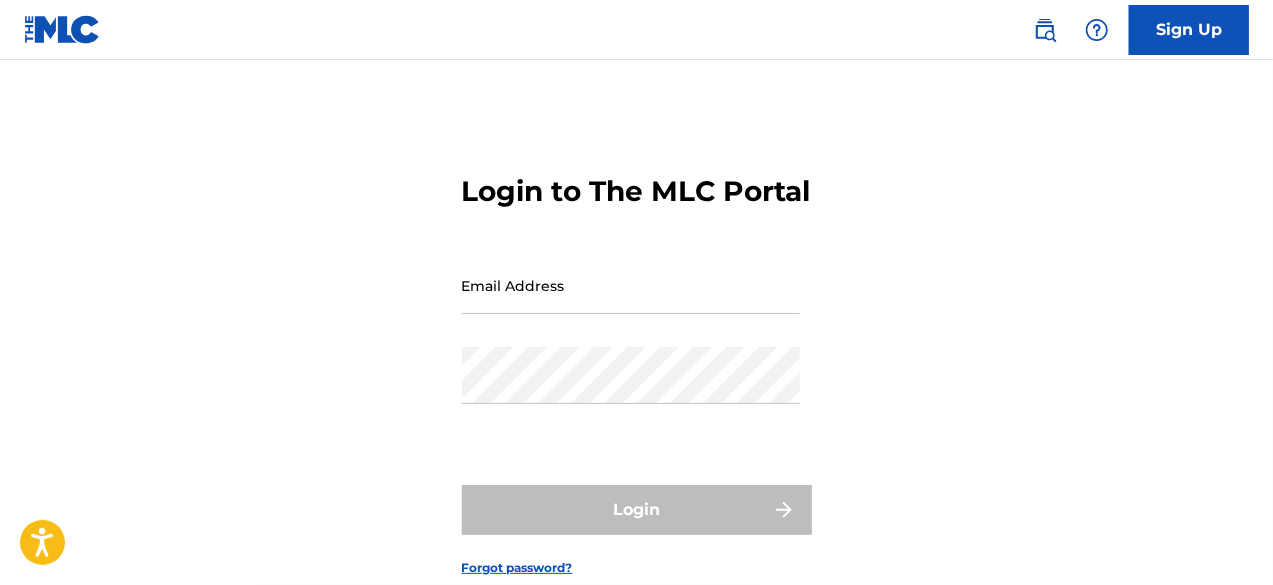 click on "Sign Up" at bounding box center [1189, 30] 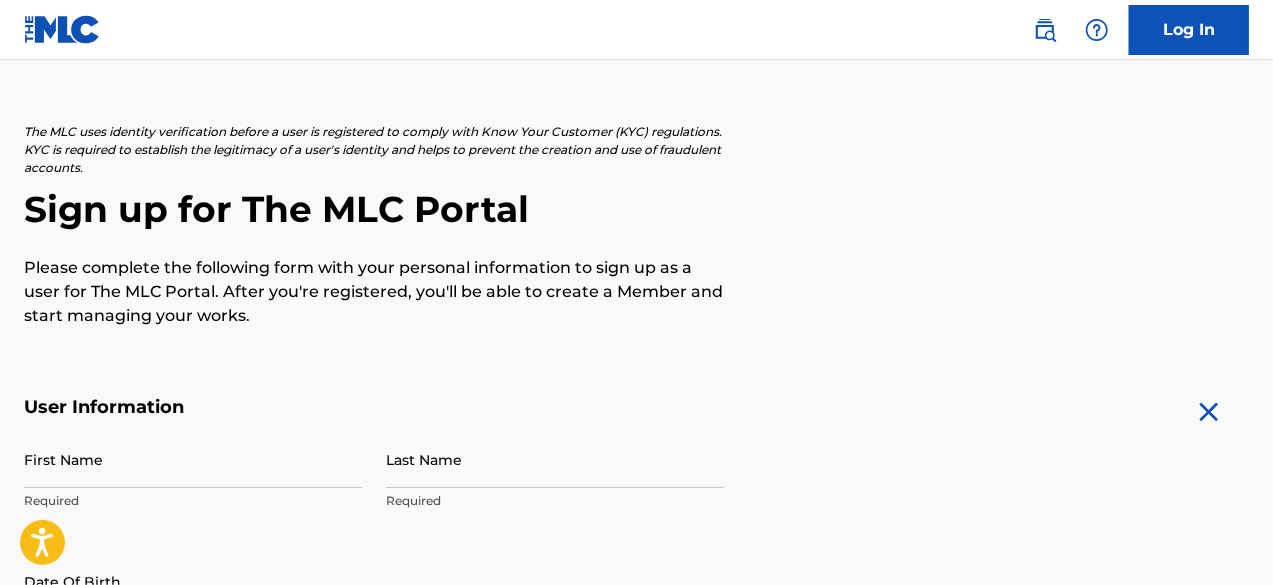 scroll, scrollTop: 300, scrollLeft: 0, axis: vertical 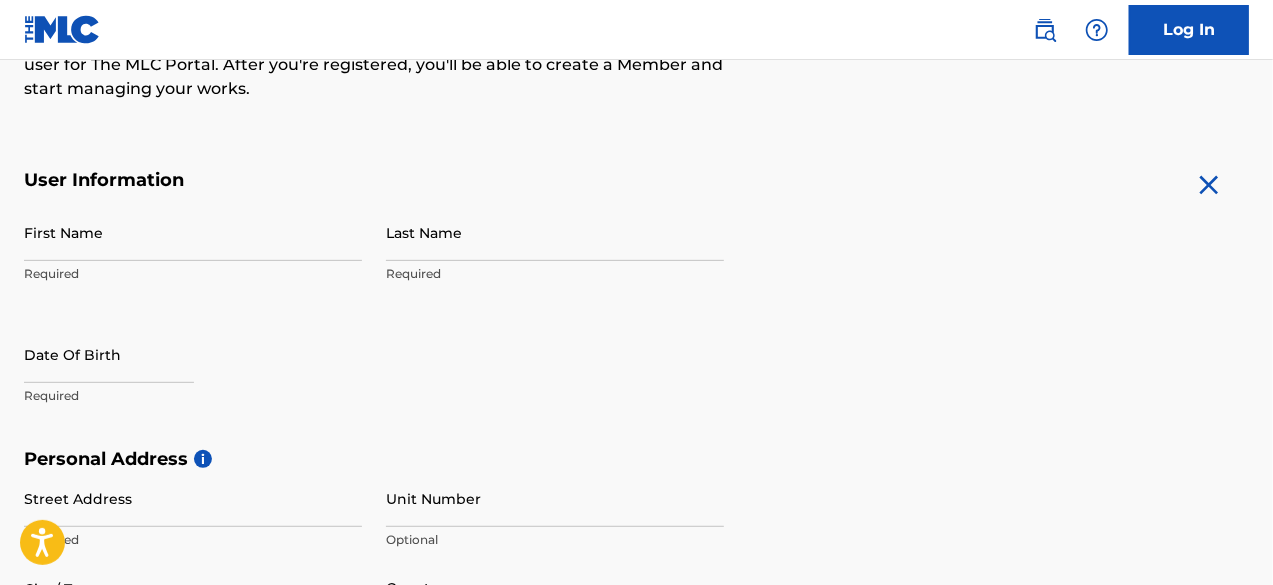 click on "First Name" at bounding box center (193, 232) 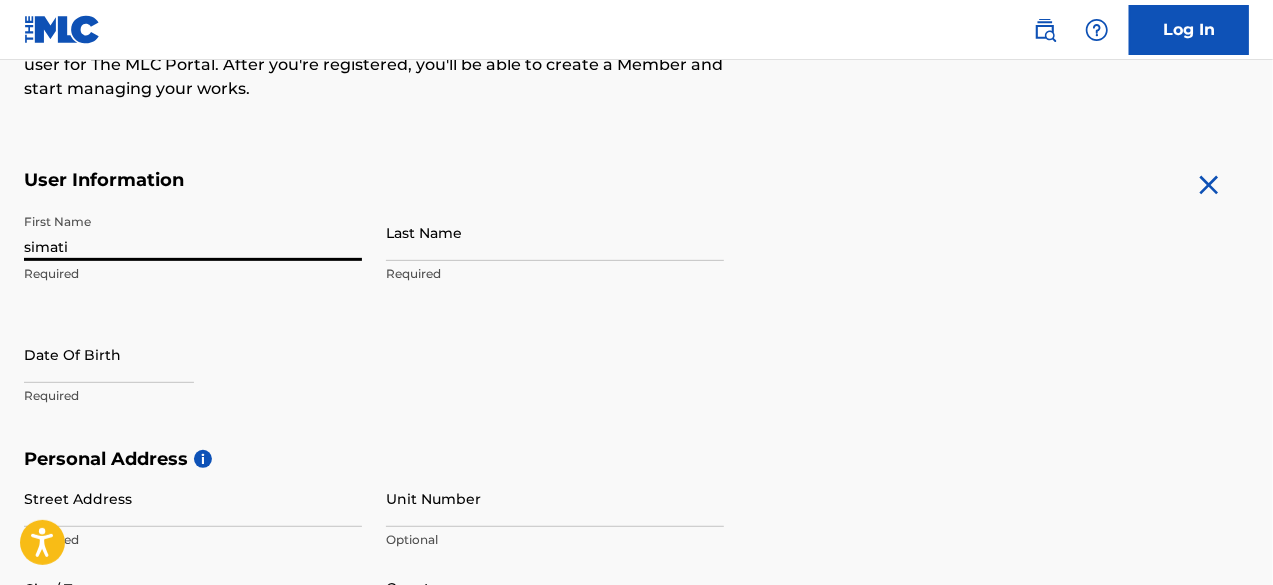 type on "simati" 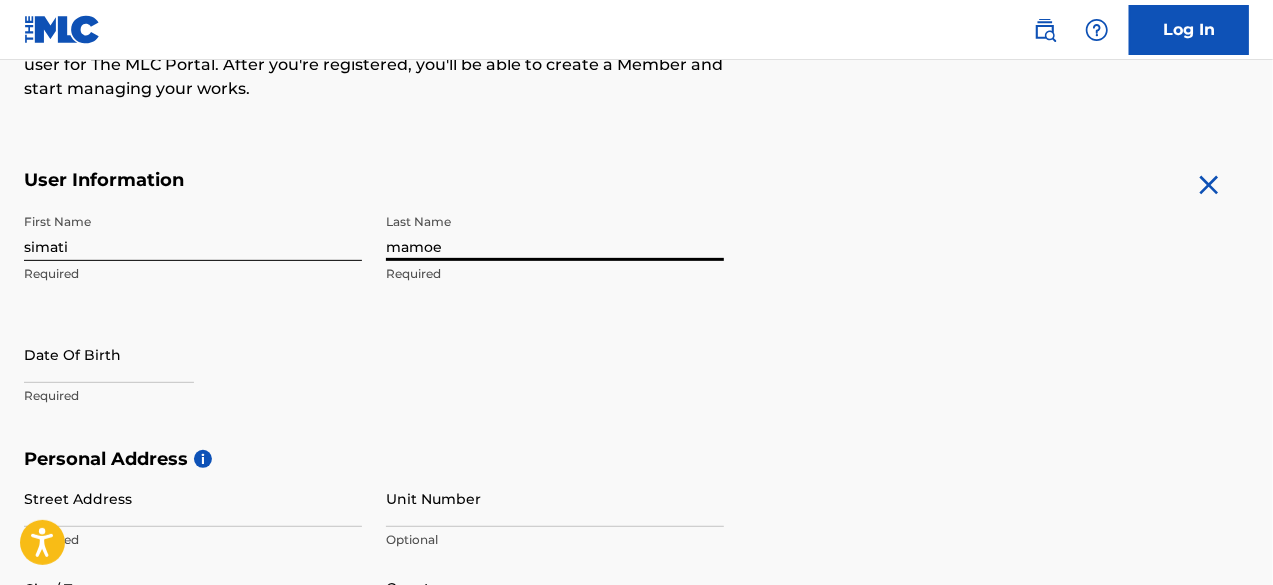 scroll, scrollTop: 438, scrollLeft: 0, axis: vertical 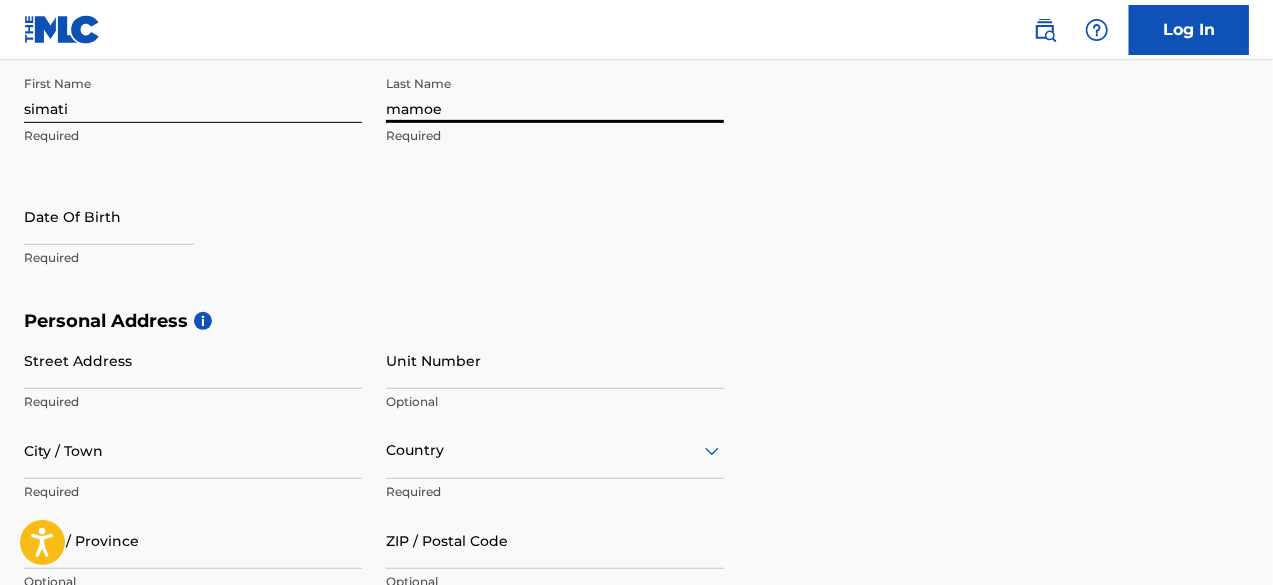 type on "mamoe" 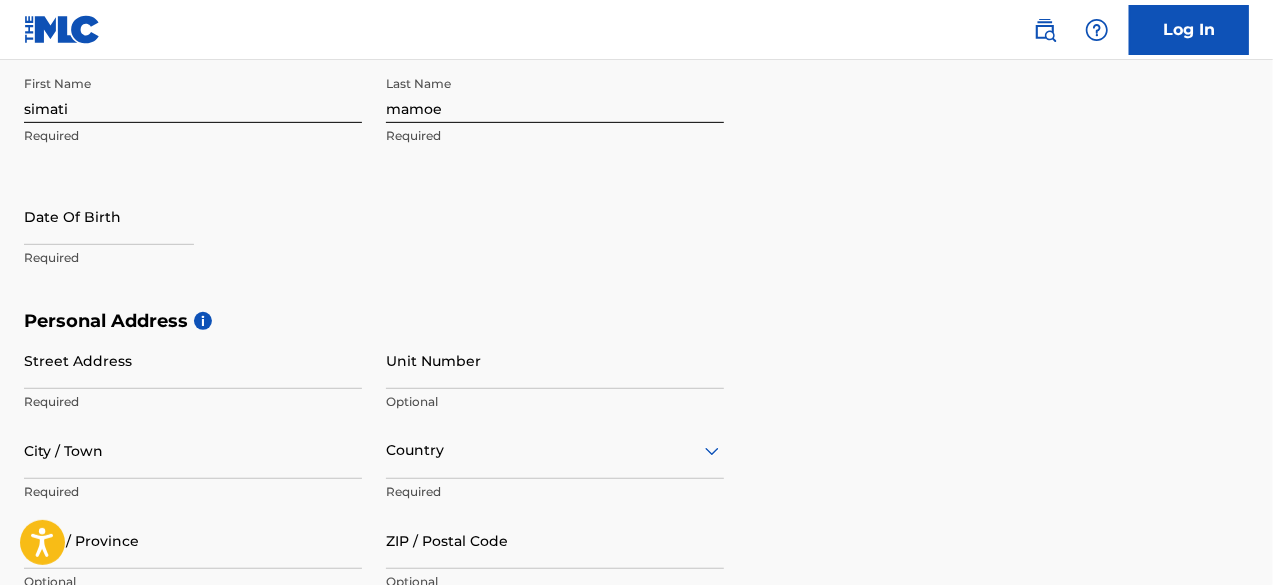 click at bounding box center [109, 216] 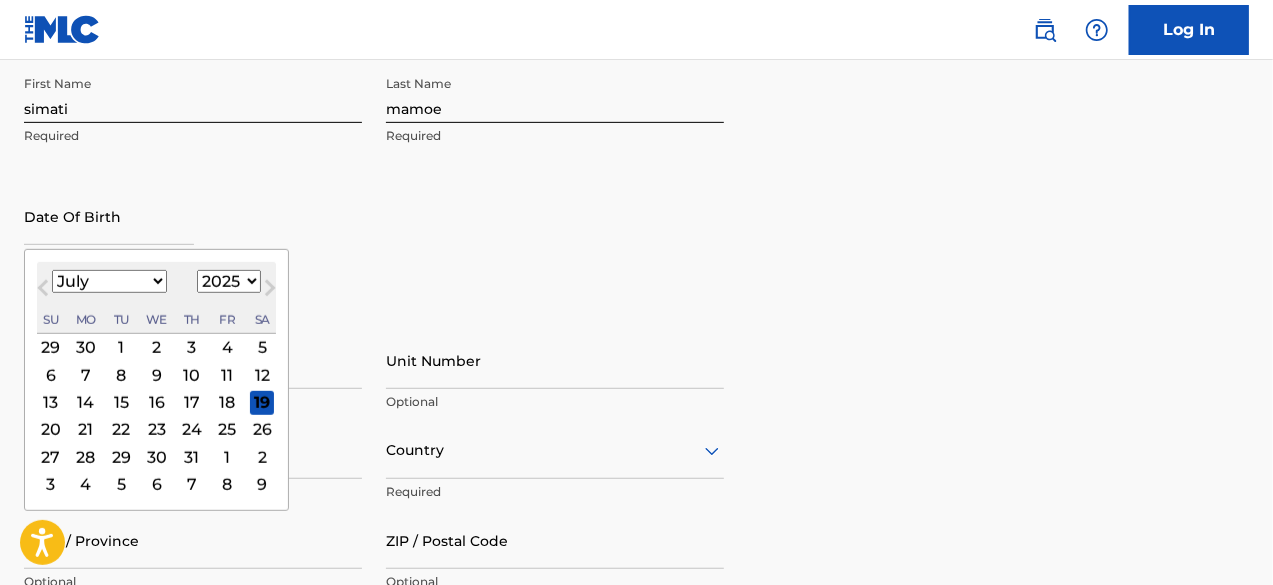 click on "January February March April May June July August September October November December" at bounding box center (109, 281) 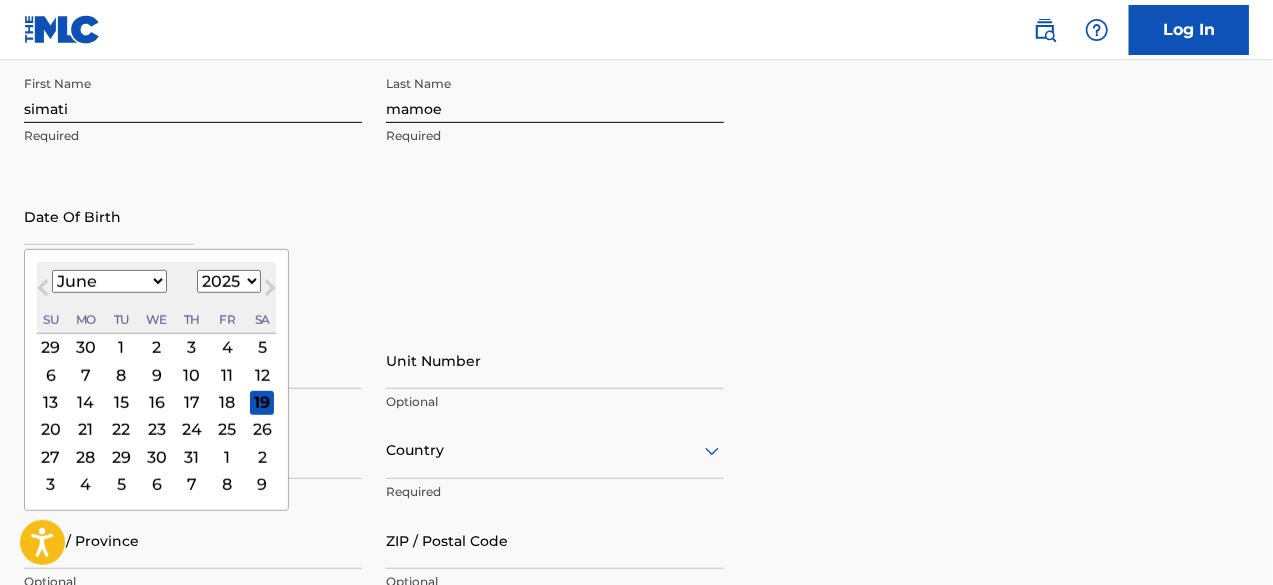 click on "January February March April May June July August September October November December" at bounding box center (109, 281) 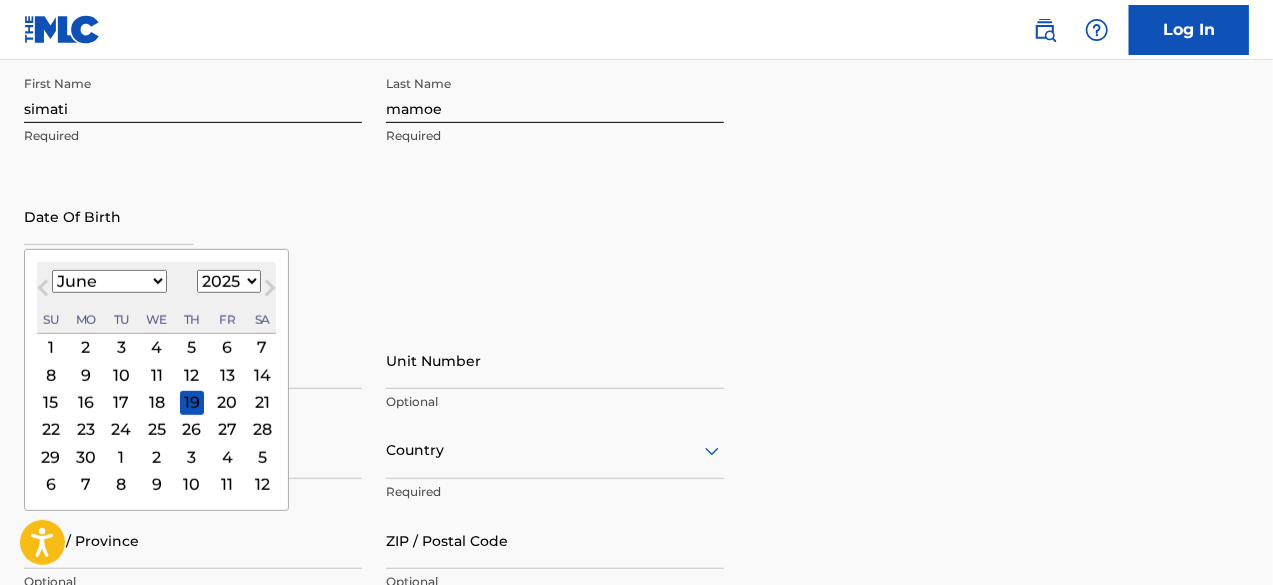 click on "25" at bounding box center (157, 429) 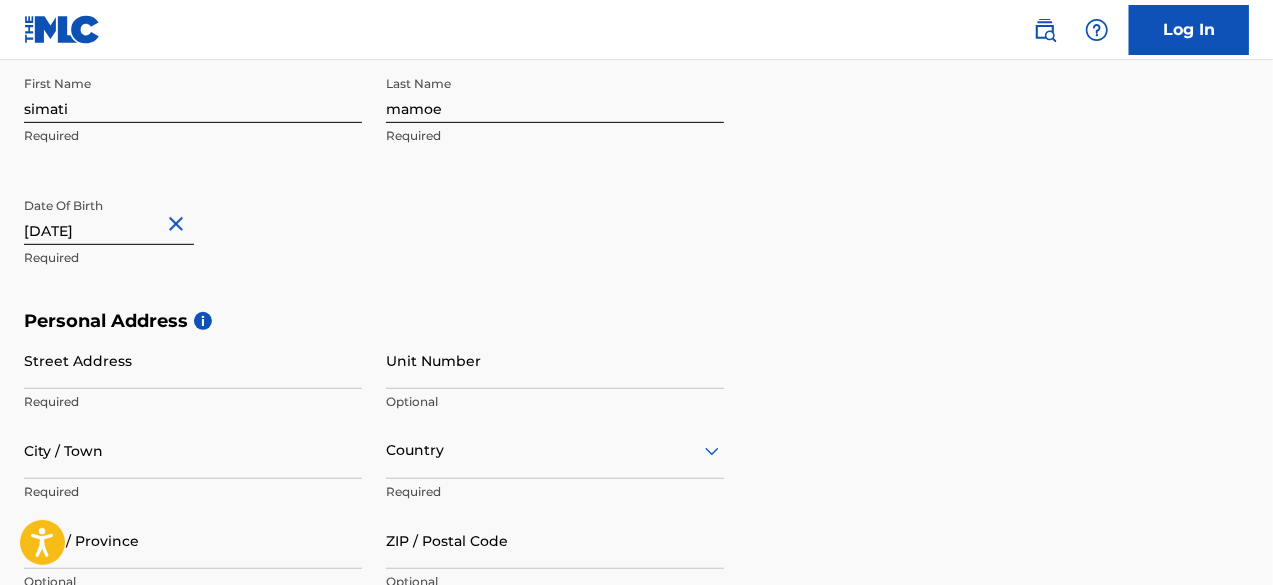 click on "[DATE]" at bounding box center (109, 216) 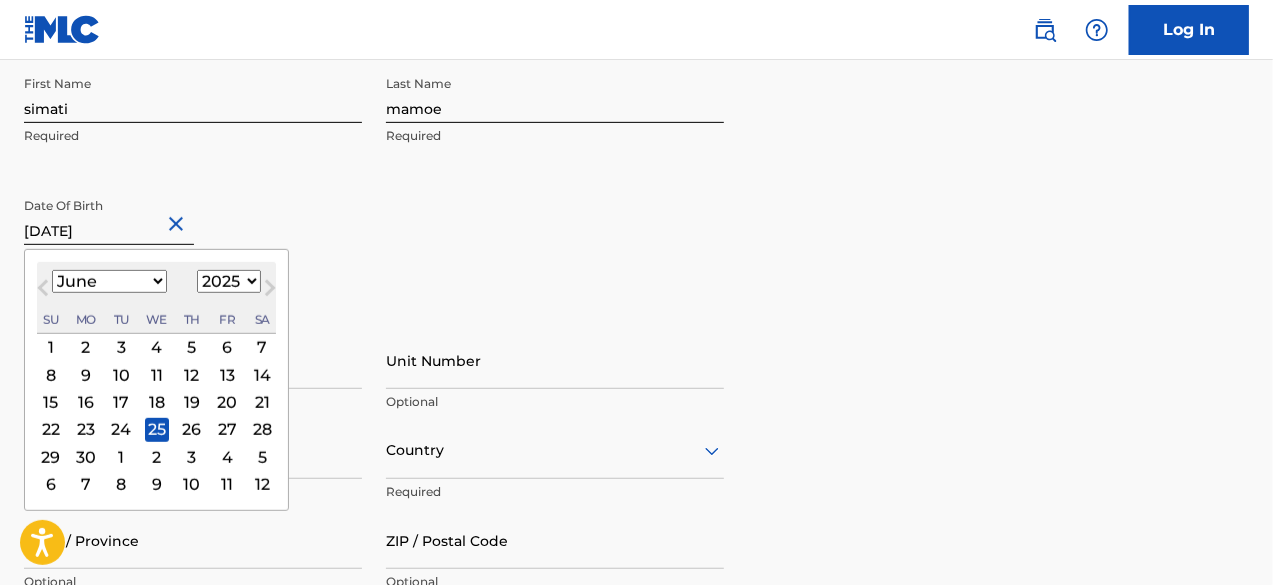 click on "1899 1900 1901 1902 1903 1904 1905 1906 1907 1908 1909 1910 1911 1912 1913 1914 1915 1916 1917 1918 1919 1920 1921 1922 1923 1924 1925 1926 1927 1928 1929 1930 1931 1932 1933 1934 1935 1936 1937 1938 1939 1940 1941 1942 1943 1944 1945 1946 1947 1948 1949 1950 1951 1952 1953 1954 1955 1956 1957 1958 1959 1960 1961 1962 1963 1964 1965 1966 1967 1968 1969 1970 1971 1972 1973 1974 1975 1976 1977 1978 1979 1980 1981 1982 1983 1984 1985 1986 1987 1988 1989 1990 1991 1992 1993 1994 1995 1996 1997 1998 1999 2000 2001 2002 2003 2004 2005 2006 2007 2008 2009 2010 2011 2012 2013 2014 2015 2016 2017 2018 2019 2020 2021 2022 2023 2024 2025 2026 2027 2028 2029 2030 2031 2032 2033 2034 2035 2036 2037 2038 2039 2040 2041 2042 2043 2044 2045 2046 2047 2048 2049 2050 2051 2052 2053 2054 2055 2056 2057 2058 2059 2060 2061 2062 2063 2064 2065 2066 2067 2068 2069 2070 2071 2072 2073 2074 2075 2076 2077 2078 2079 2080 2081 2082 2083 2084 2085 2086 2087 2088 2089 2090 2091 2092 2093 2094 2095 2096 2097 2098 2099 2100" at bounding box center (229, 281) 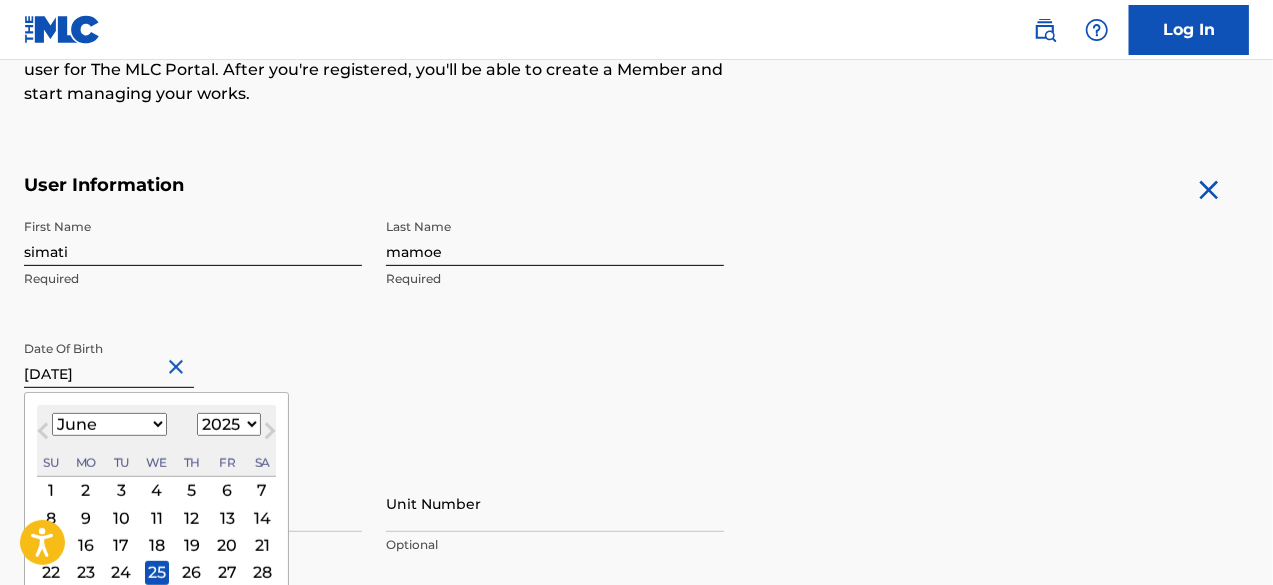 click on "Fr" at bounding box center [227, 462] 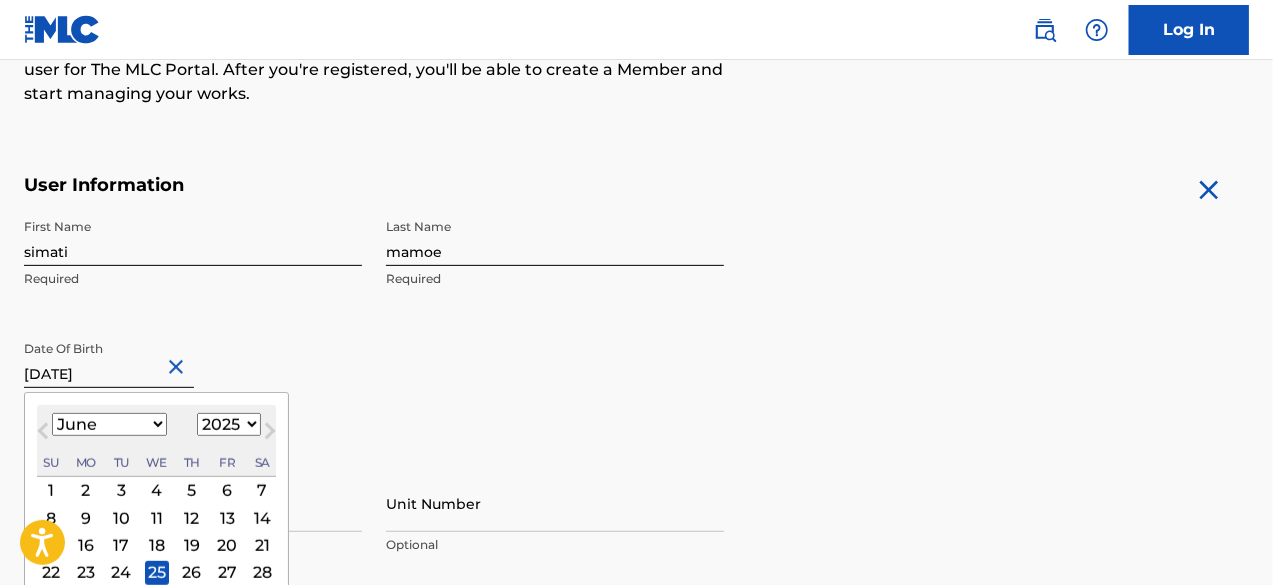 select on "2000" 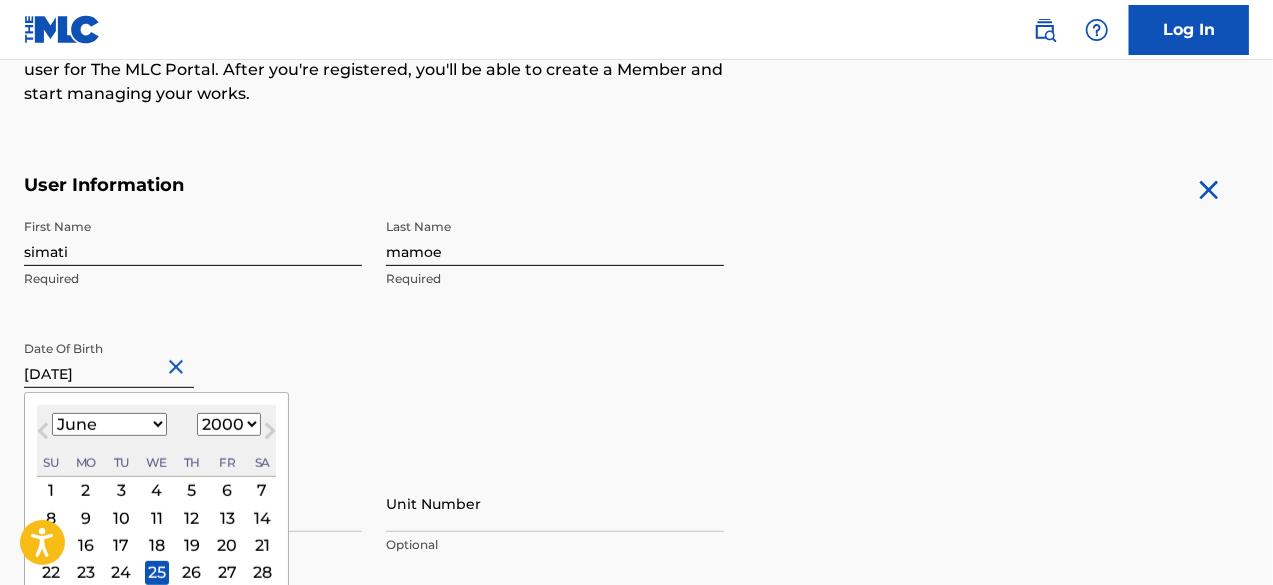 click on "1899 1900 1901 1902 1903 1904 1905 1906 1907 1908 1909 1910 1911 1912 1913 1914 1915 1916 1917 1918 1919 1920 1921 1922 1923 1924 1925 1926 1927 1928 1929 1930 1931 1932 1933 1934 1935 1936 1937 1938 1939 1940 1941 1942 1943 1944 1945 1946 1947 1948 1949 1950 1951 1952 1953 1954 1955 1956 1957 1958 1959 1960 1961 1962 1963 1964 1965 1966 1967 1968 1969 1970 1971 1972 1973 1974 1975 1976 1977 1978 1979 1980 1981 1982 1983 1984 1985 1986 1987 1988 1989 1990 1991 1992 1993 1994 1995 1996 1997 1998 1999 2000 2001 2002 2003 2004 2005 2006 2007 2008 2009 2010 2011 2012 2013 2014 2015 2016 2017 2018 2019 2020 2021 2022 2023 2024 2025 2026 2027 2028 2029 2030 2031 2032 2033 2034 2035 2036 2037 2038 2039 2040 2041 2042 2043 2044 2045 2046 2047 2048 2049 2050 2051 2052 2053 2054 2055 2056 2057 2058 2059 2060 2061 2062 2063 2064 2065 2066 2067 2068 2069 2070 2071 2072 2073 2074 2075 2076 2077 2078 2079 2080 2081 2082 2083 2084 2085 2086 2087 2088 2089 2090 2091 2092 2093 2094 2095 2096 2097 2098 2099 2100" at bounding box center (229, 424) 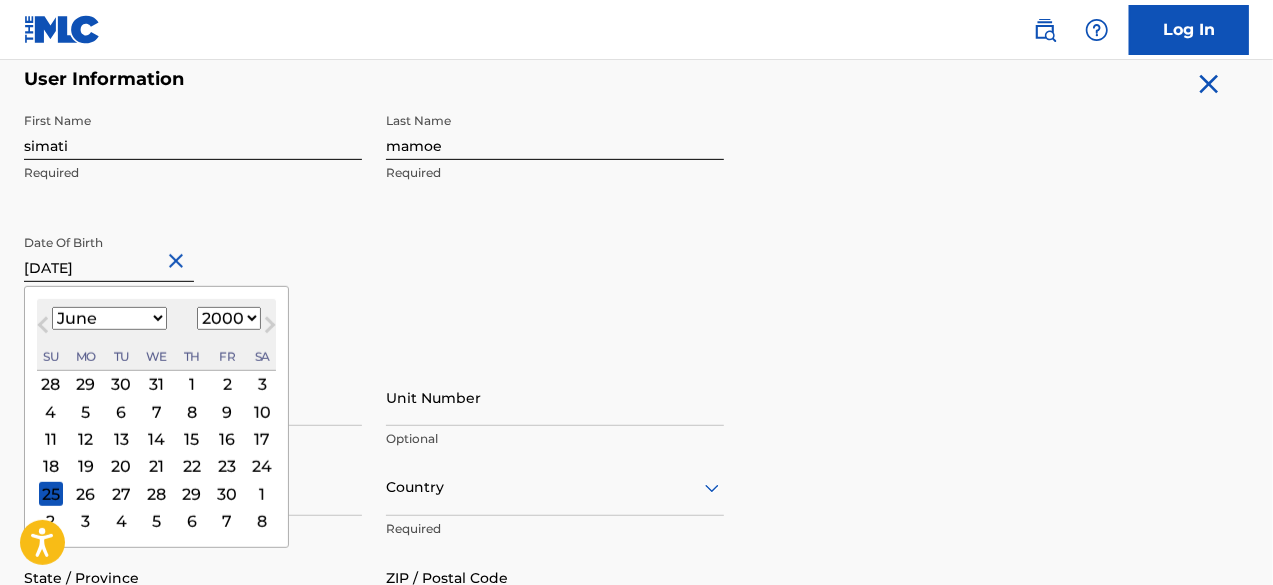 scroll, scrollTop: 410, scrollLeft: 0, axis: vertical 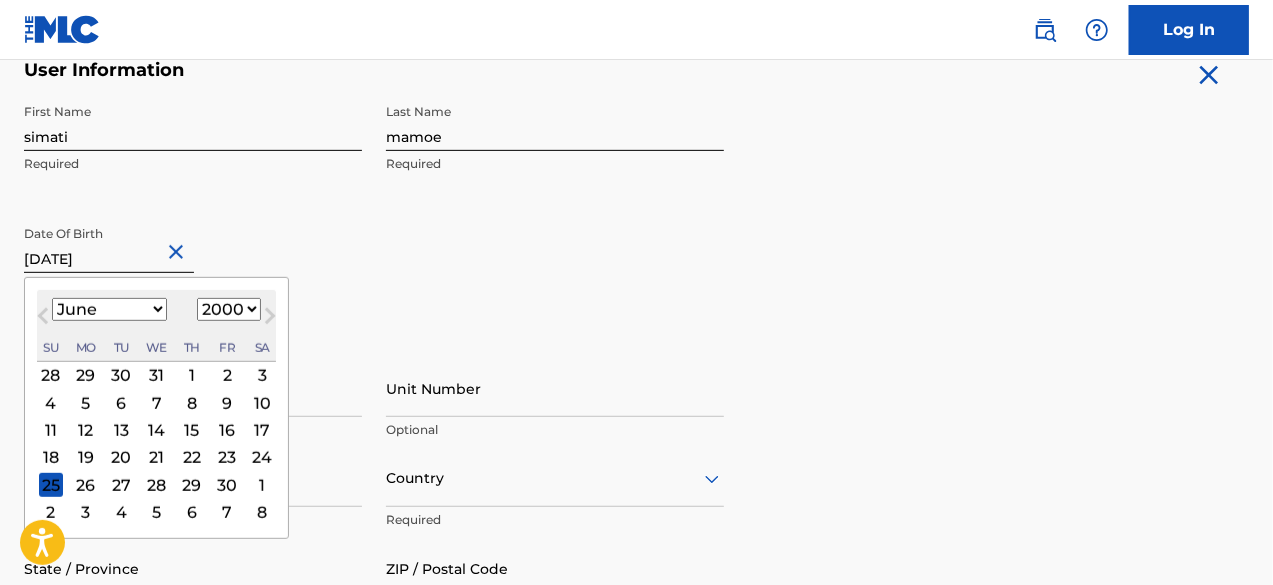 click on "25" at bounding box center (51, 485) 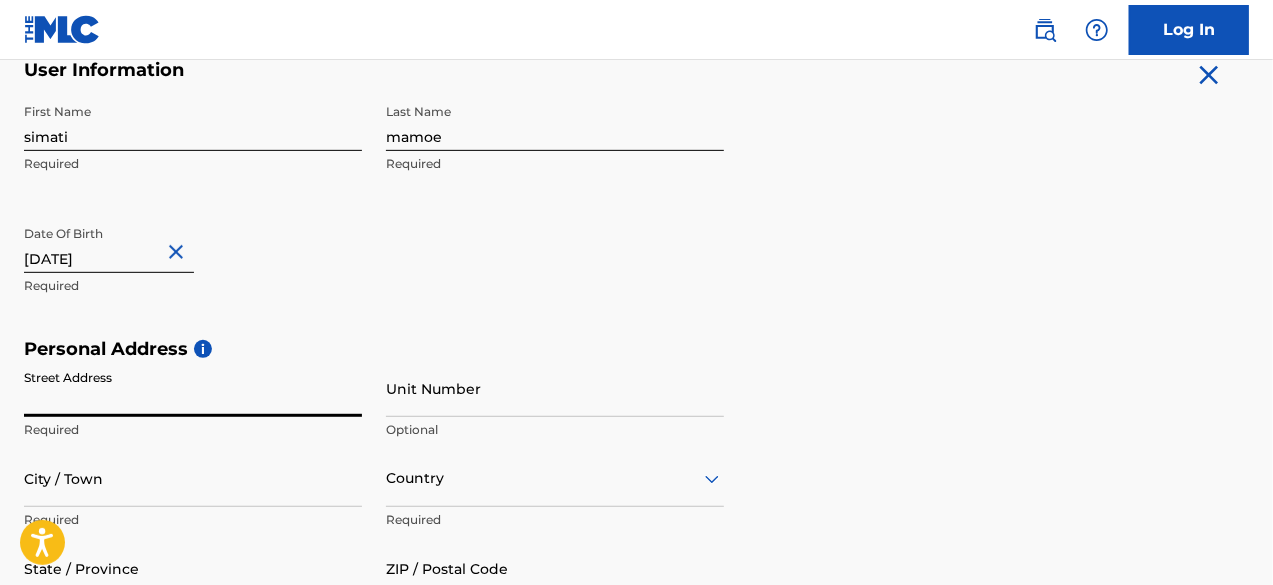 click on "Street Address" at bounding box center (193, 388) 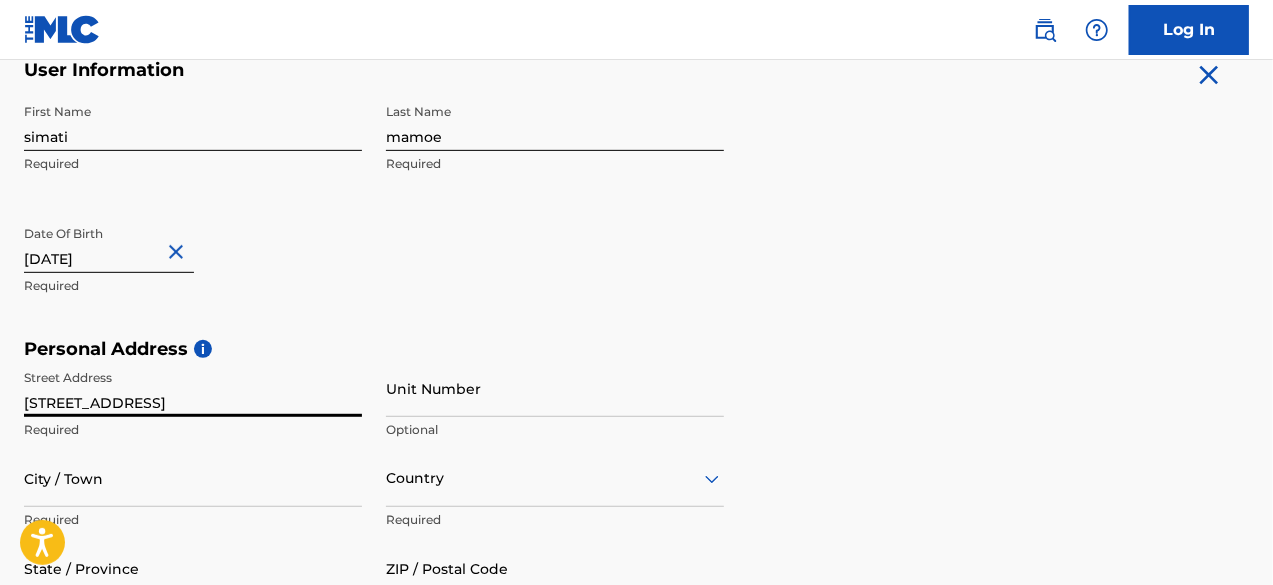type on "[STREET_ADDRESS]" 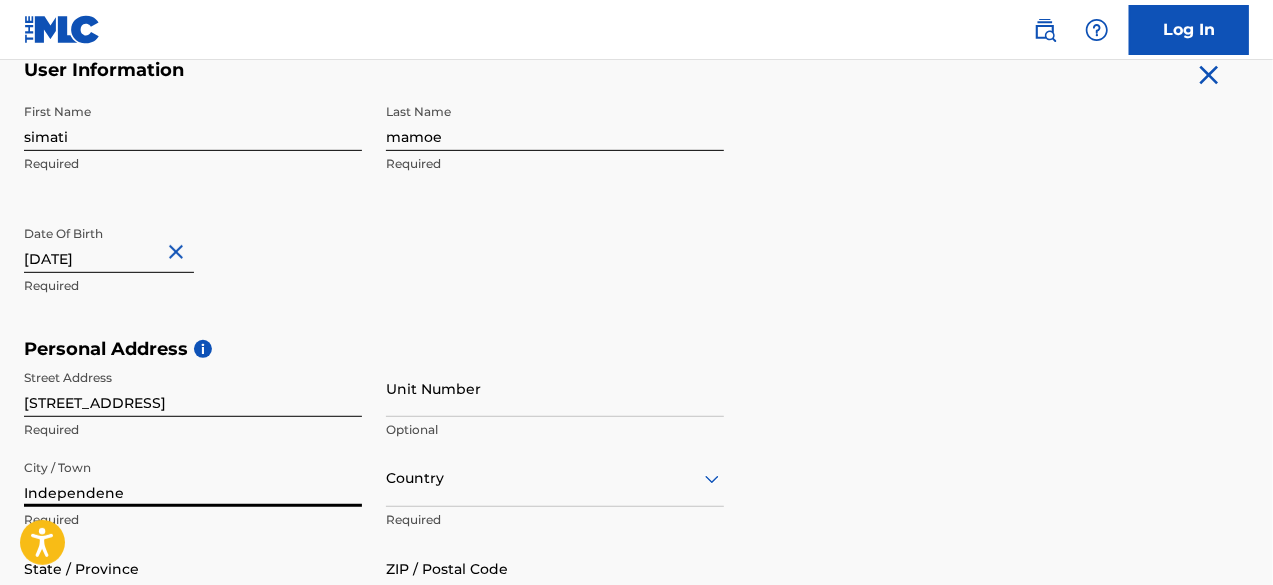 type on "Independene" 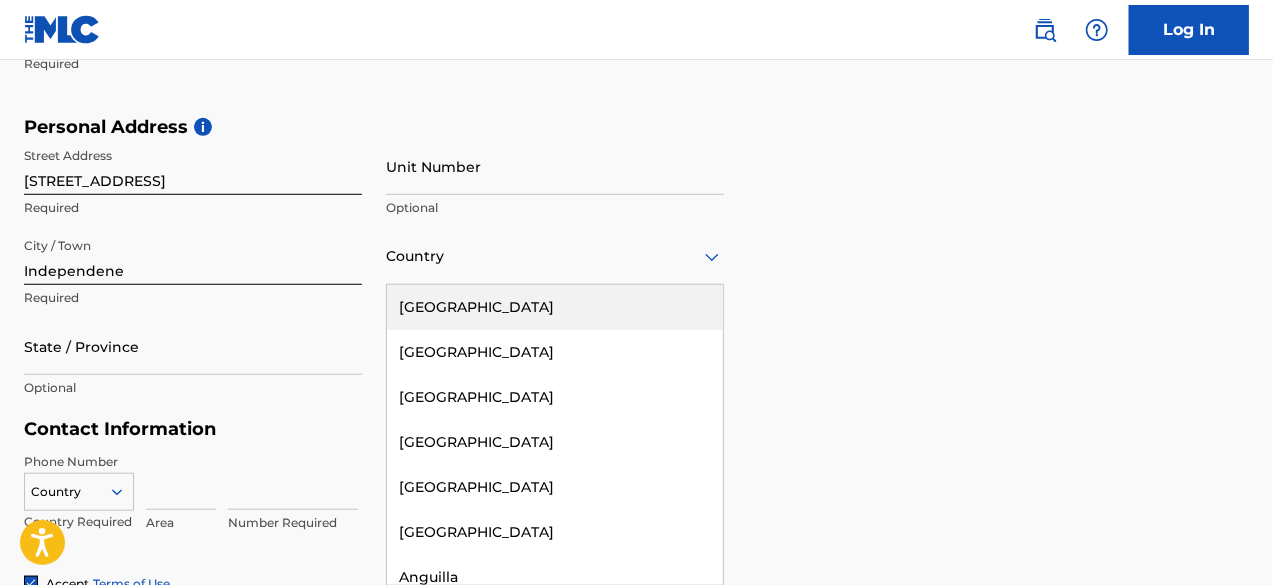 click on "[GEOGRAPHIC_DATA]" at bounding box center [555, 307] 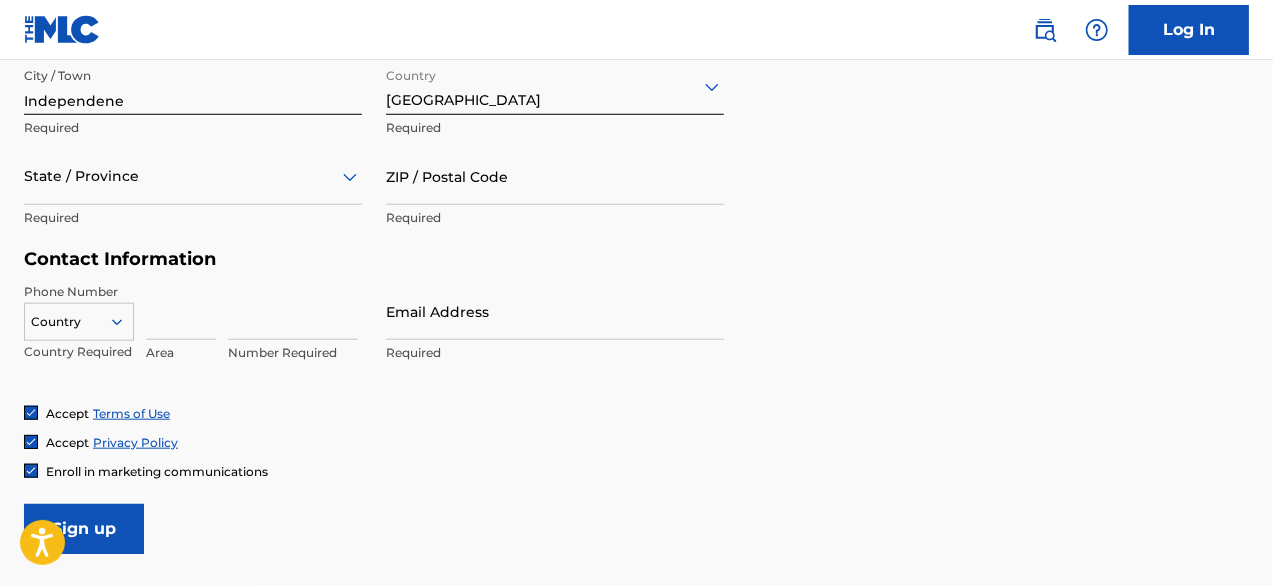 scroll, scrollTop: 828, scrollLeft: 0, axis: vertical 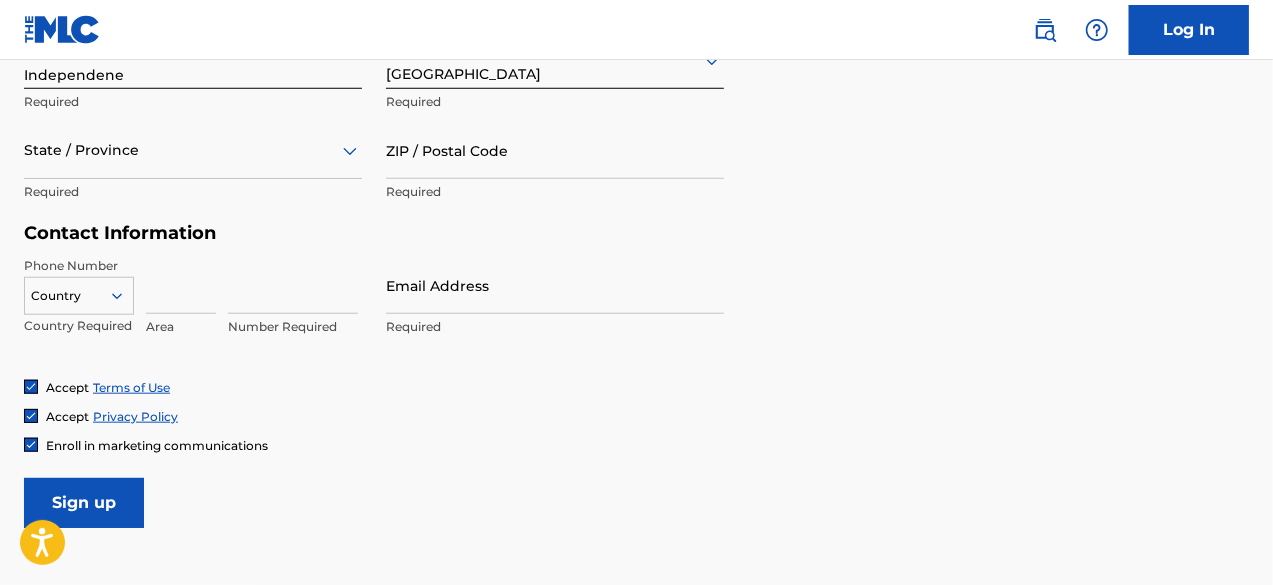 click on "Required" at bounding box center [193, 192] 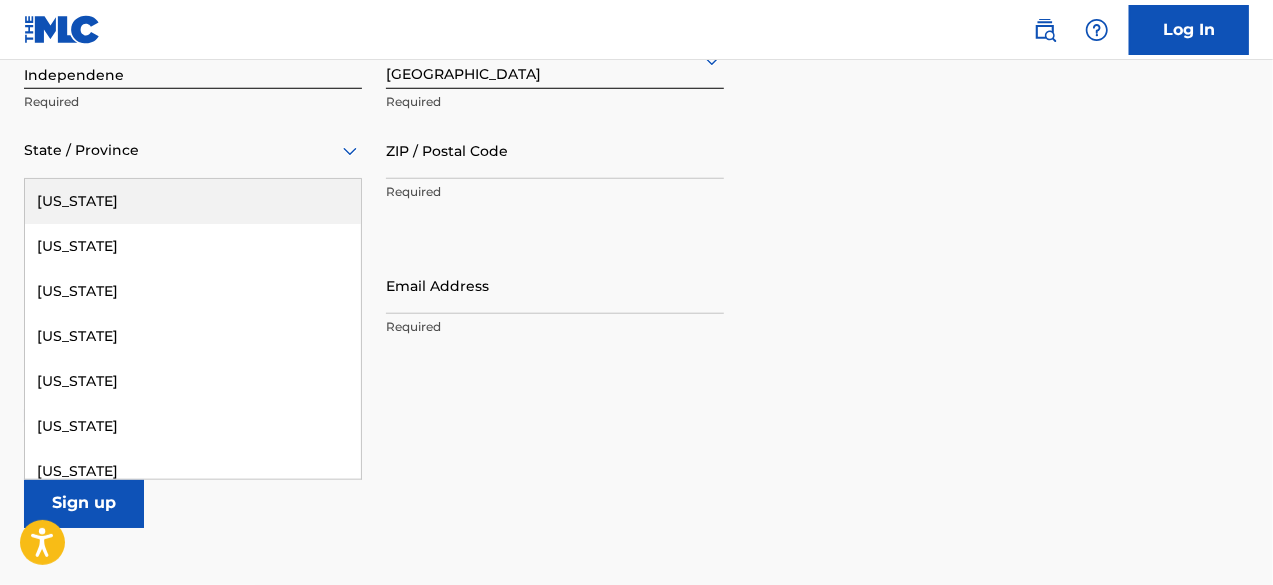 click on "State / Province" at bounding box center [193, 150] 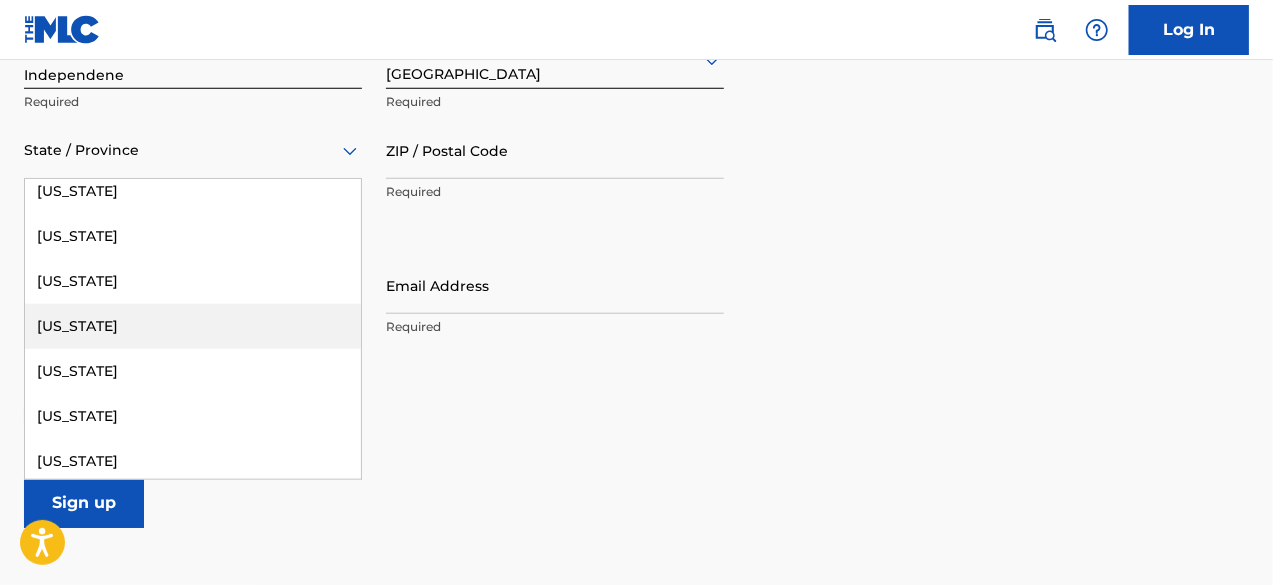 scroll, scrollTop: 1100, scrollLeft: 0, axis: vertical 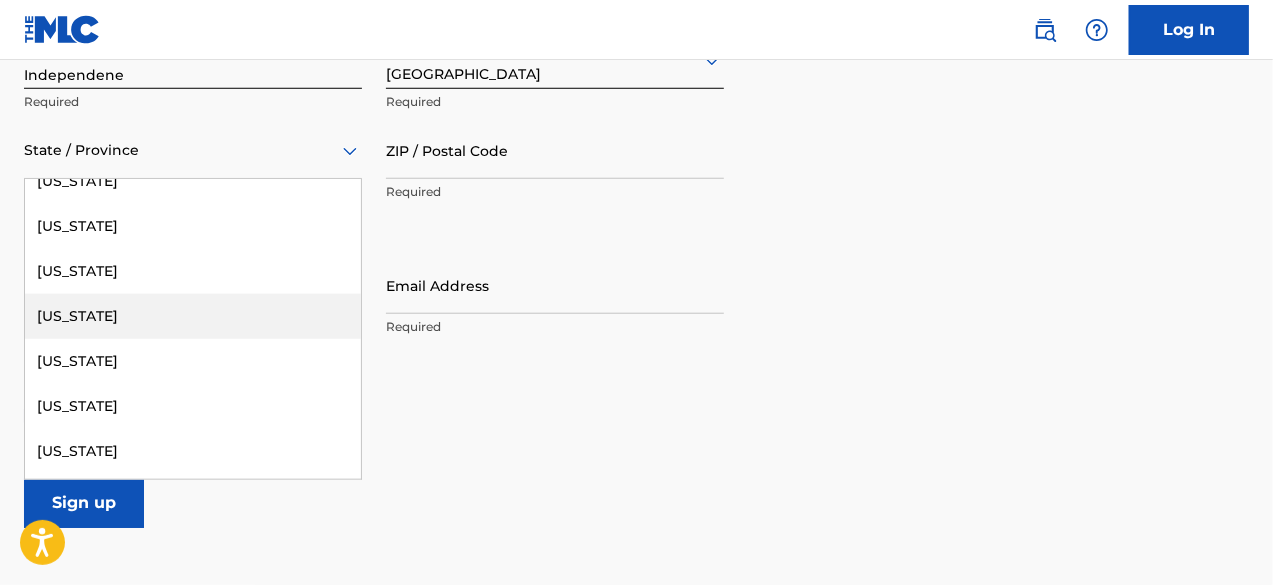 click on "[US_STATE]" at bounding box center (193, 316) 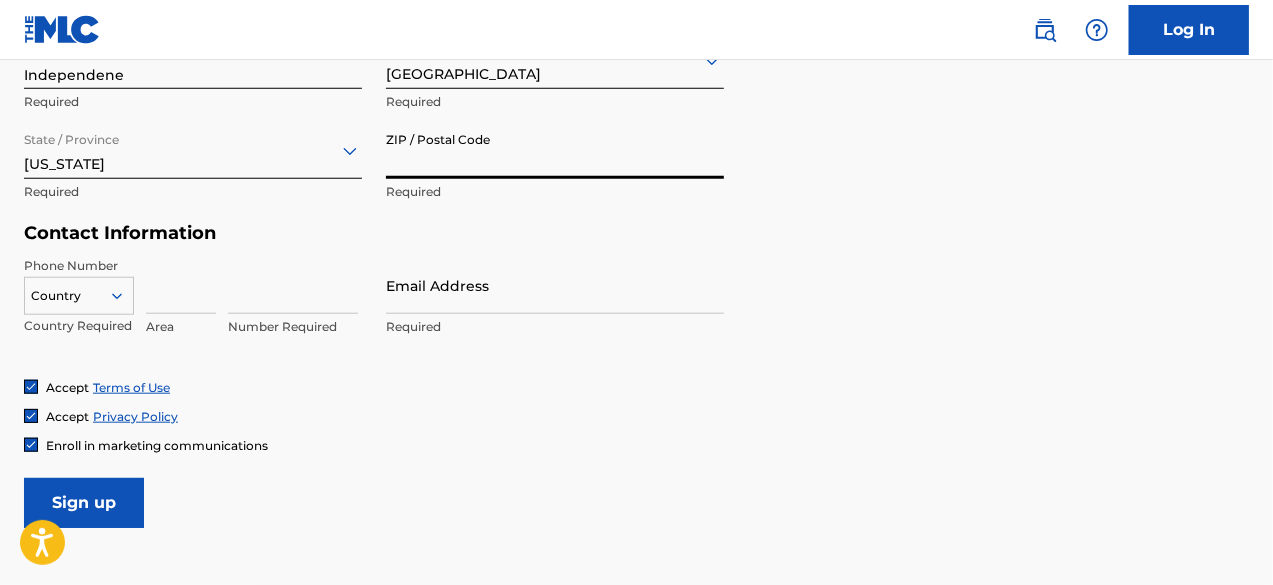 click on "ZIP / Postal Code" at bounding box center [555, 150] 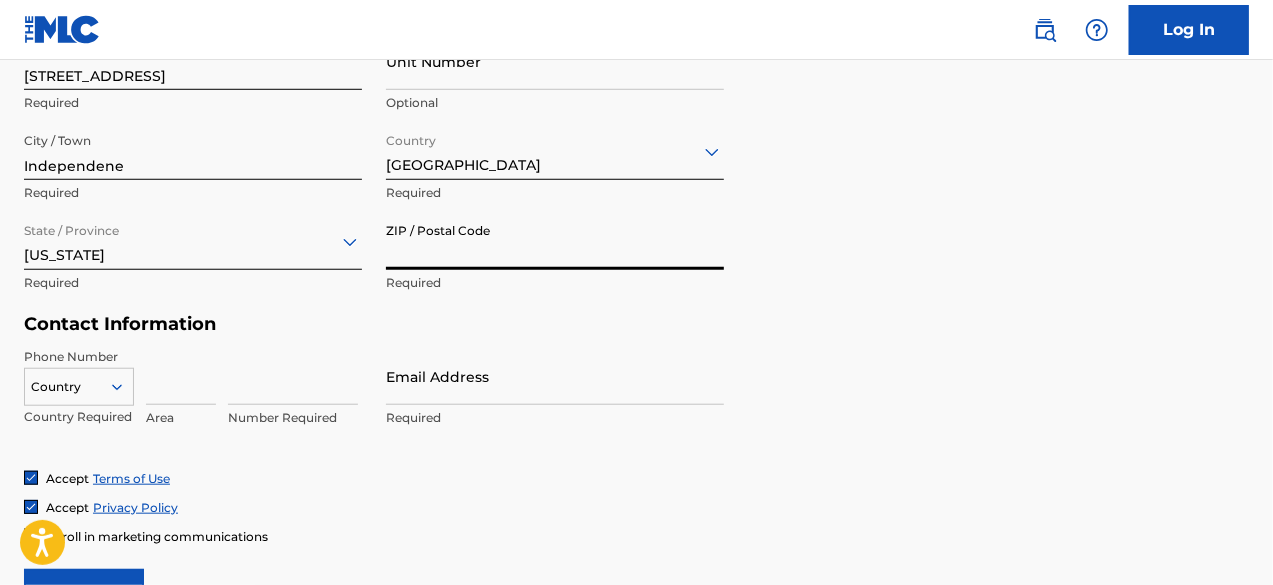scroll, scrollTop: 728, scrollLeft: 0, axis: vertical 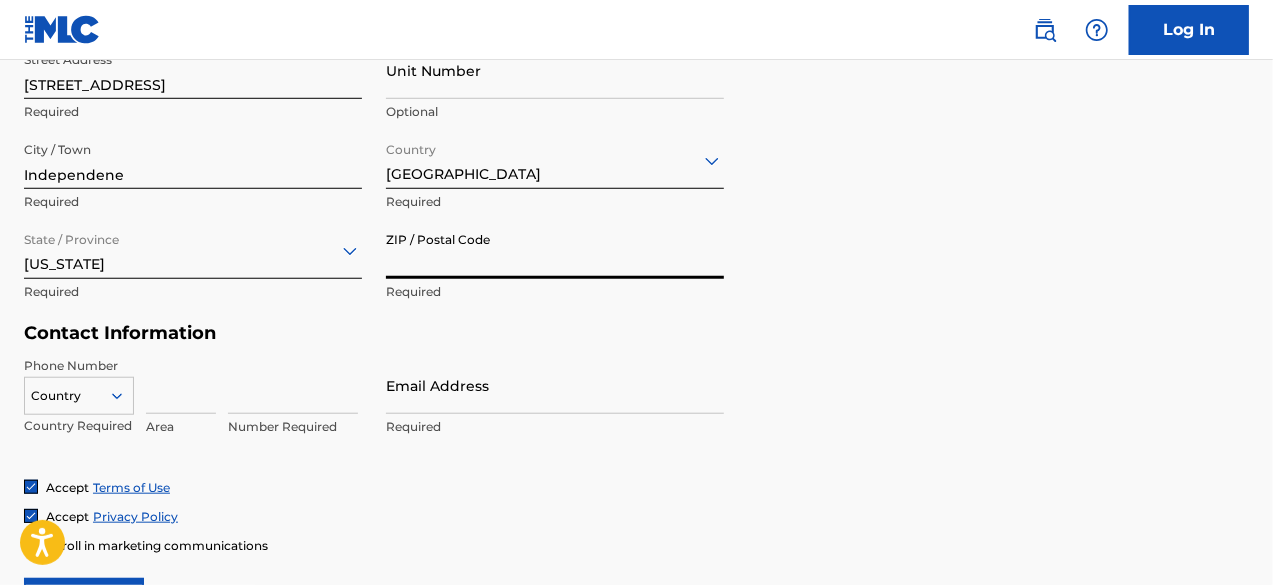 click on "ZIP / Postal Code" at bounding box center (555, 250) 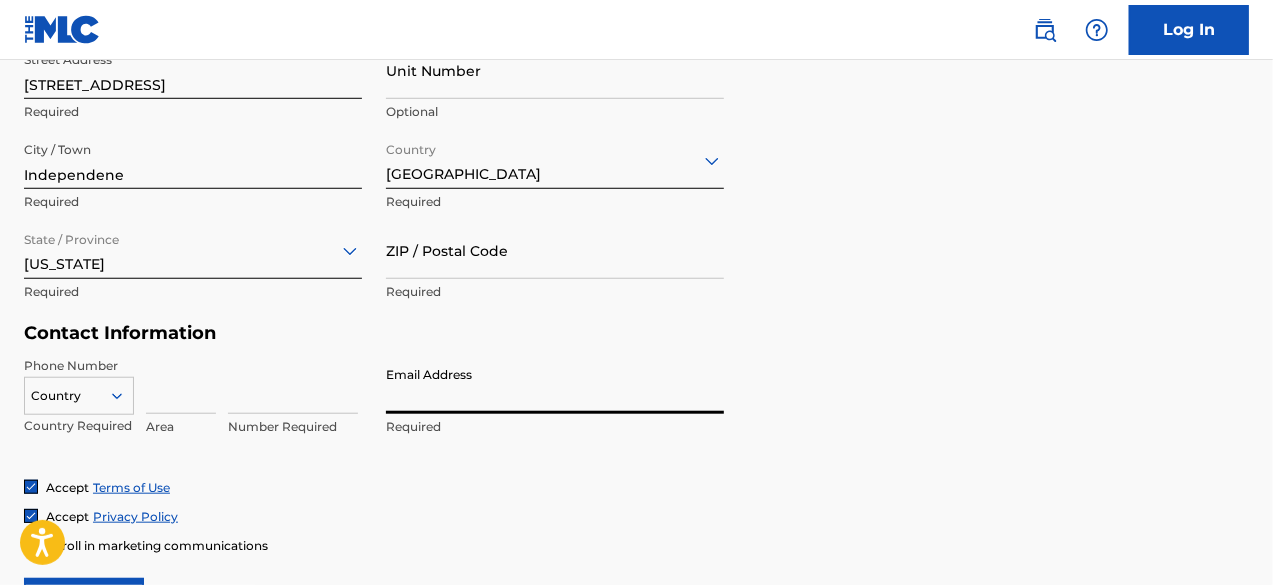 click on "Email Address" at bounding box center (555, 385) 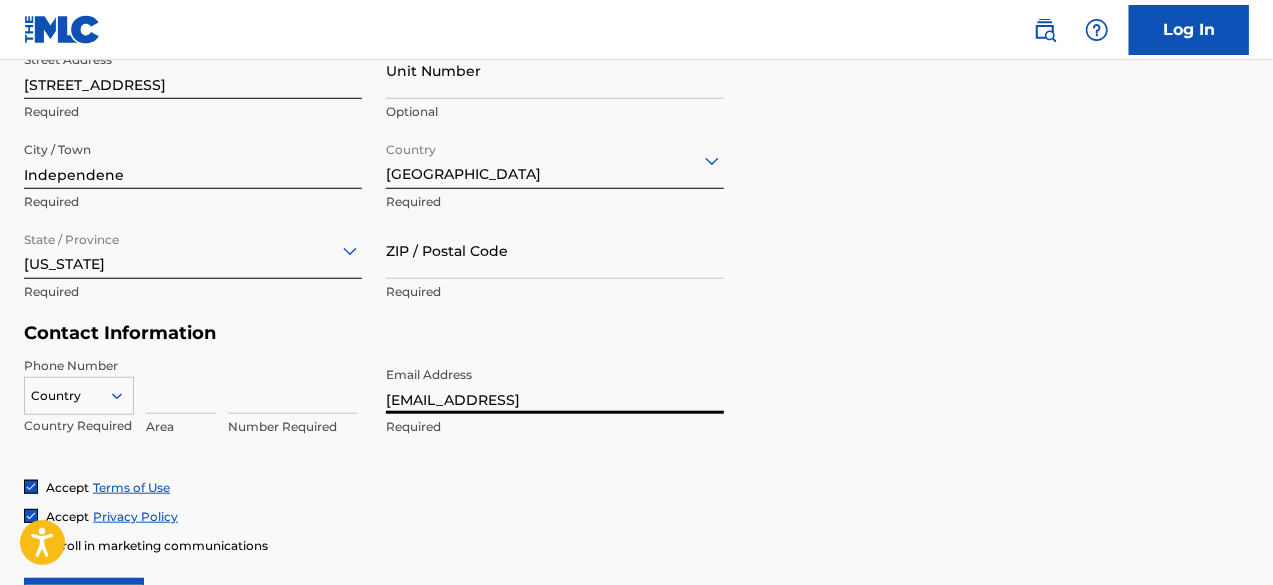 click on "Sign up" at bounding box center [84, 603] 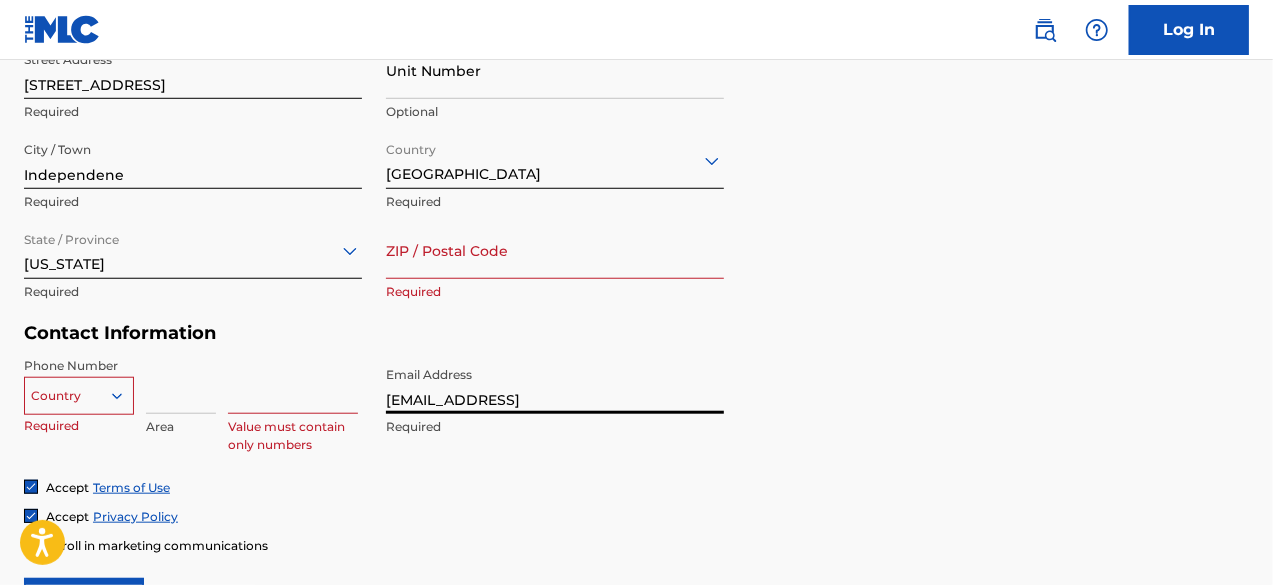 click on "[EMAIL_ADDRESS]" at bounding box center (555, 385) 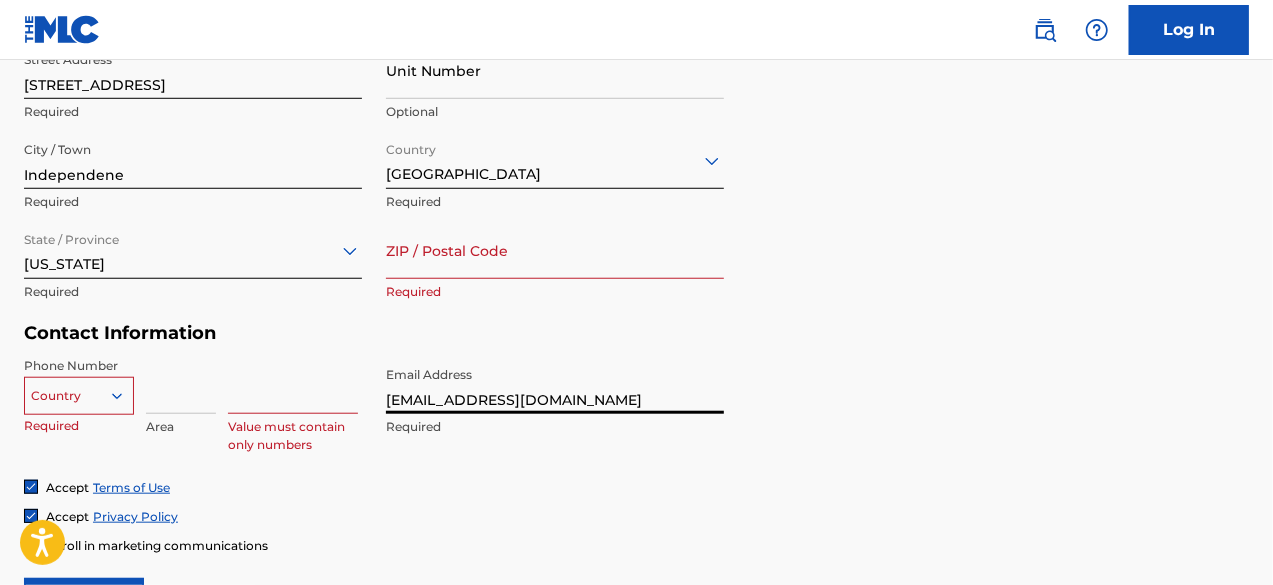 type on "[EMAIL_ADDRESS][DOMAIN_NAME]" 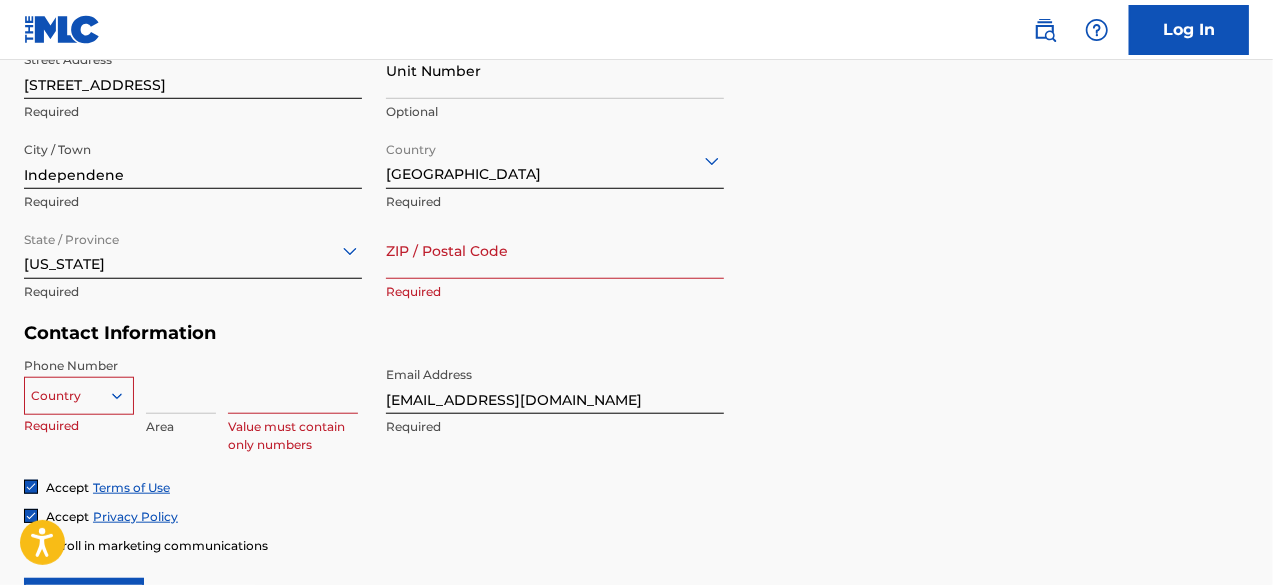 click at bounding box center (181, 385) 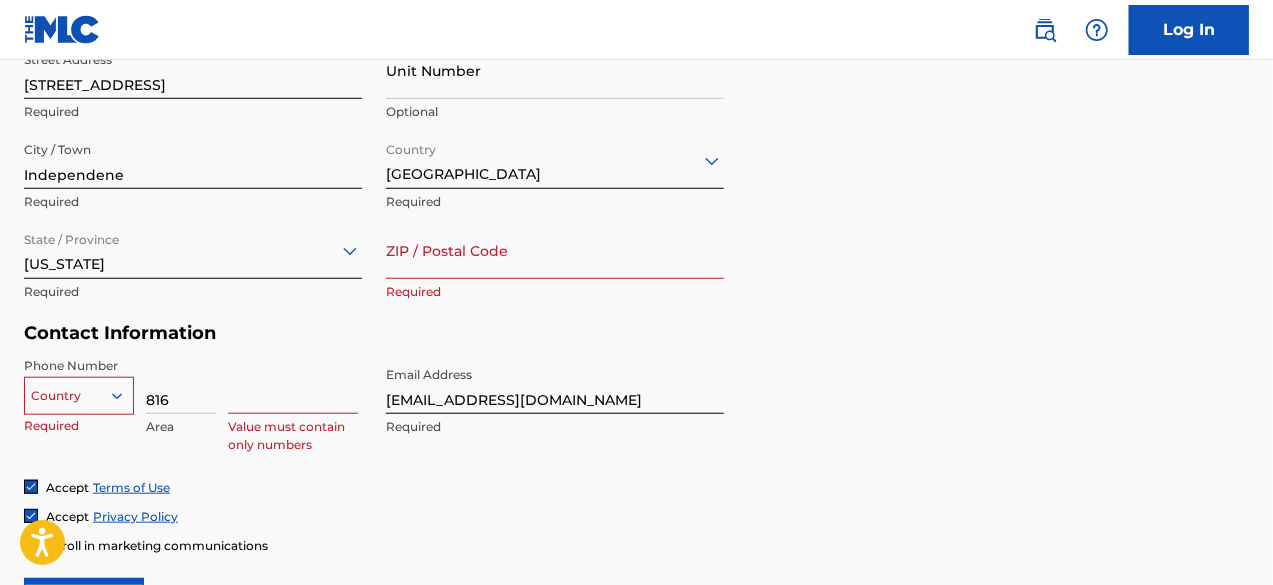 type on "816" 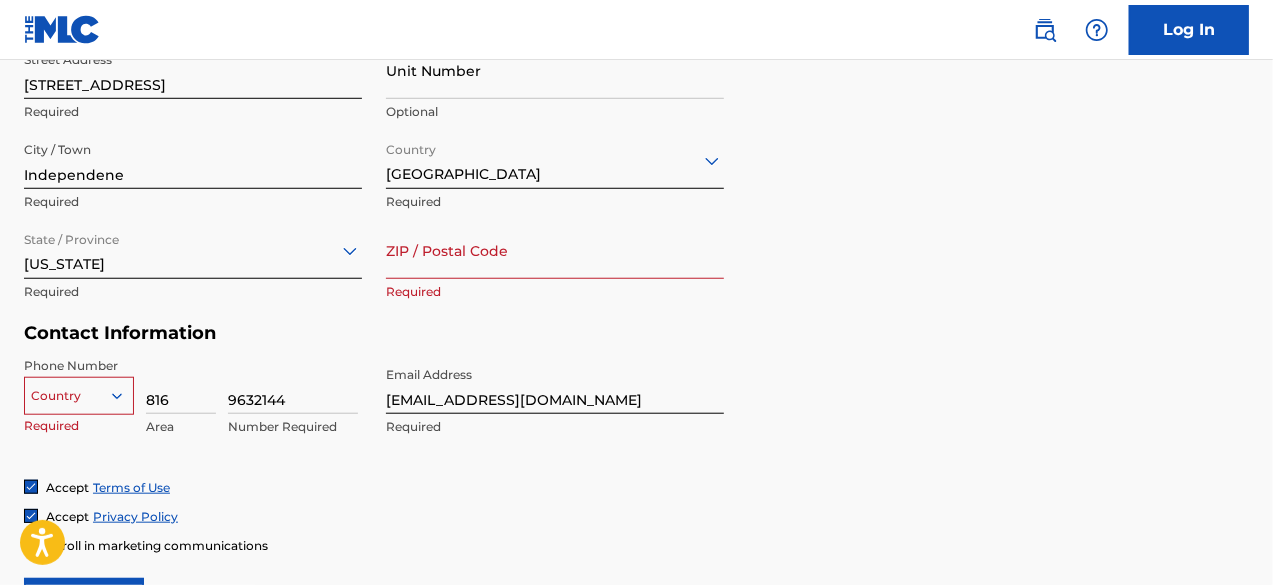 type on "9632144" 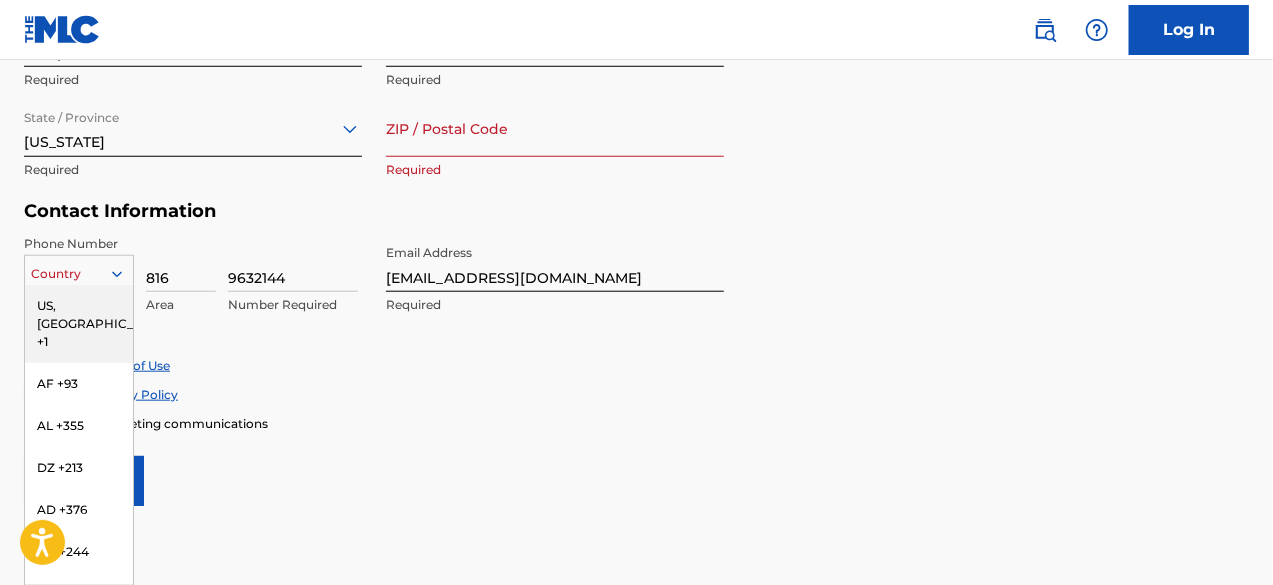 click on "US, [GEOGRAPHIC_DATA] +1" at bounding box center (79, 324) 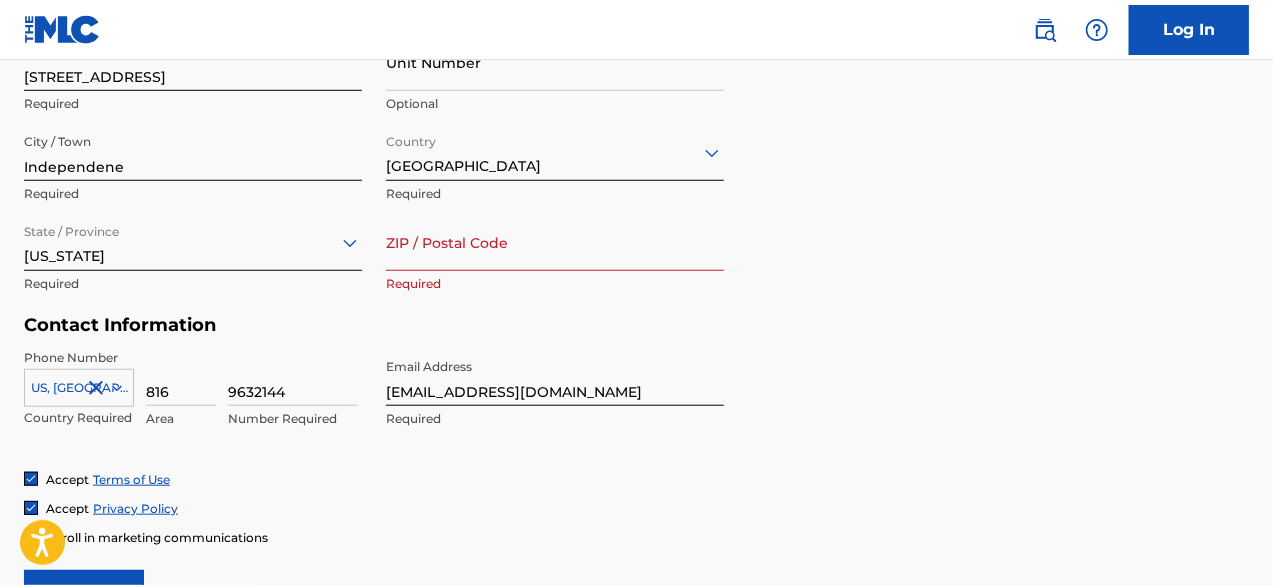 scroll, scrollTop: 736, scrollLeft: 0, axis: vertical 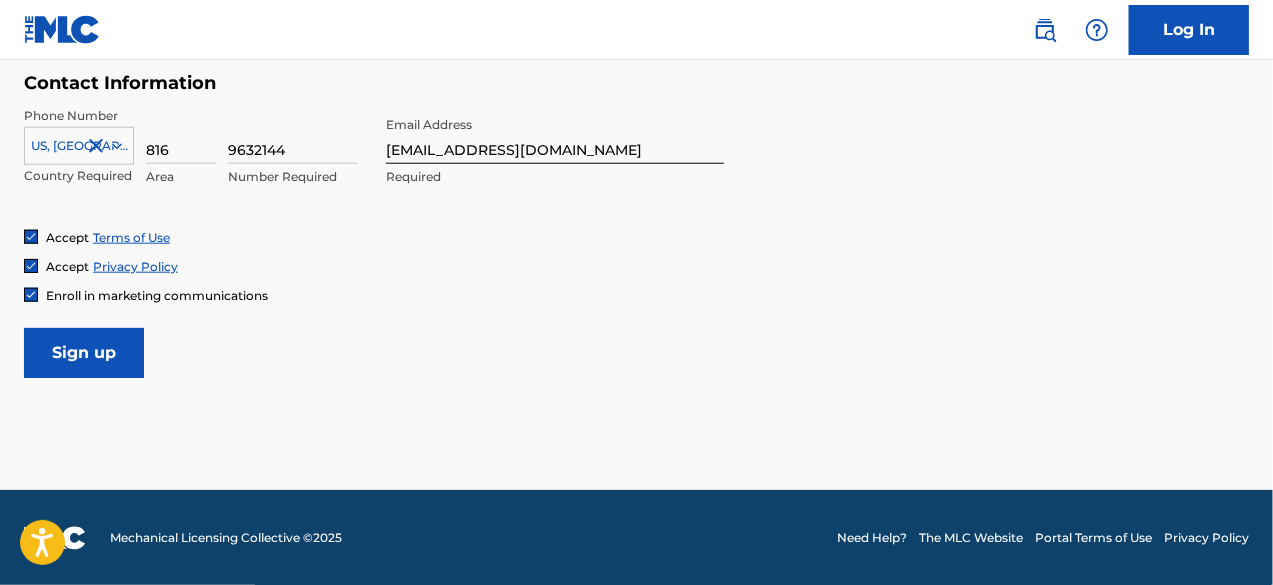 type on "64058" 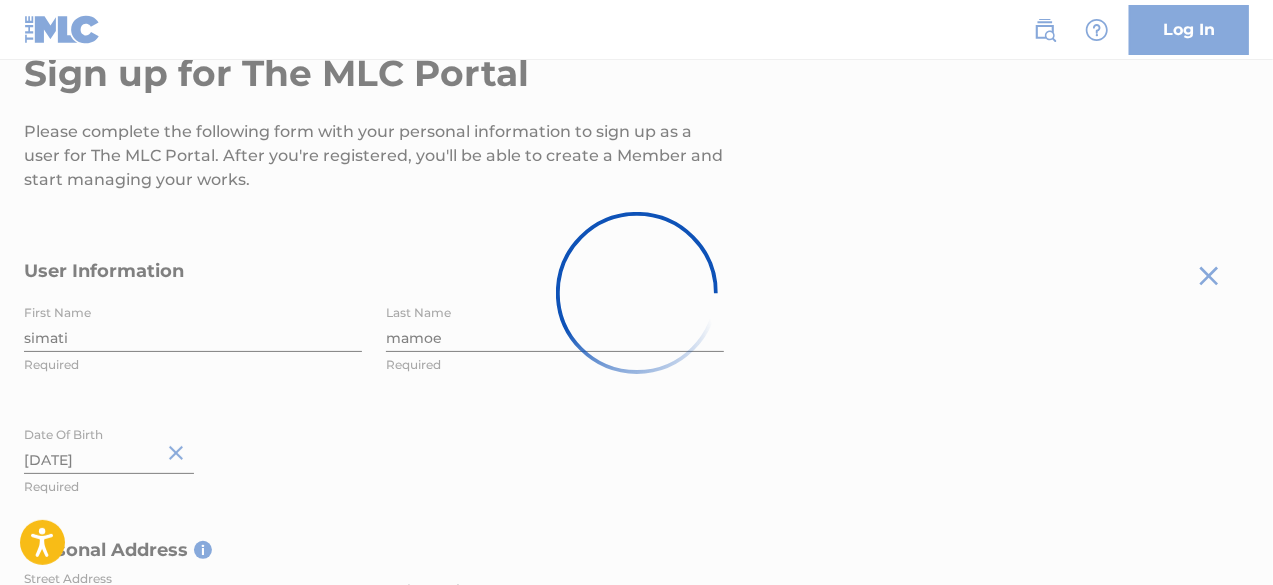 scroll, scrollTop: 178, scrollLeft: 0, axis: vertical 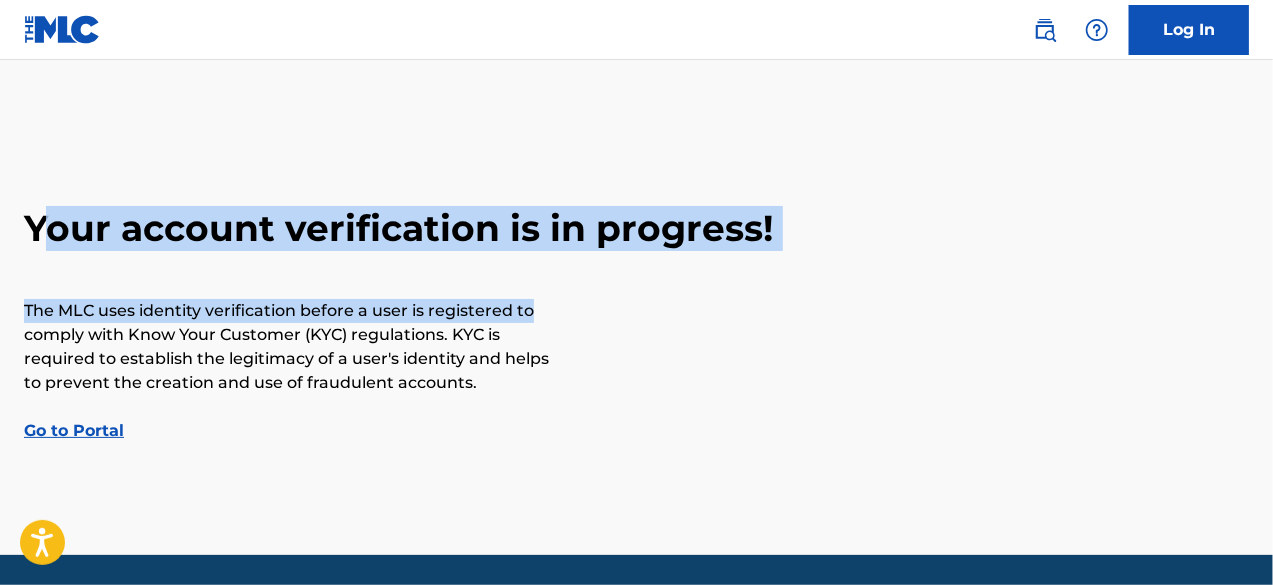 drag, startPoint x: 154, startPoint y: 223, endPoint x: 1048, endPoint y: 230, distance: 894.0274 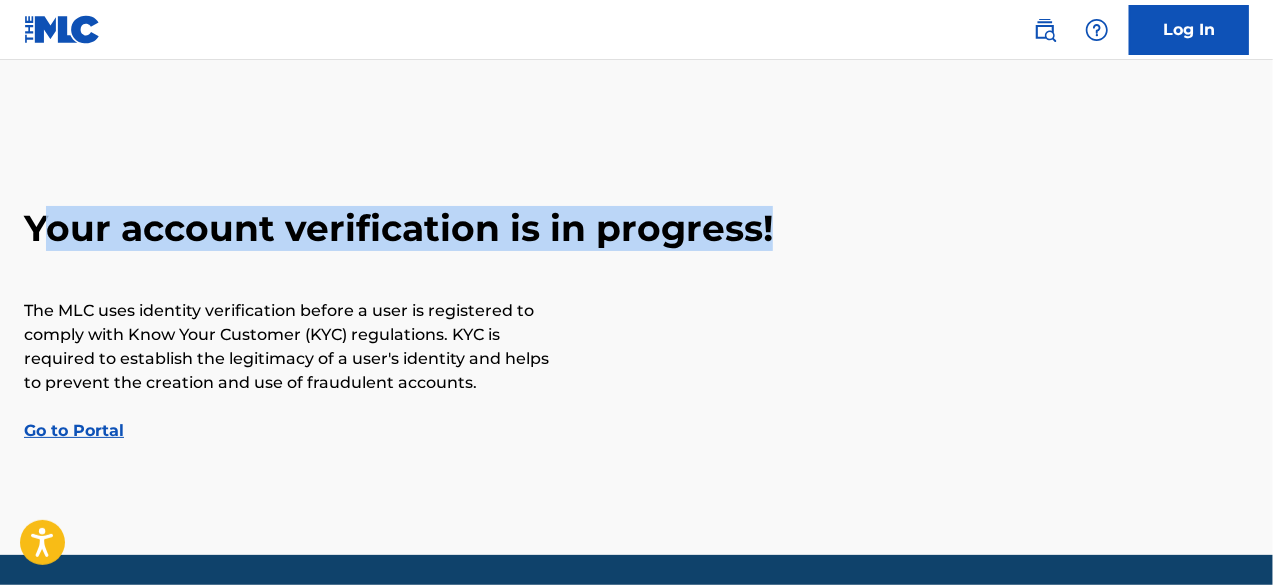 click on "Your account verification is in progress!" at bounding box center [636, 228] 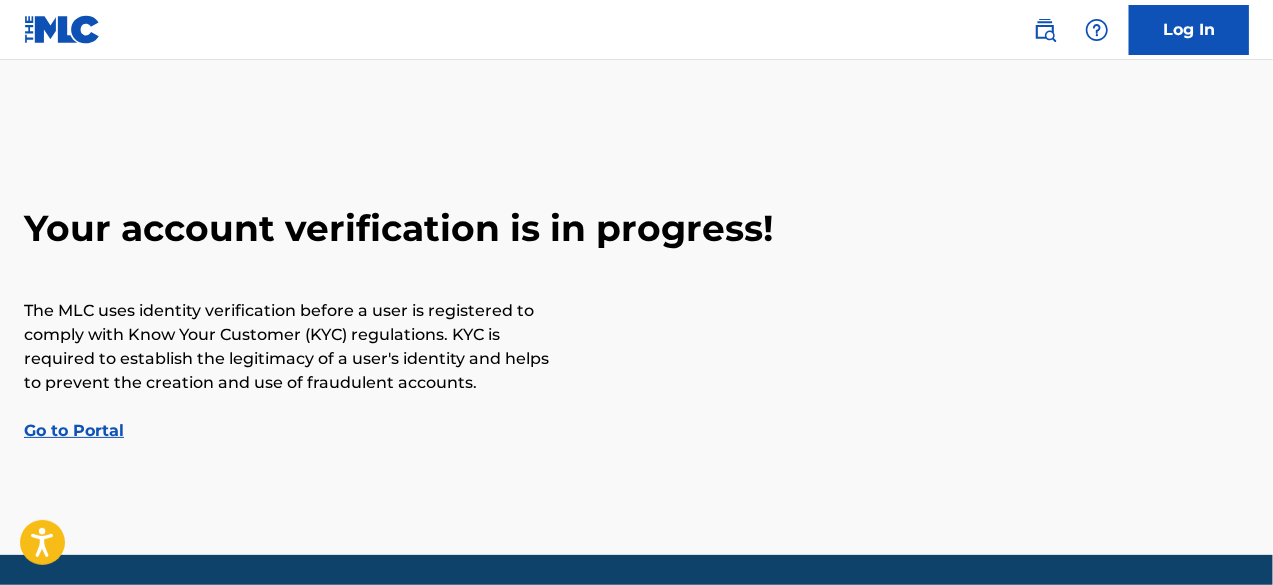 click on "Log In" at bounding box center [1189, 30] 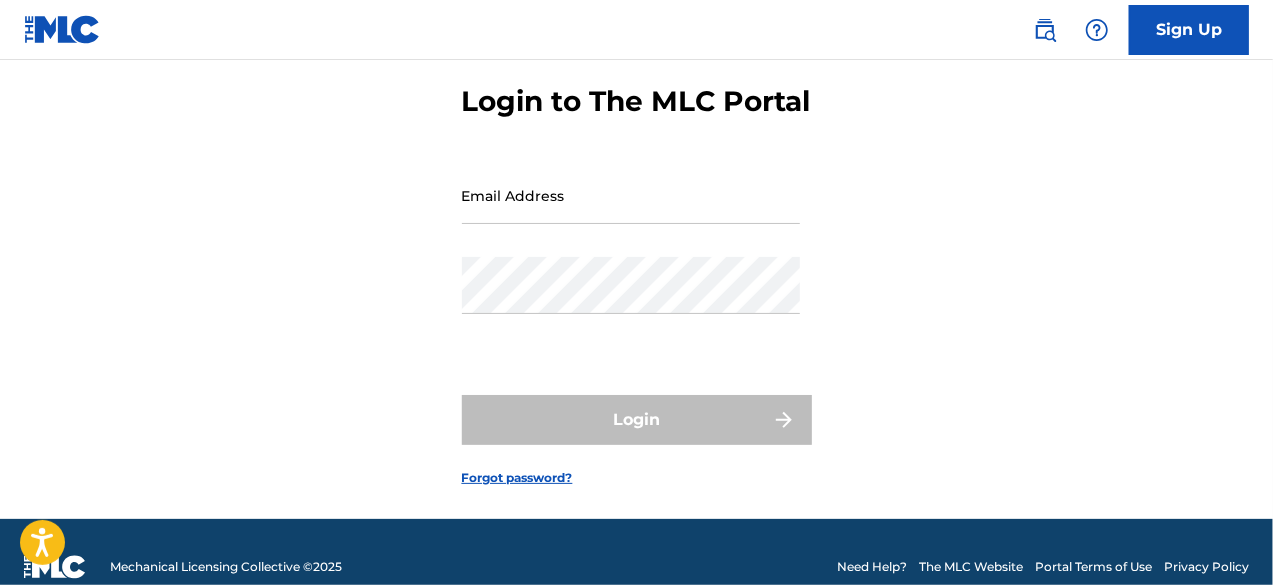 scroll, scrollTop: 154, scrollLeft: 0, axis: vertical 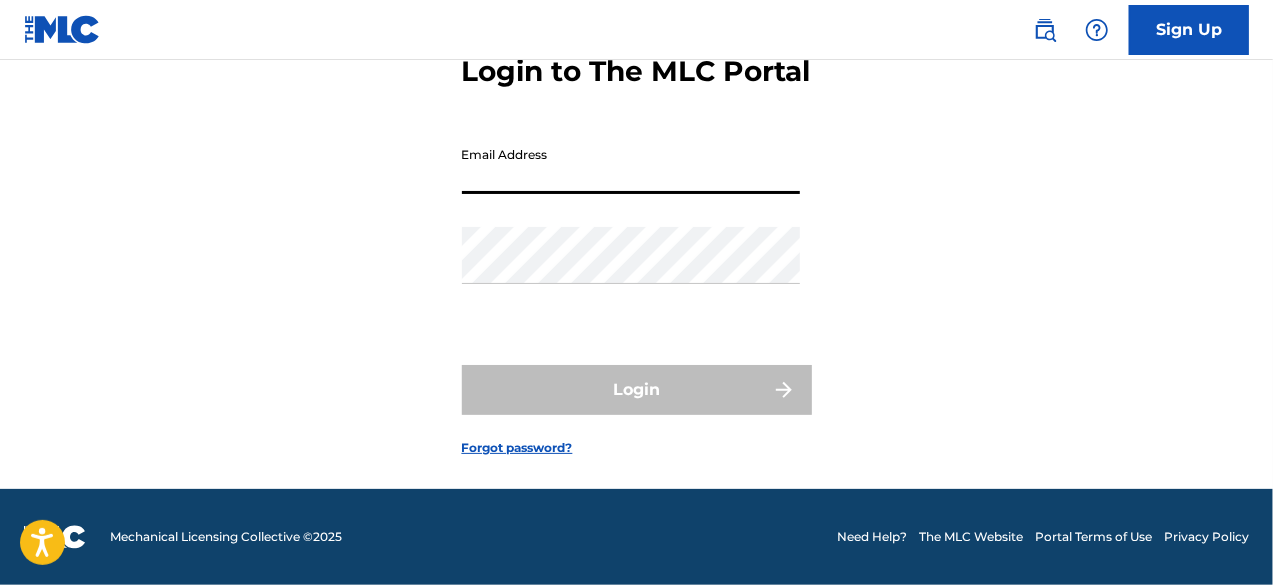 click on "Email Address" at bounding box center [631, 165] 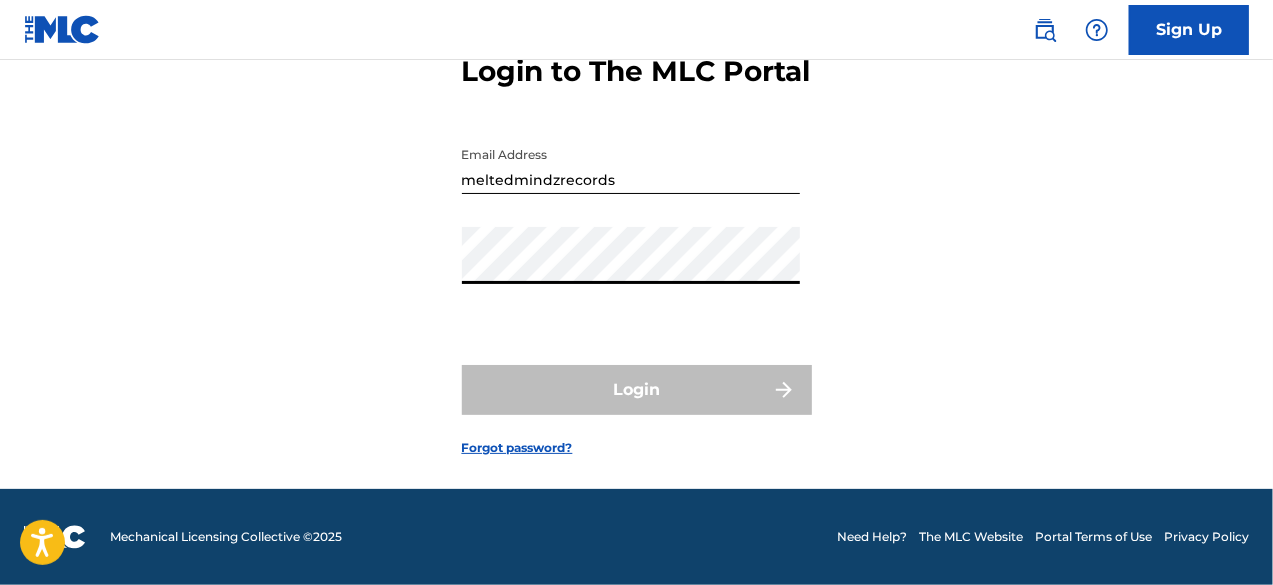type on "[EMAIL_ADDRESS][DOMAIN_NAME]" 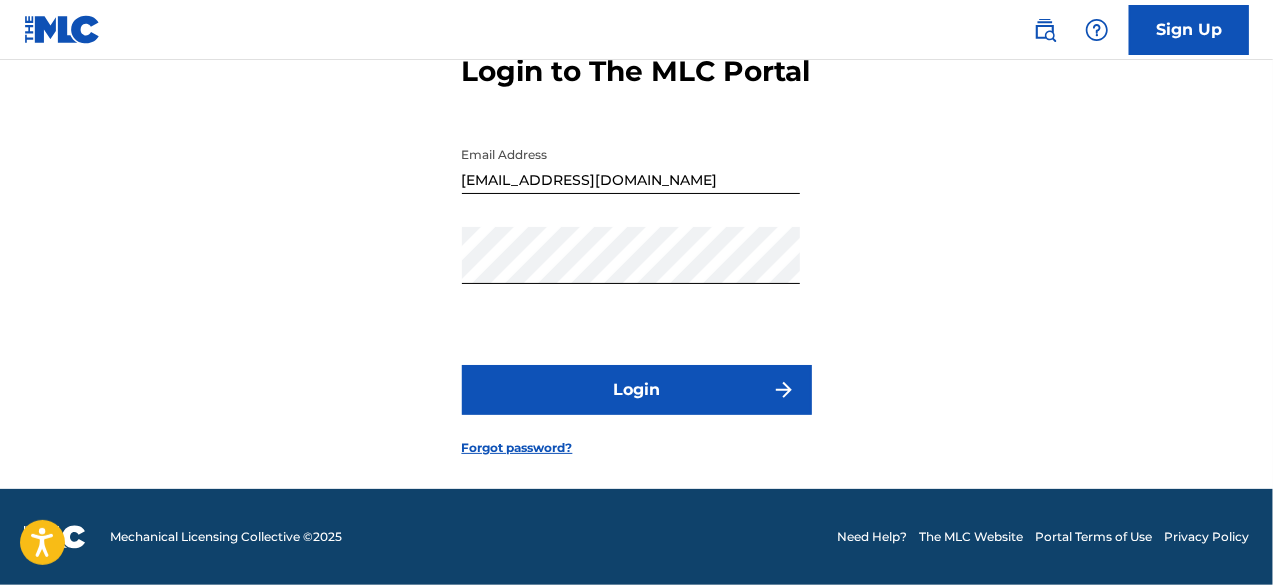 click on "Login" at bounding box center (637, 390) 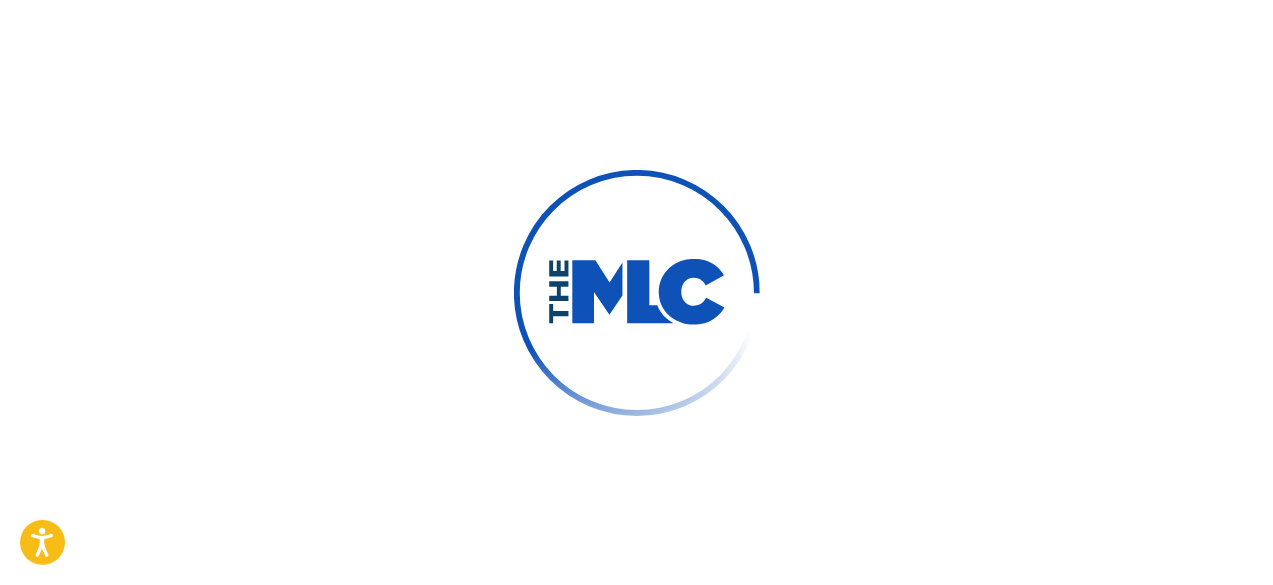scroll, scrollTop: 0, scrollLeft: 0, axis: both 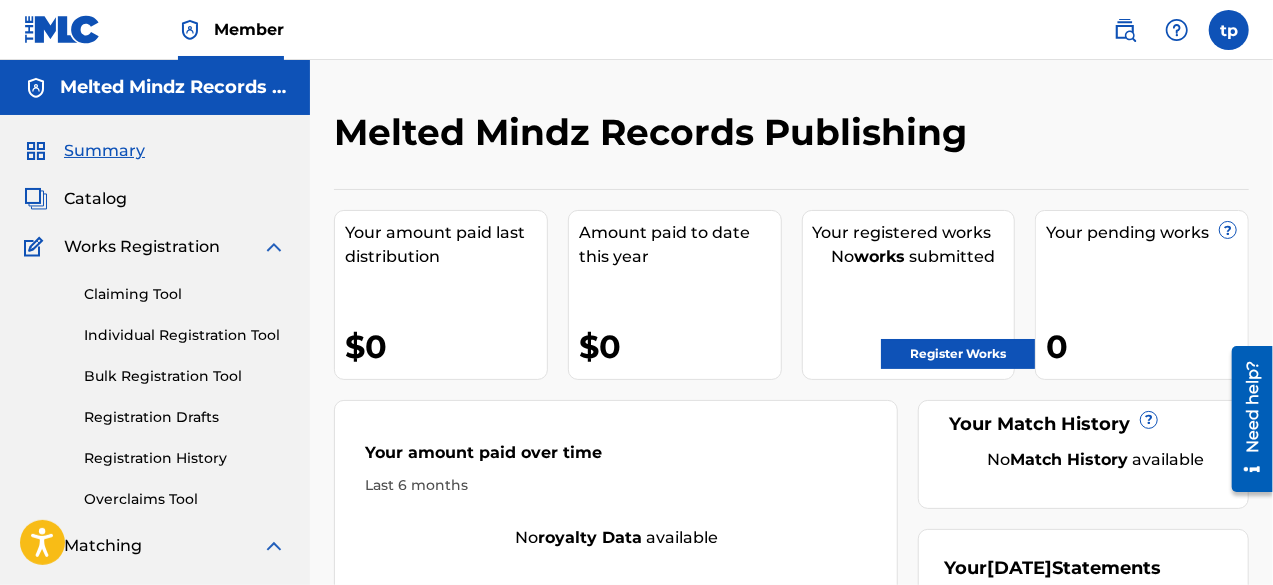 click on "Melted Mindz Records Publishing" at bounding box center (155, 87) 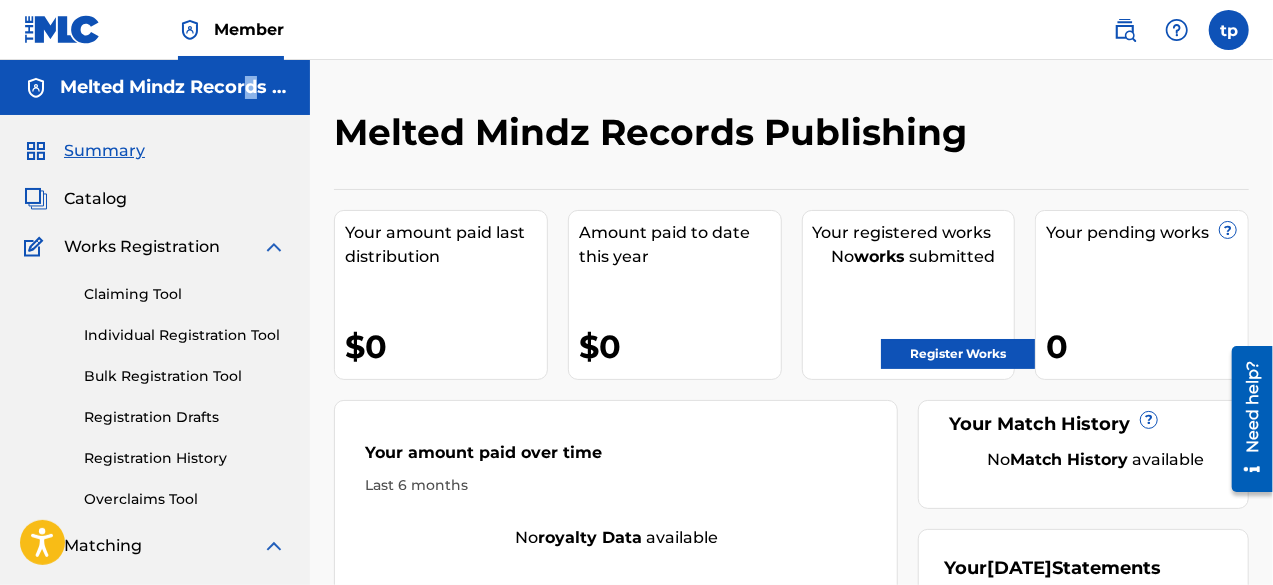 click on "Melted Mindz Records Publishing" at bounding box center (173, 87) 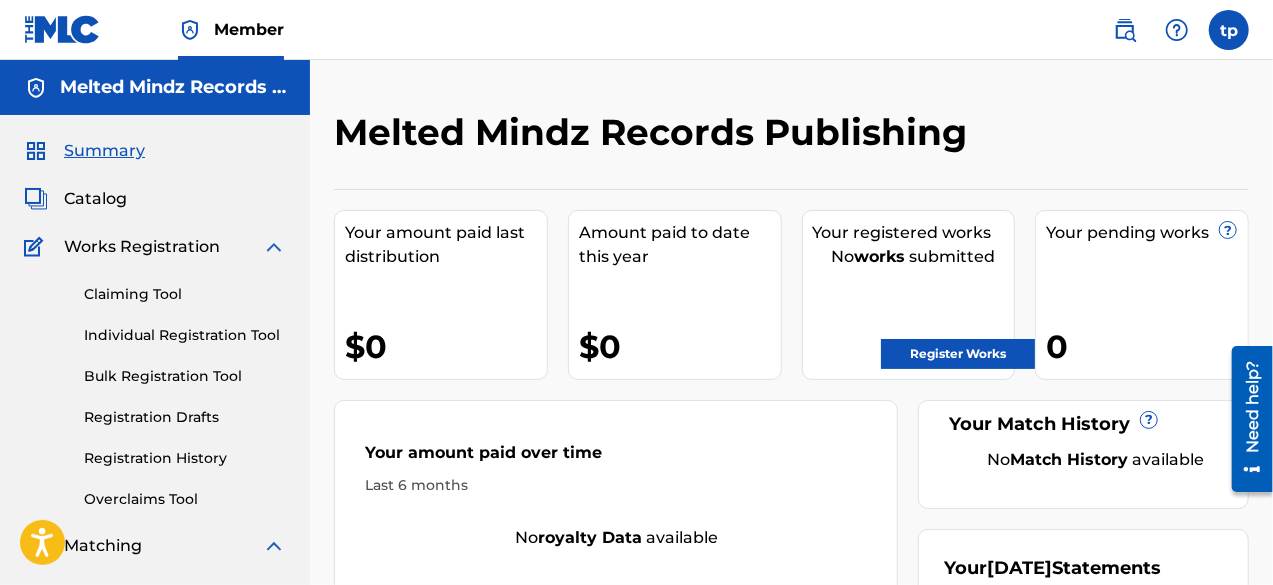 click on "Melted Mindz Records Publishing" at bounding box center (655, 132) 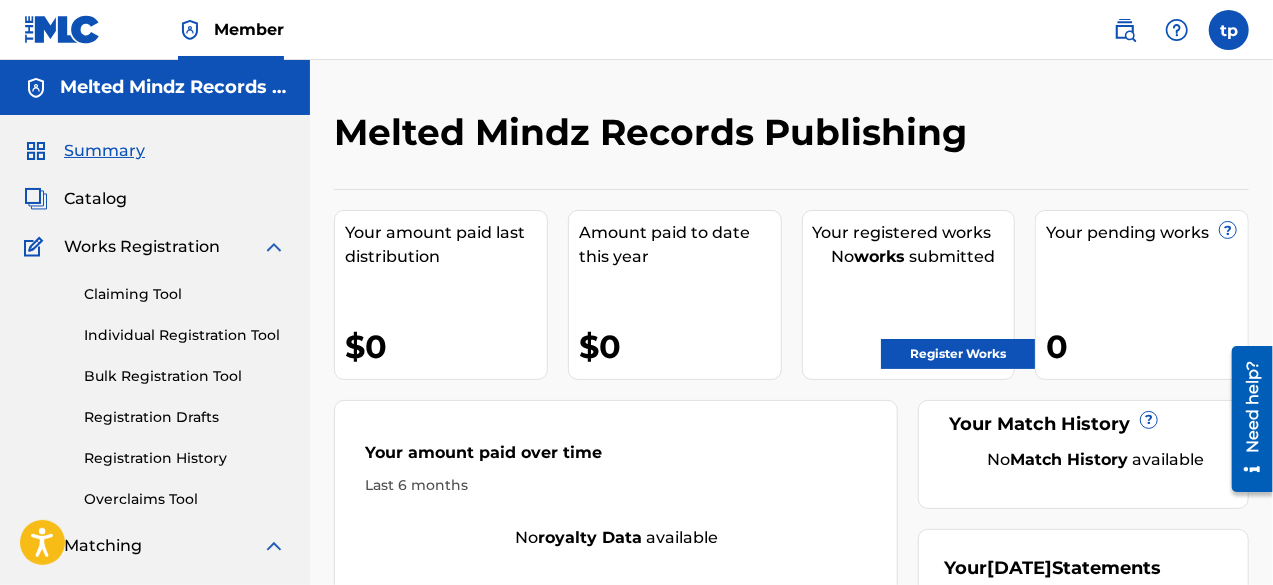 drag, startPoint x: 112, startPoint y: 184, endPoint x: 111, endPoint y: 196, distance: 12.0415945 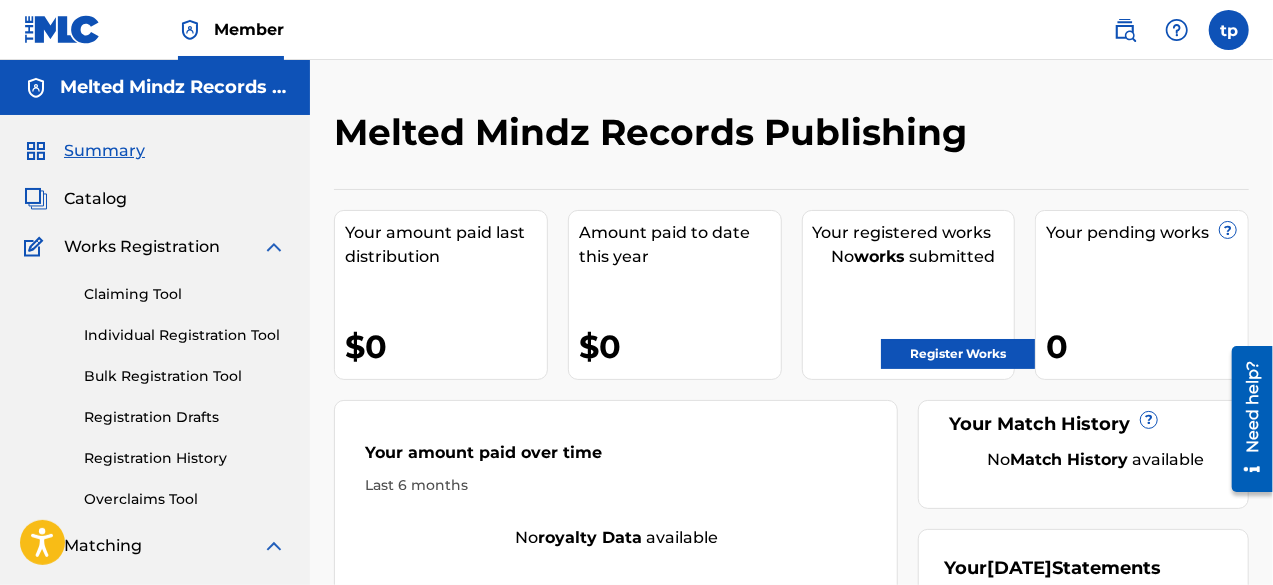 click on "Works Registration" at bounding box center (142, 247) 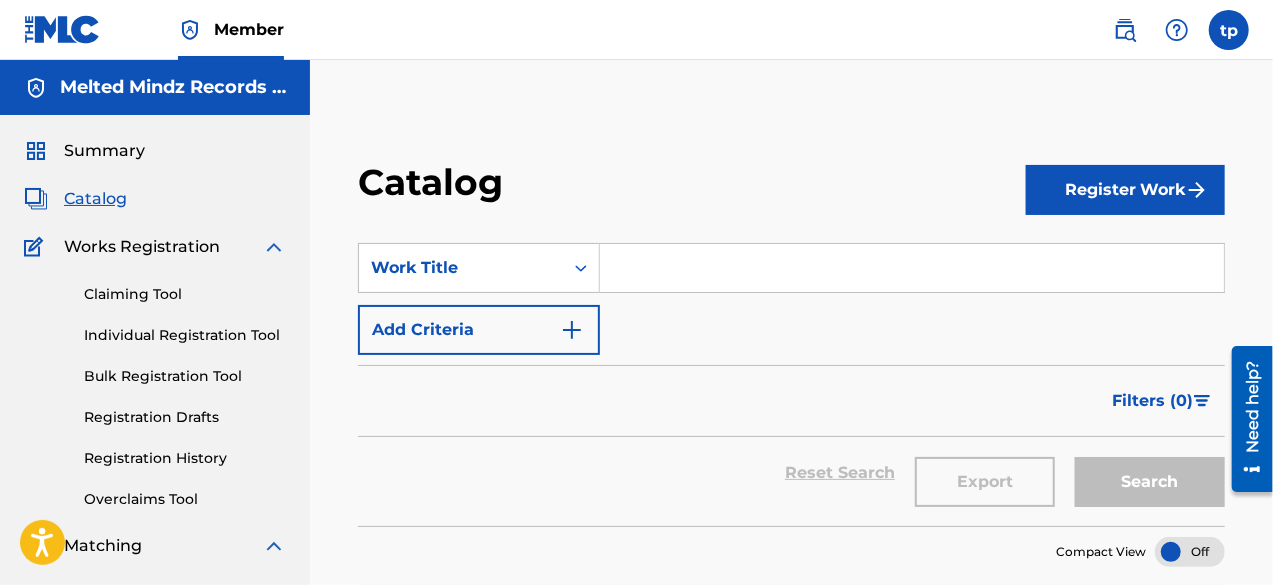 click on "Member" at bounding box center [249, 29] 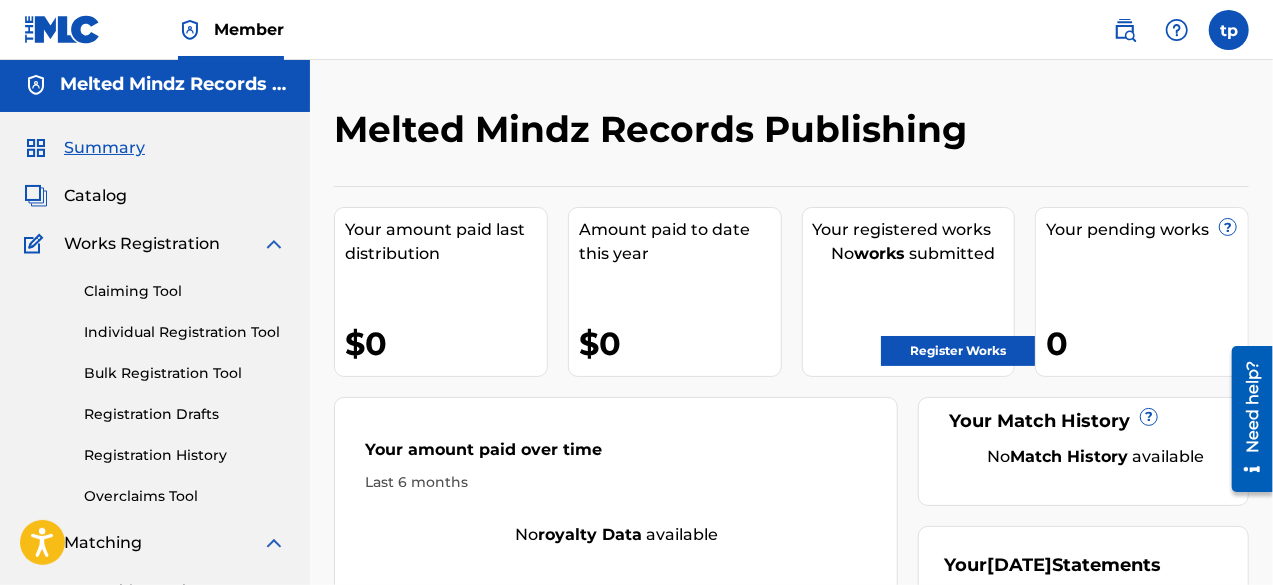 scroll, scrollTop: 0, scrollLeft: 0, axis: both 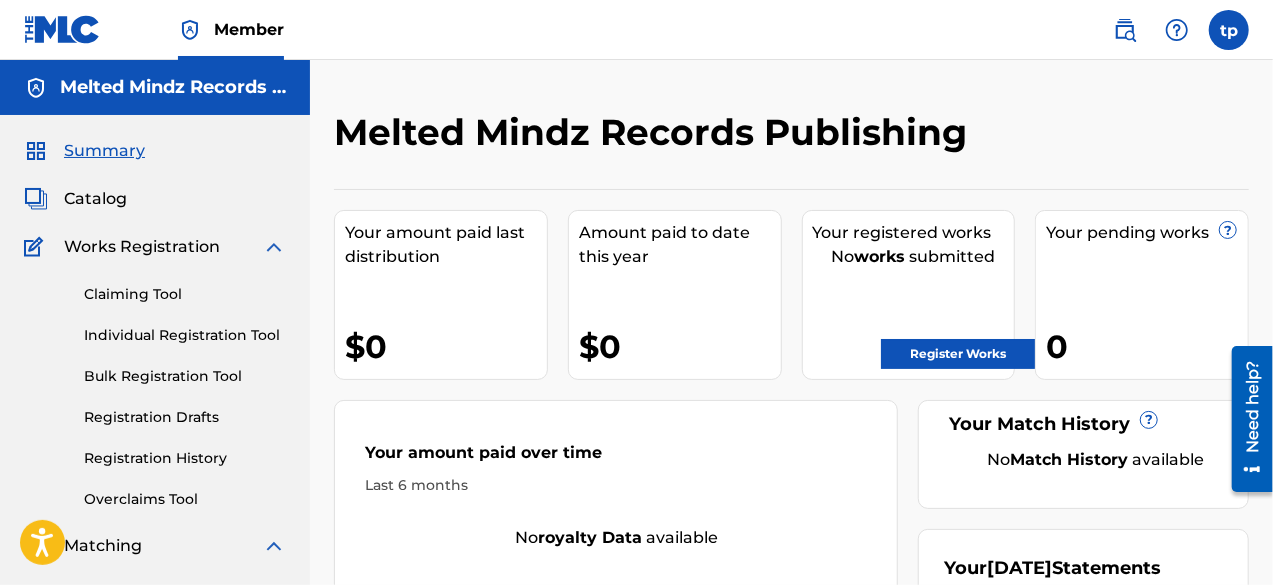 click on "Member tp tp [PERSON_NAME] [EMAIL_ADDRESS][DOMAIN_NAME] Profile Log out" at bounding box center [636, 30] 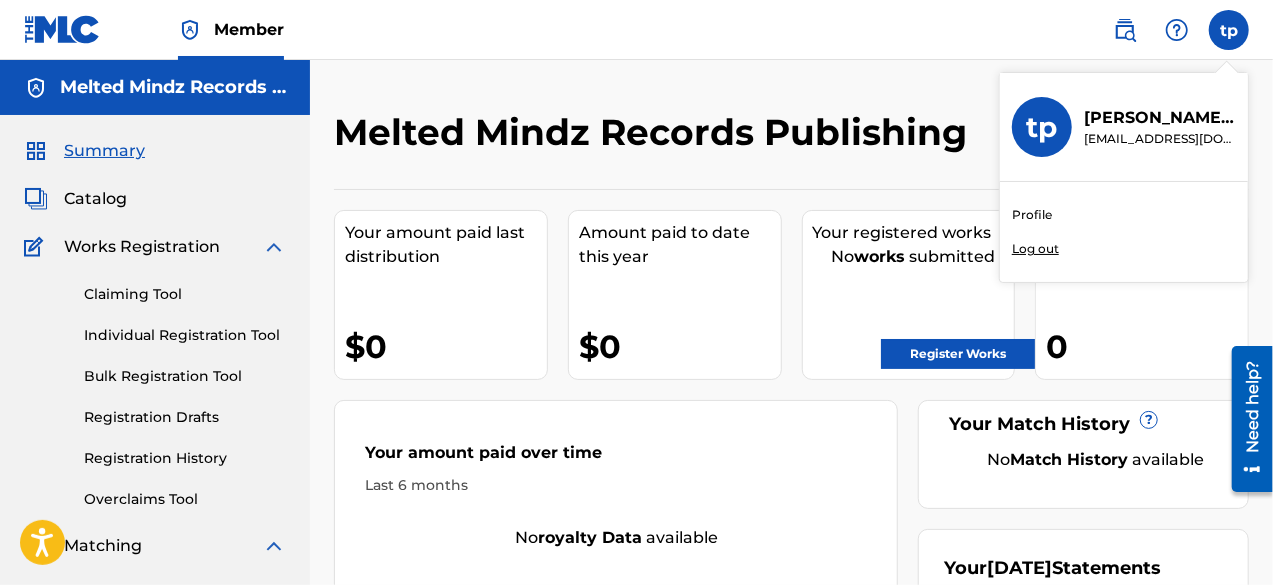 click on "[EMAIL_ADDRESS][DOMAIN_NAME]" at bounding box center (1160, 139) 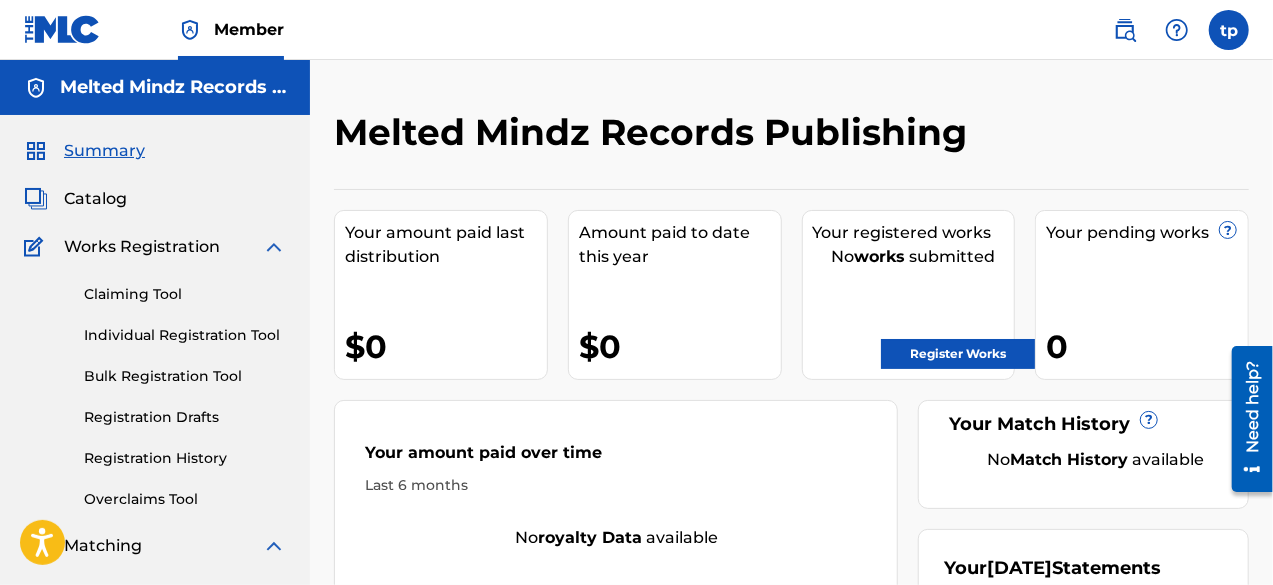 click on "Melted Mindz Records Publishing" at bounding box center (686, 139) 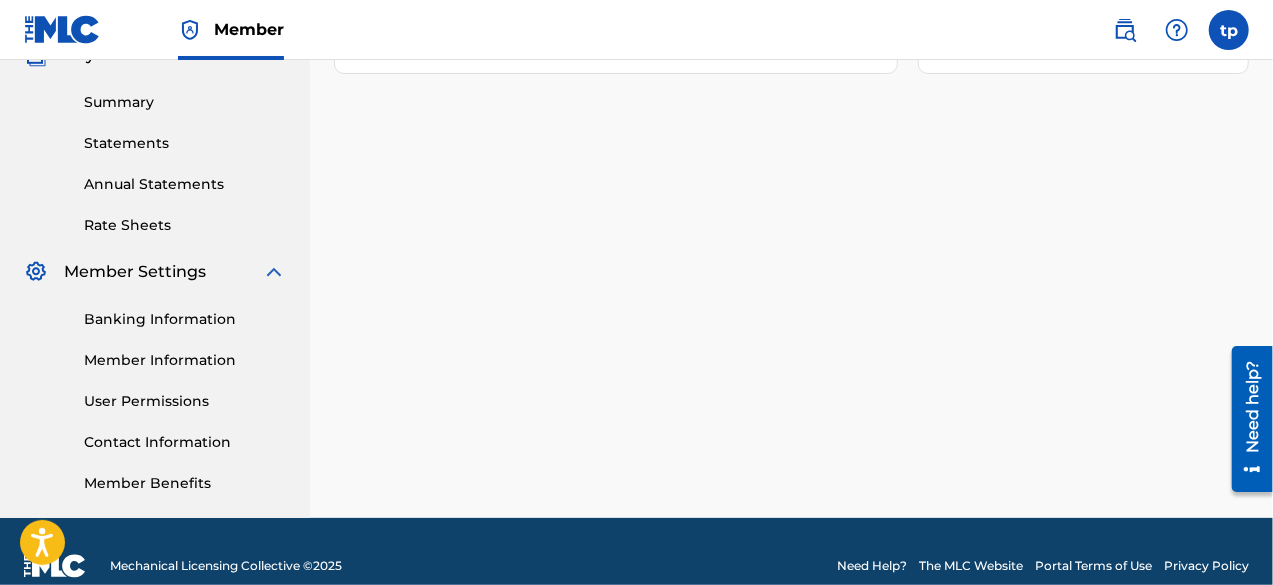 scroll, scrollTop: 654, scrollLeft: 0, axis: vertical 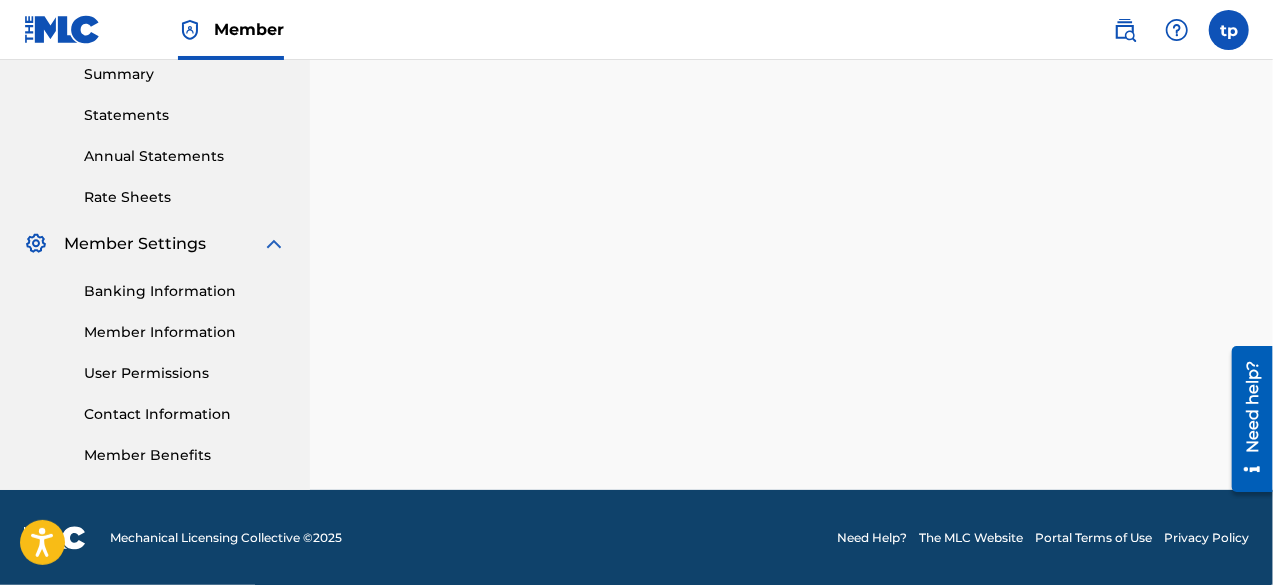 click on "Member Information" at bounding box center (185, 332) 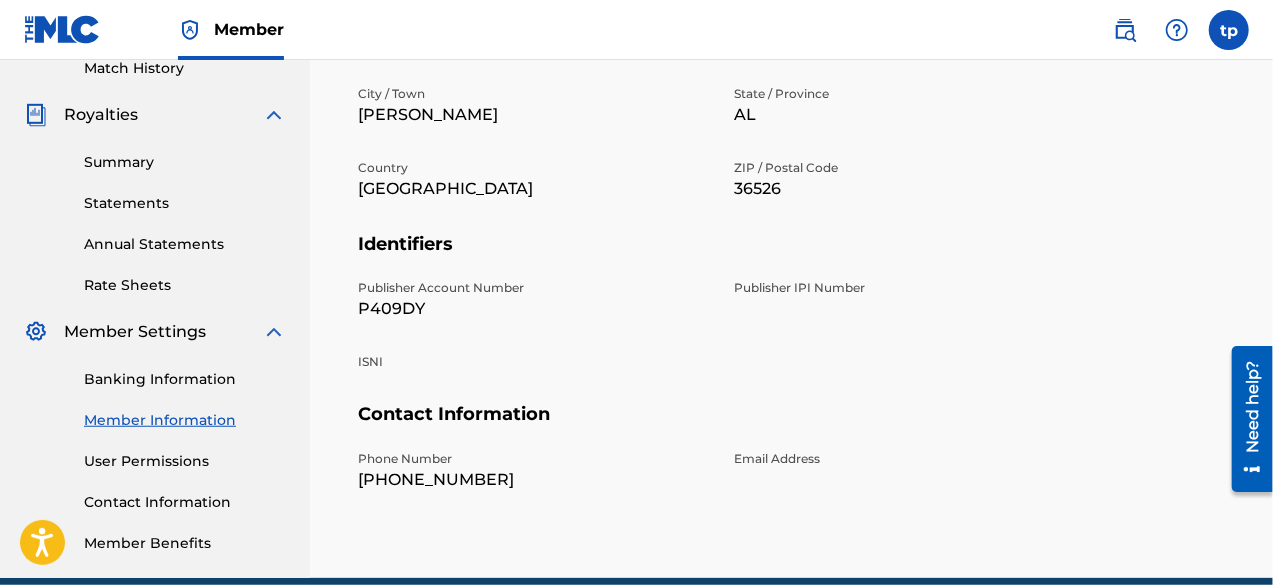 scroll, scrollTop: 654, scrollLeft: 0, axis: vertical 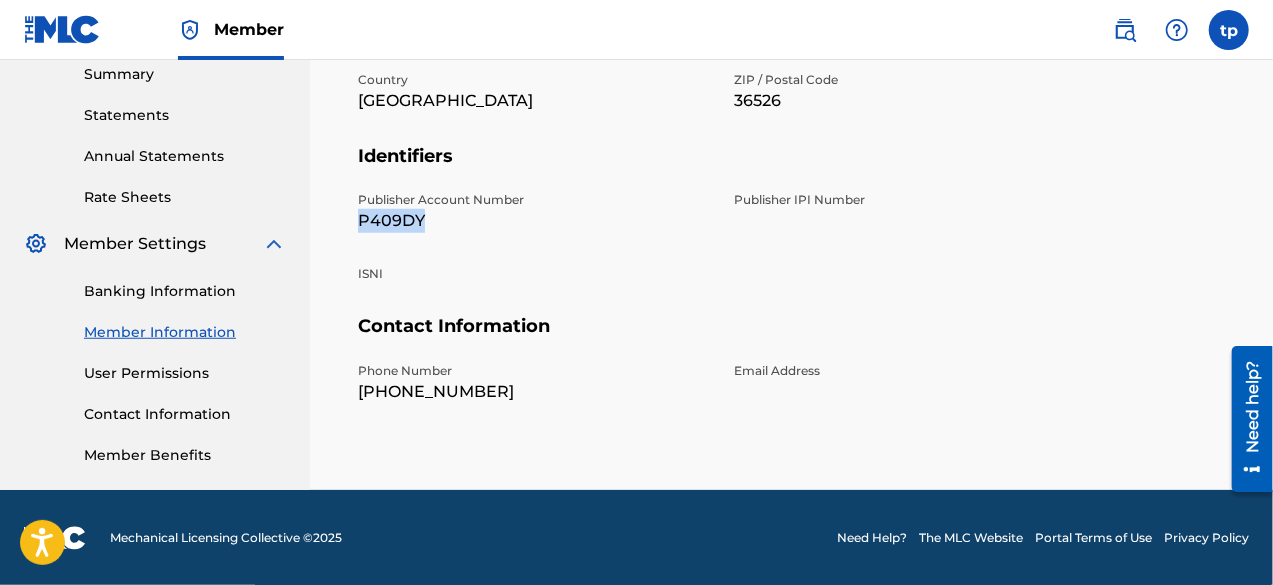 drag, startPoint x: 352, startPoint y: 217, endPoint x: 485, endPoint y: 222, distance: 133.09395 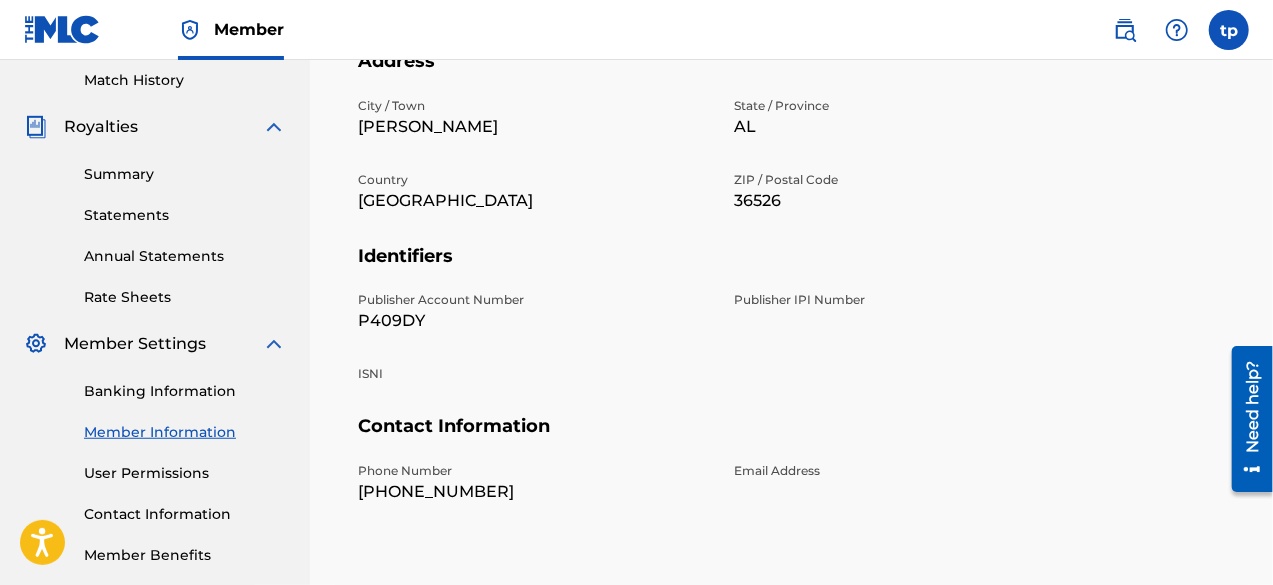 click on "Publisher IPI Number" at bounding box center (910, 300) 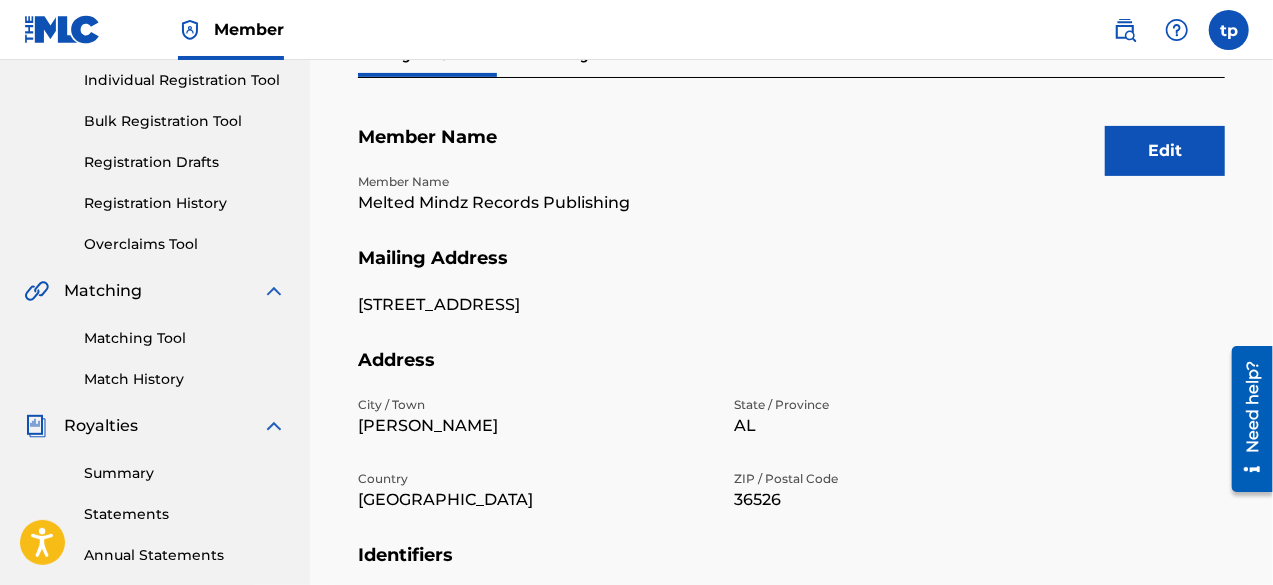scroll, scrollTop: 154, scrollLeft: 0, axis: vertical 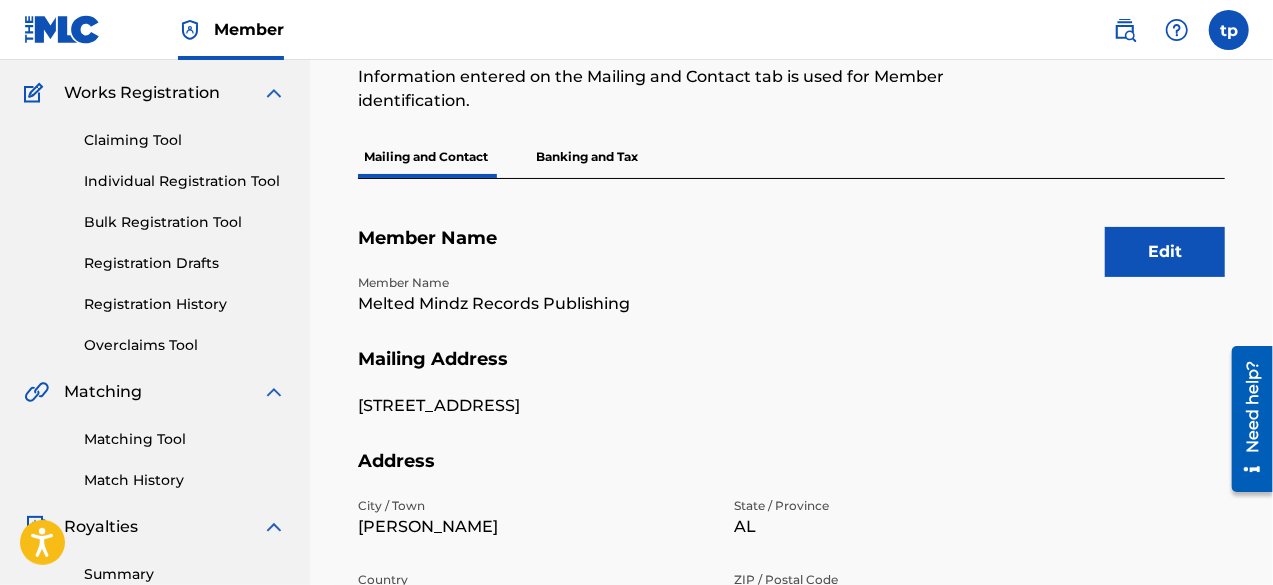 click on "Edit" at bounding box center [1165, 252] 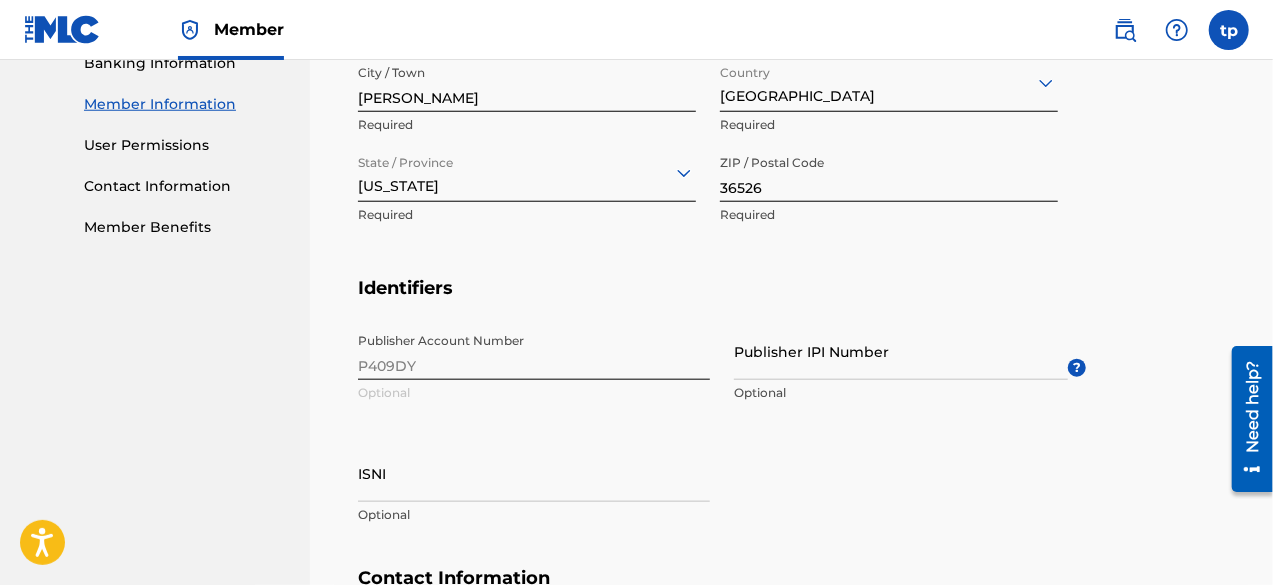 scroll, scrollTop: 954, scrollLeft: 0, axis: vertical 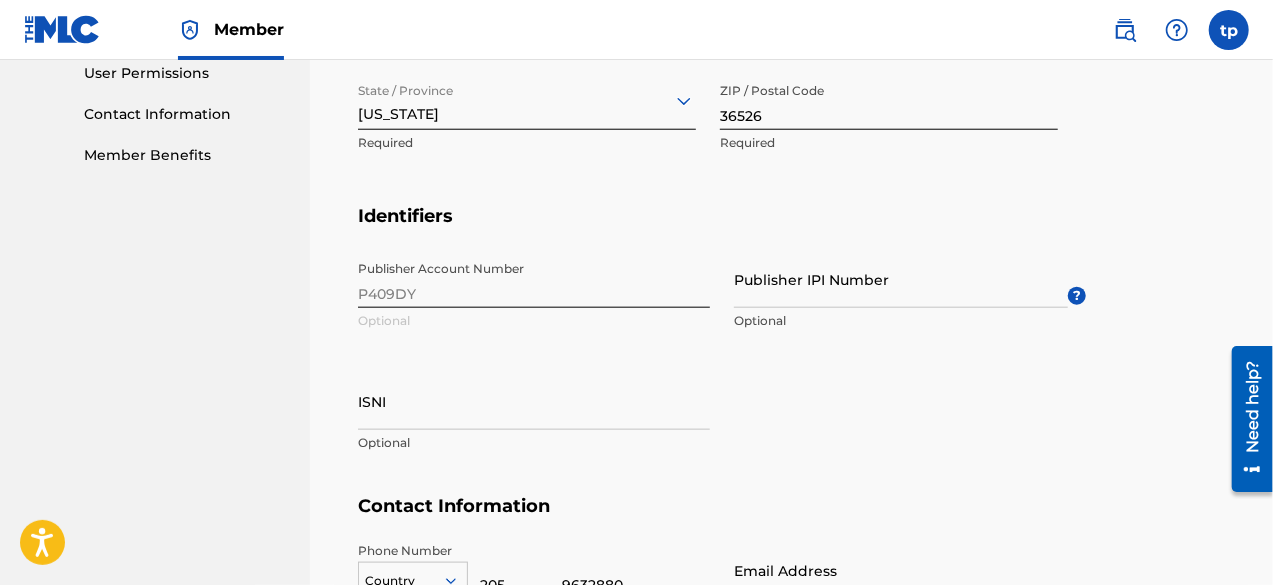 click on "Publisher IPI Number" at bounding box center [901, 279] 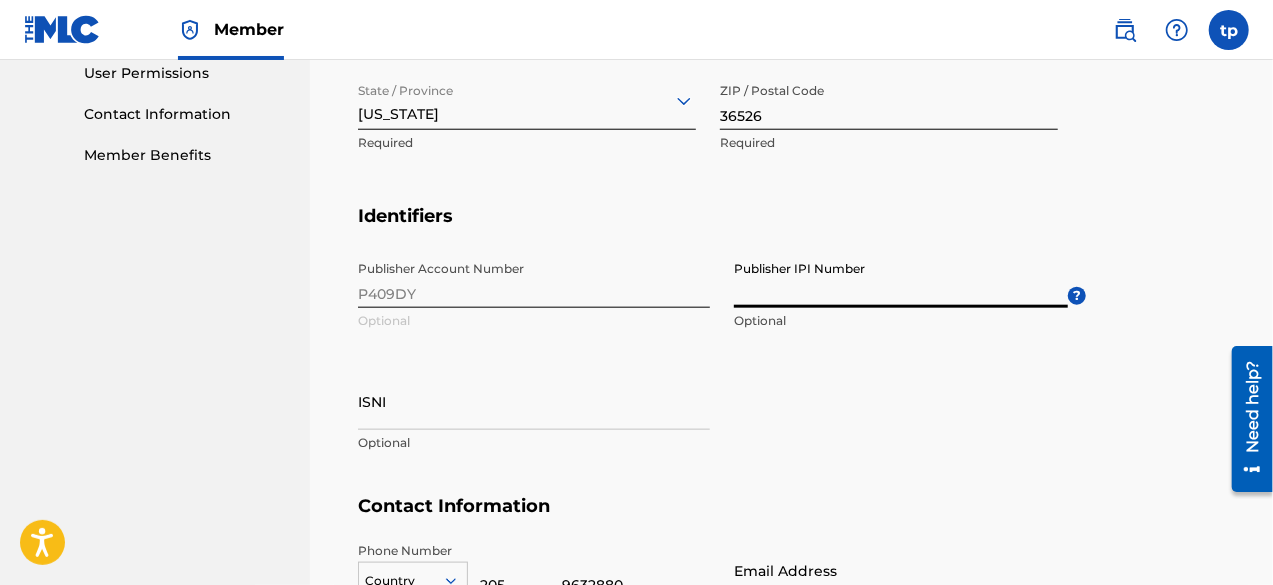 click on "Publisher IPI Number" at bounding box center [901, 279] 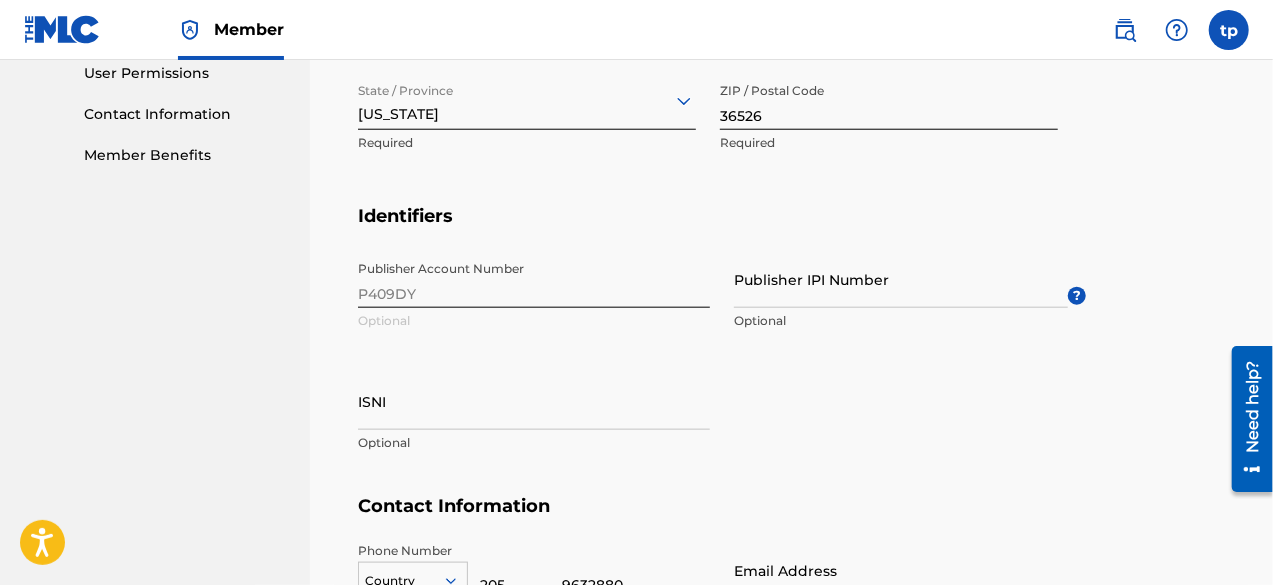 click on "Publisher Account Number P409DY Optional Publisher IPI Number Optional ? ISNI Optional" at bounding box center (722, 373) 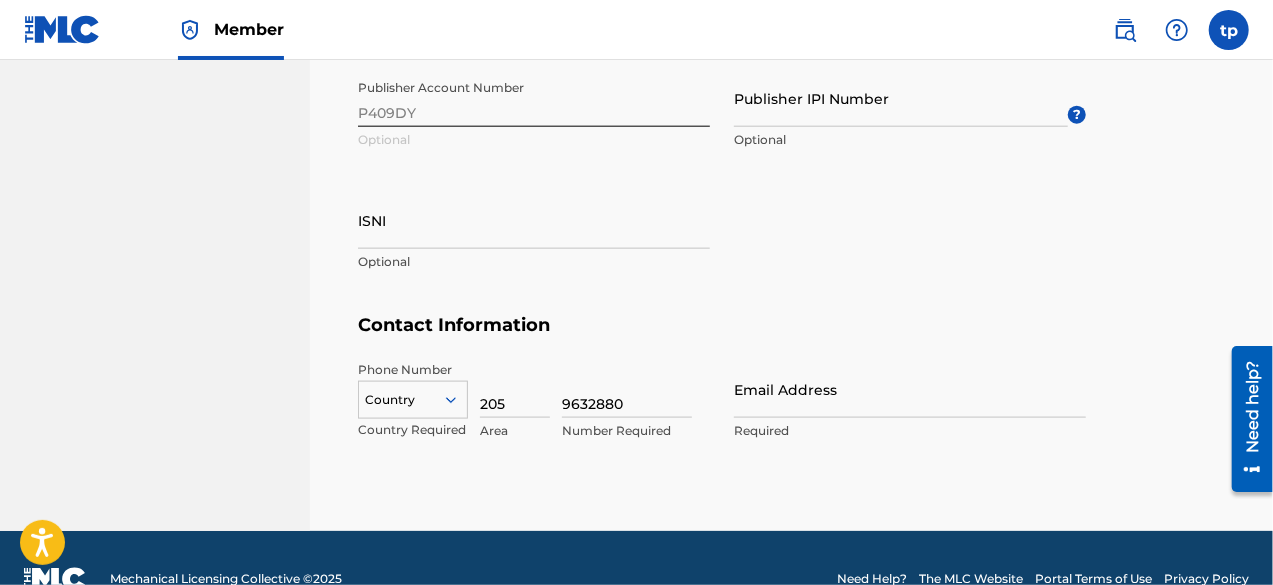 scroll, scrollTop: 1154, scrollLeft: 0, axis: vertical 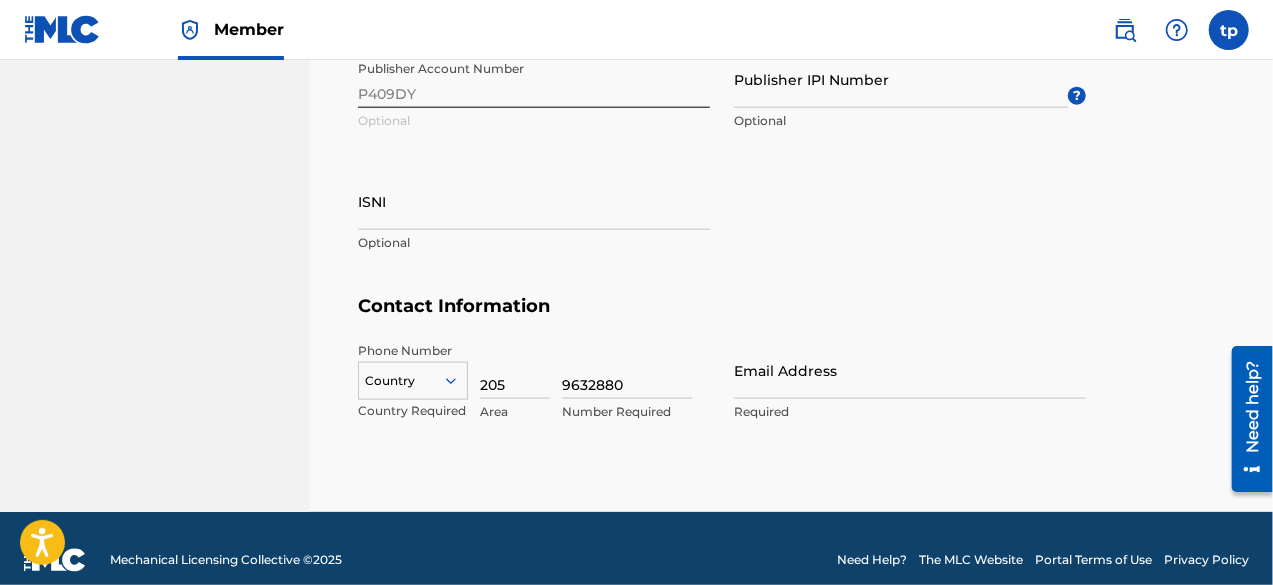 click on "Email Address" at bounding box center [910, 370] 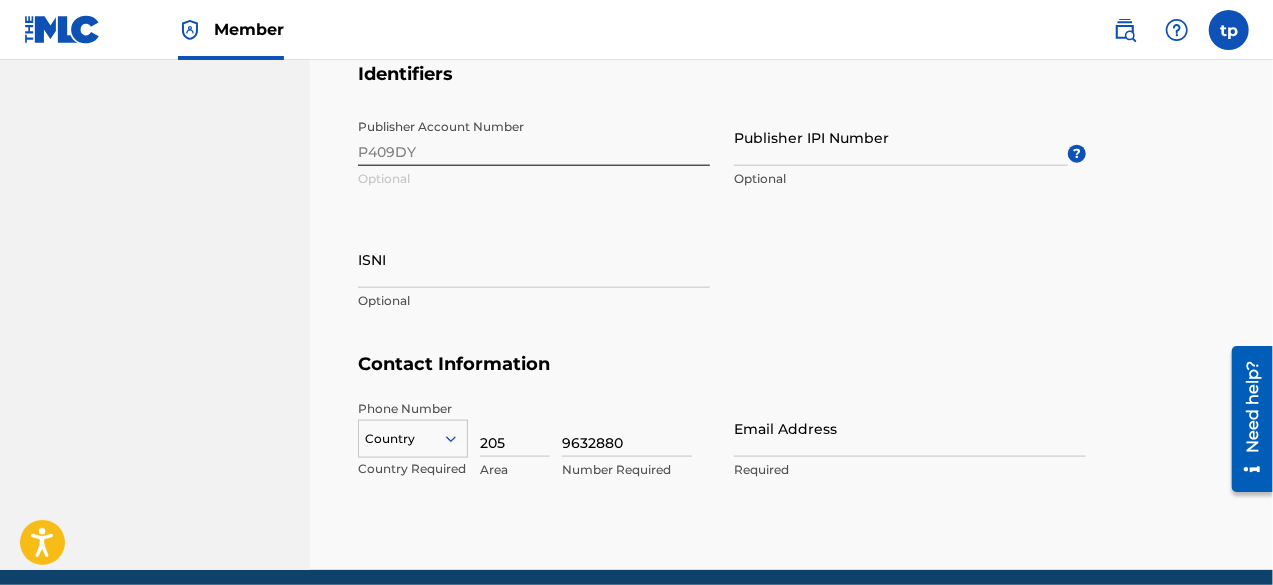 scroll, scrollTop: 1176, scrollLeft: 0, axis: vertical 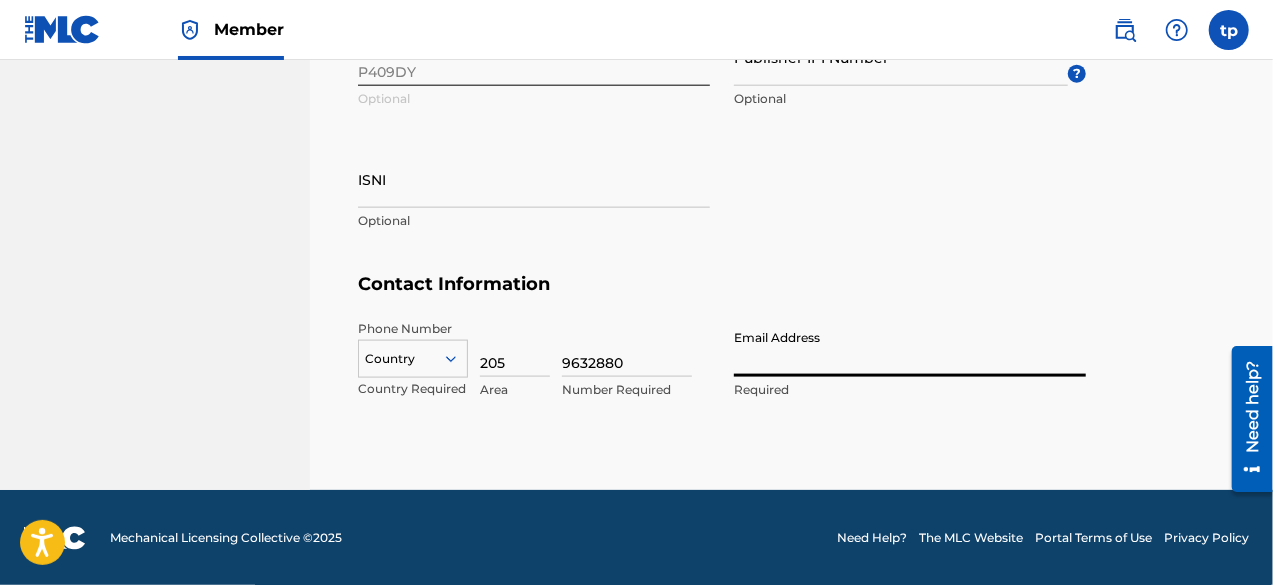 click on "Email Address" at bounding box center (910, 348) 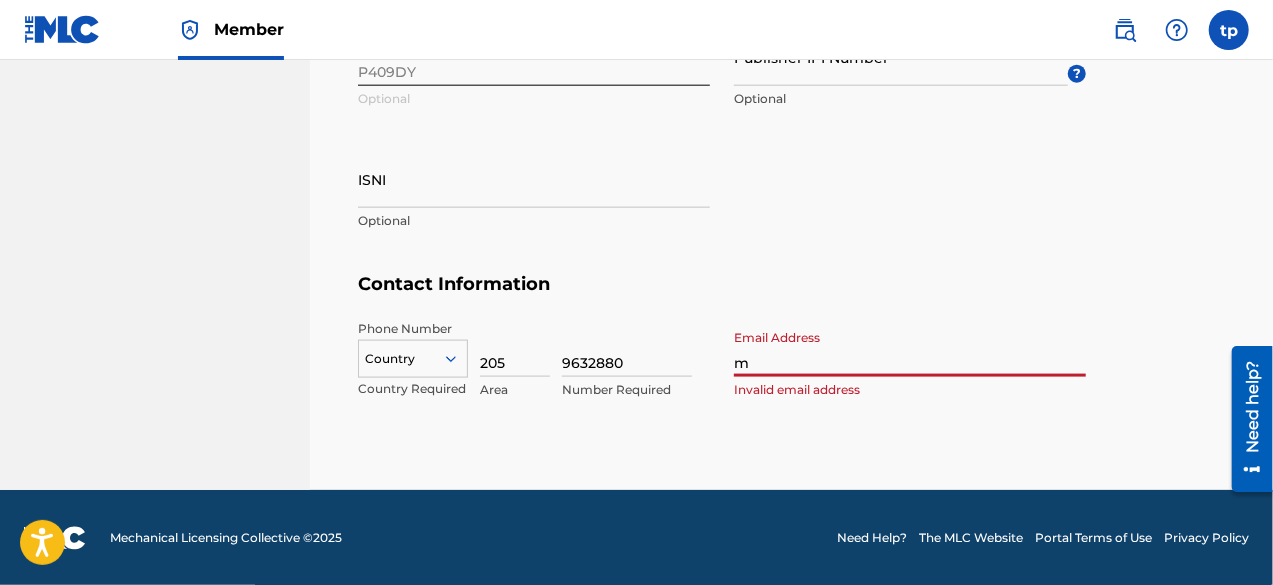 type 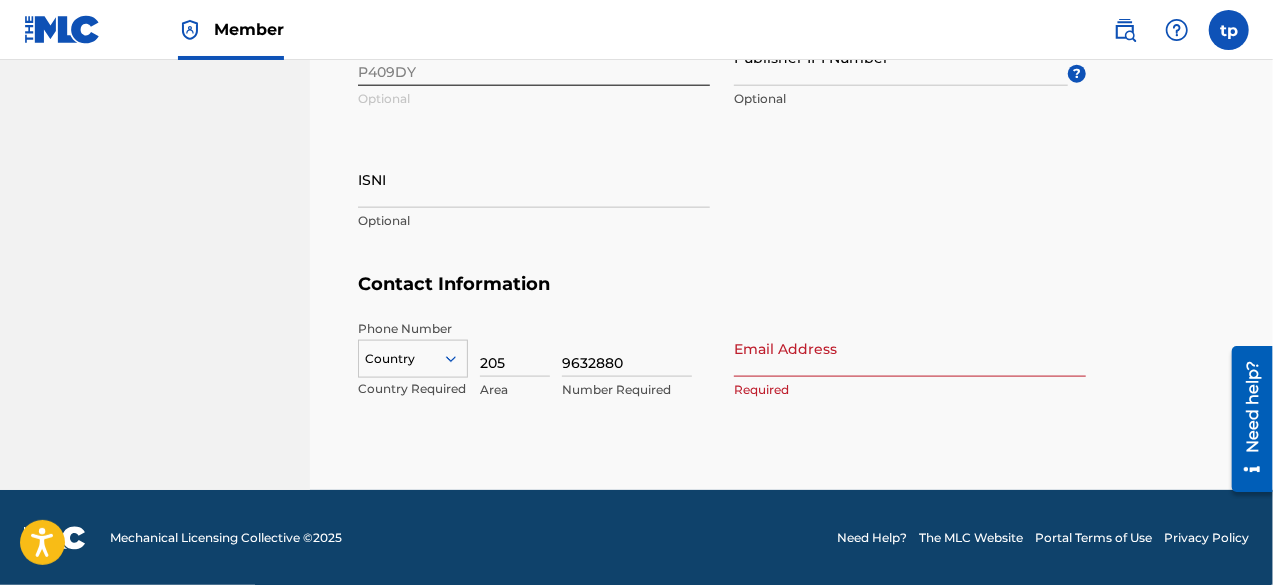 drag, startPoint x: 579, startPoint y: 353, endPoint x: 406, endPoint y: 344, distance: 173.23395 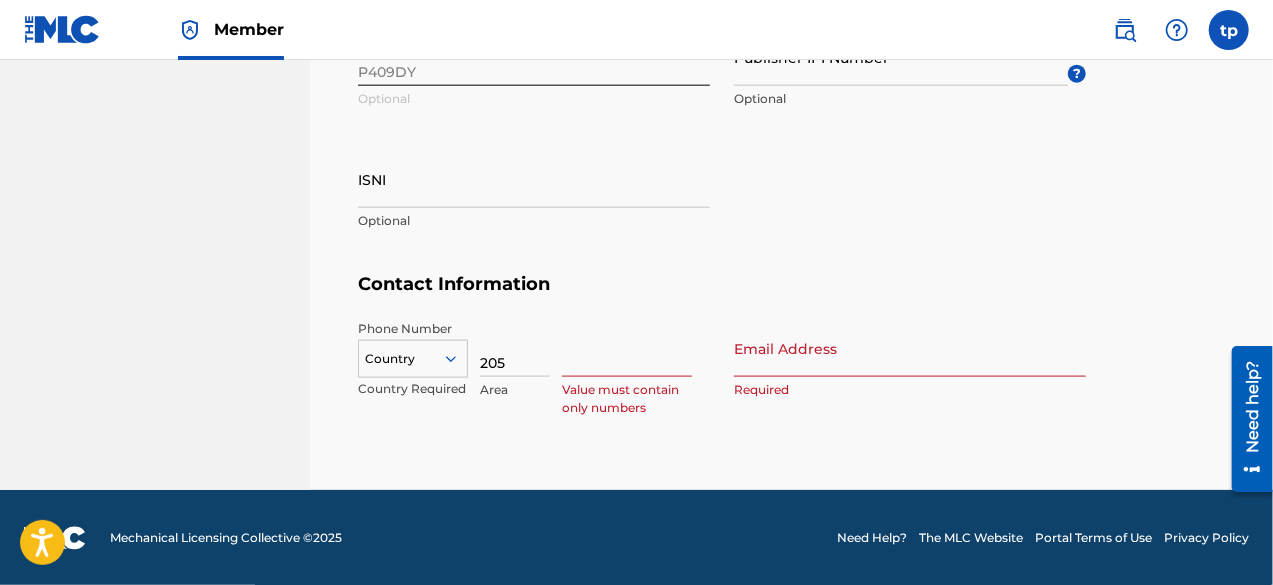 type 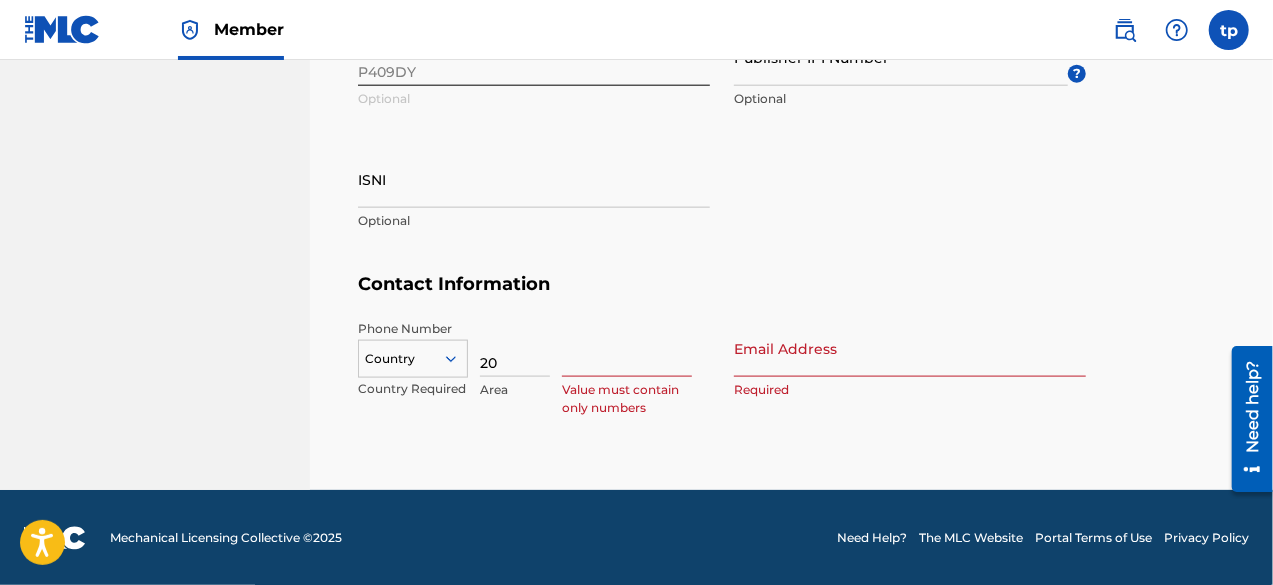 type on "2" 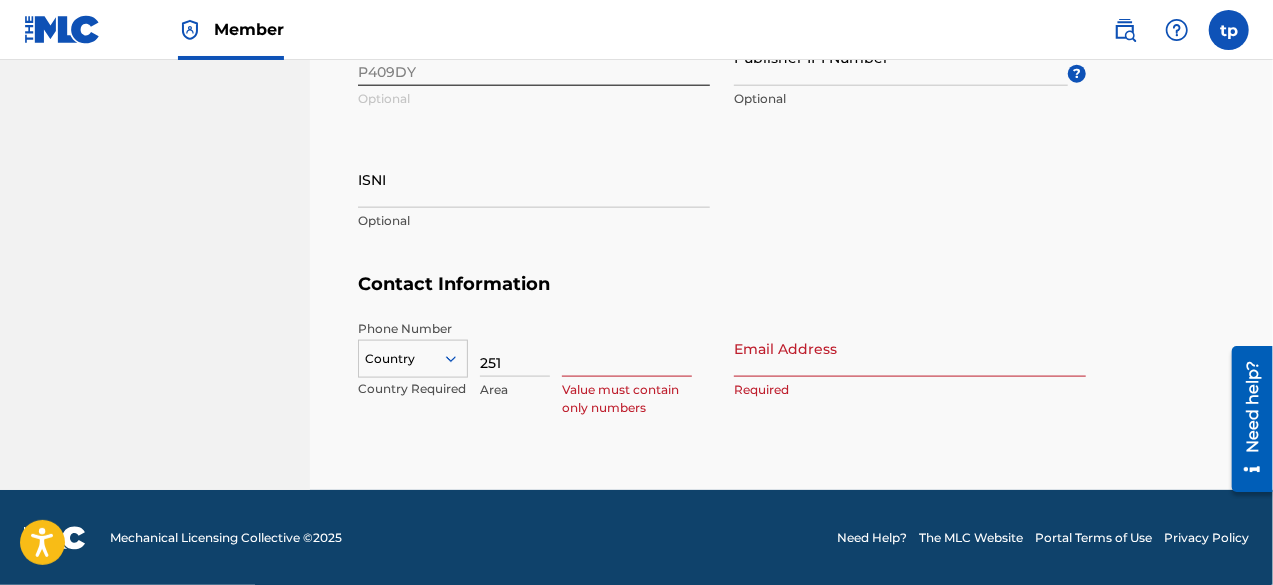 type on "251" 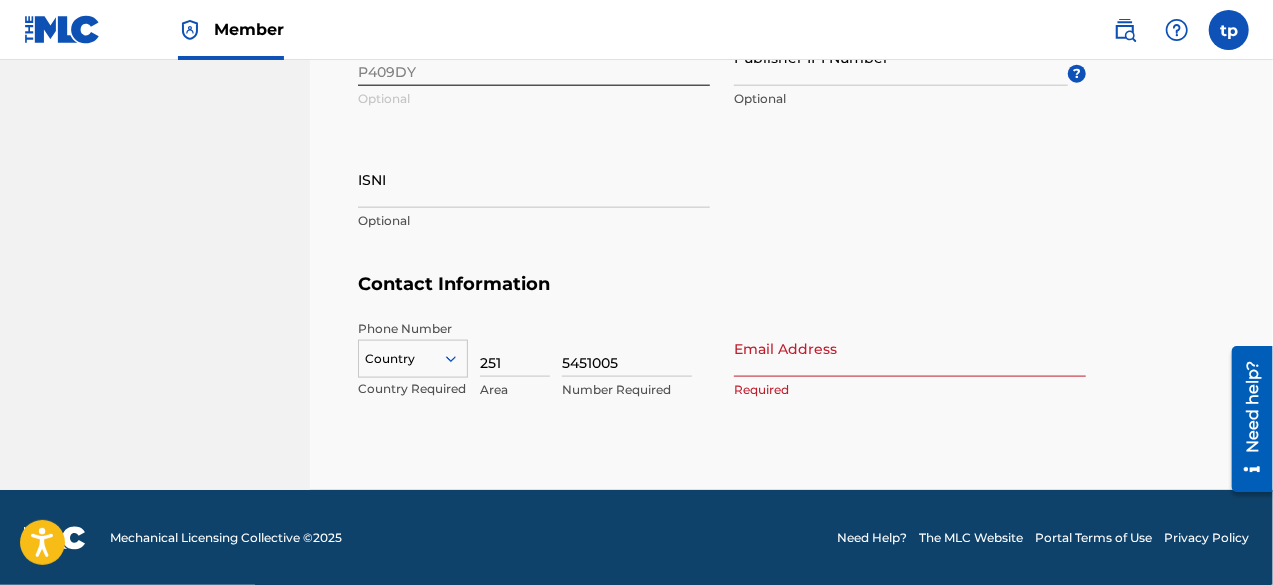 type on "5451005" 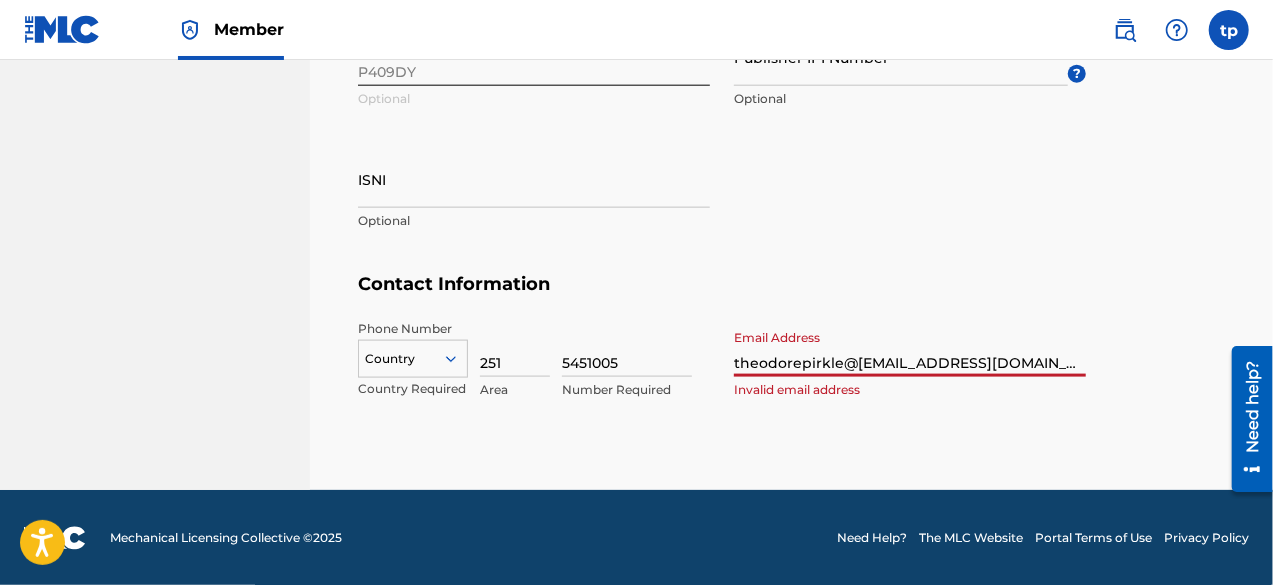 type on "theodorepirkle@[EMAIL_ADDRESS][DOMAIN_NAME]" 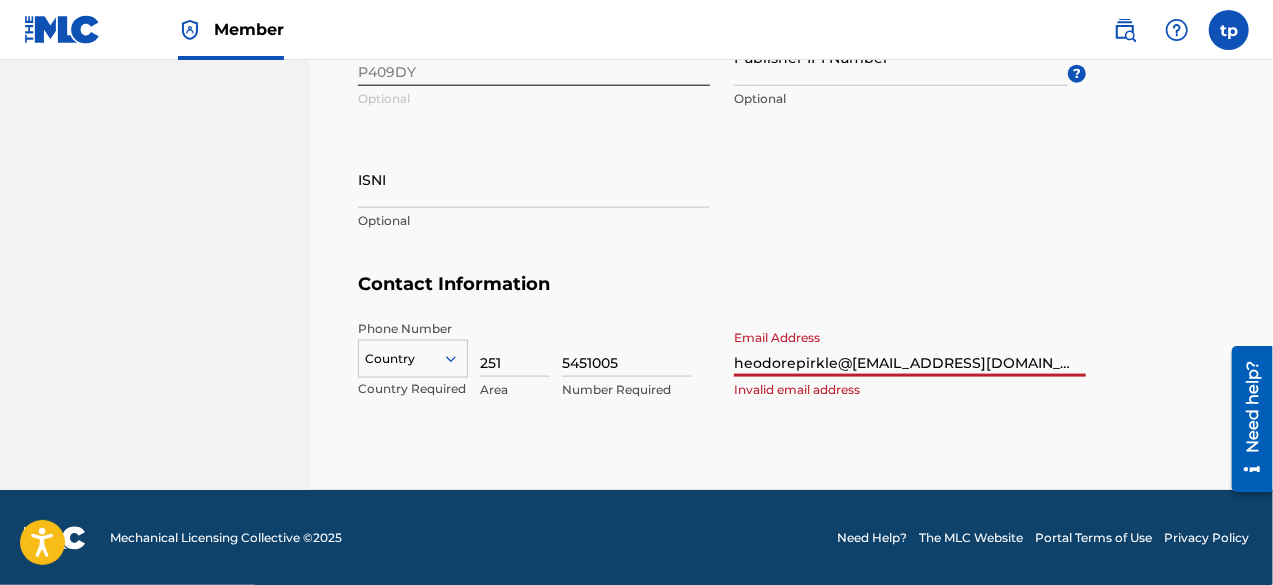 click on "Cancel" at bounding box center [1033, -770] 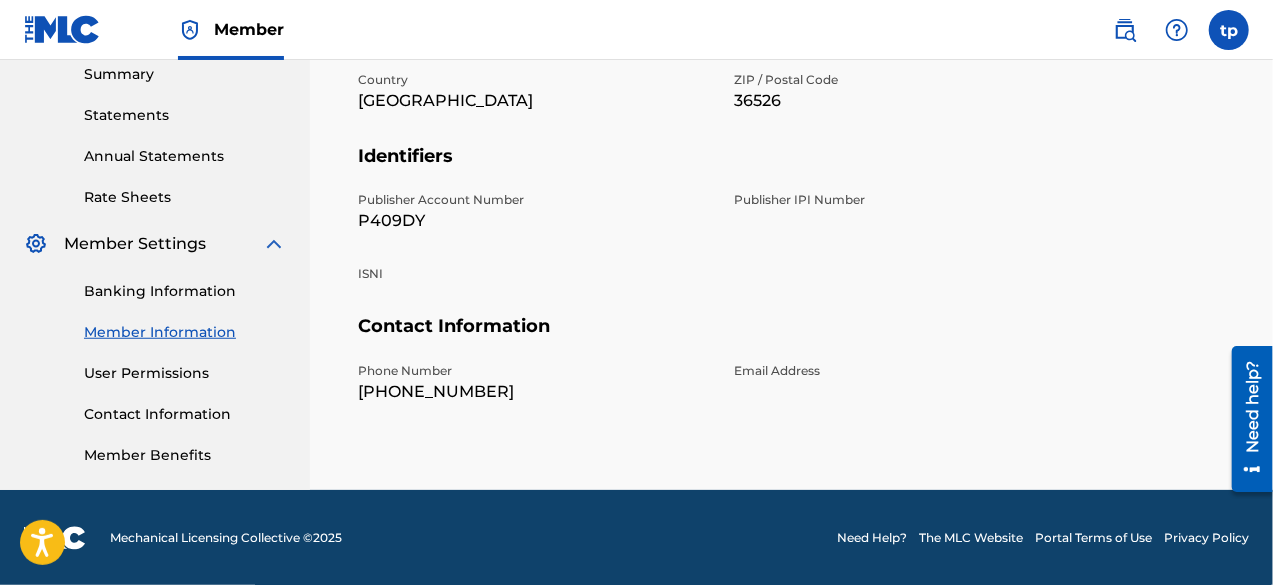 click on "Phone Number" at bounding box center [534, 371] 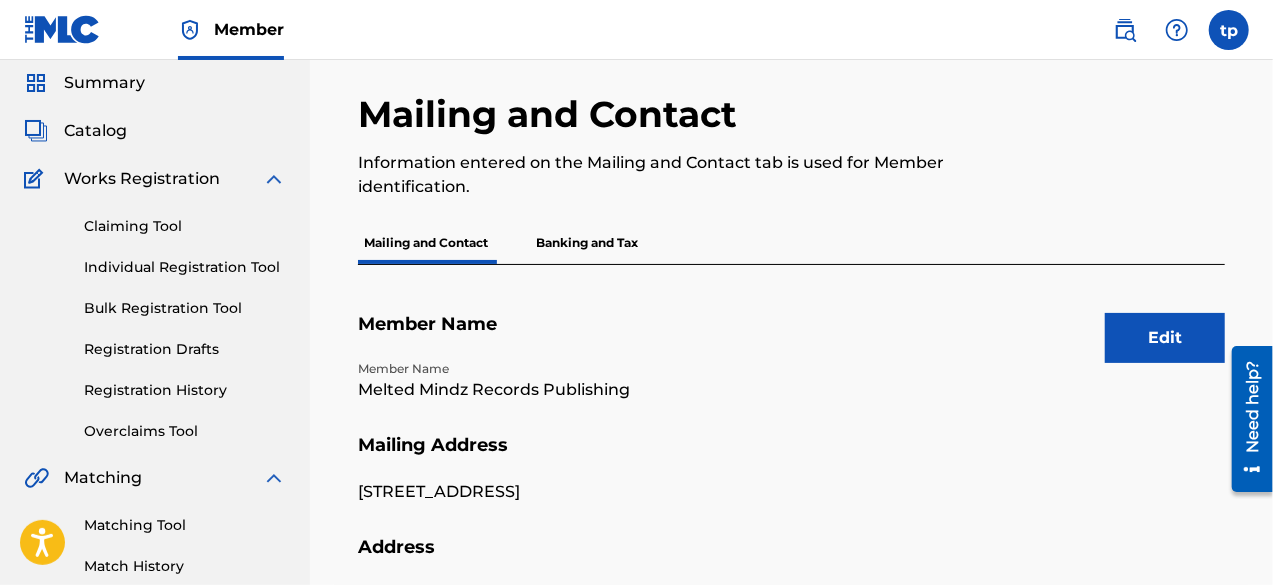 scroll, scrollTop: 100, scrollLeft: 0, axis: vertical 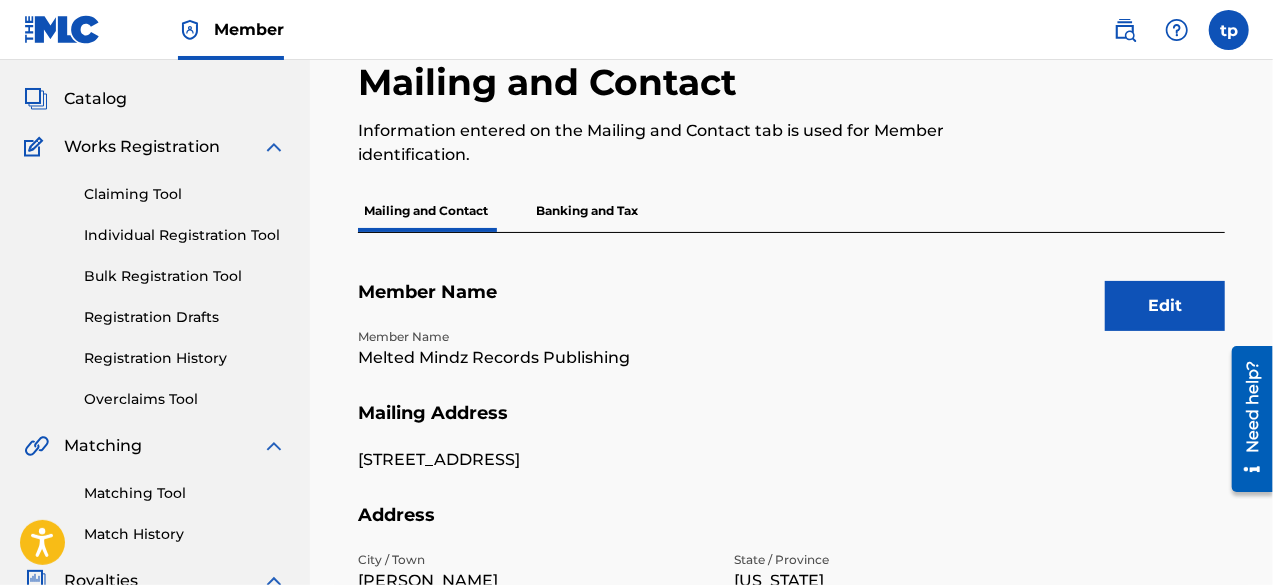 click on "Edit" at bounding box center (1165, 306) 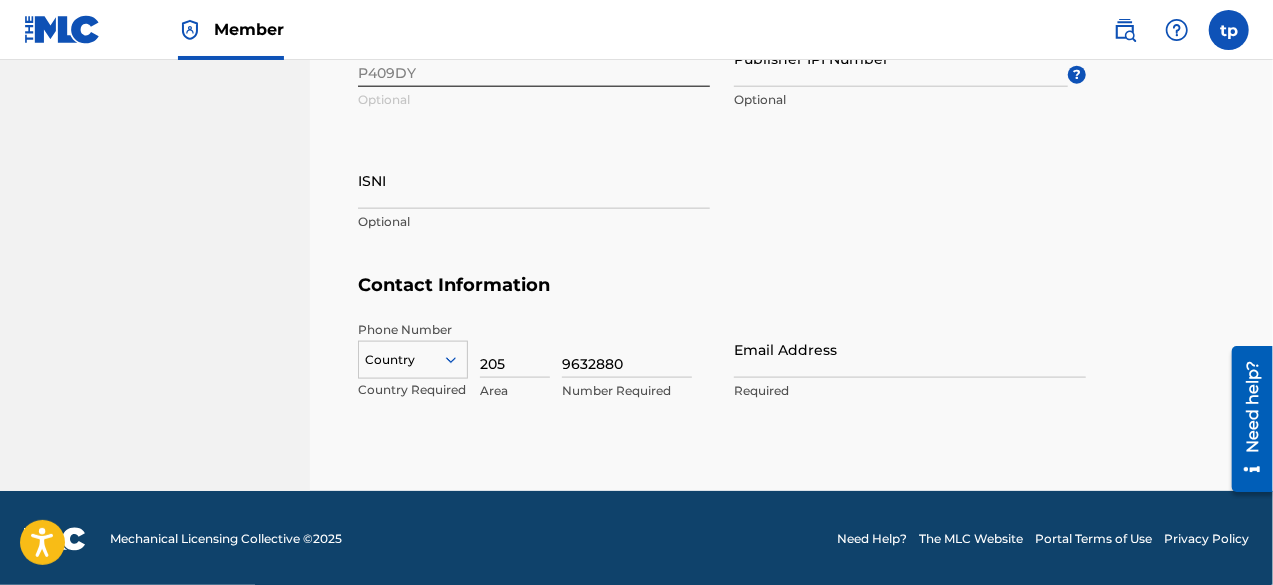 scroll, scrollTop: 1176, scrollLeft: 0, axis: vertical 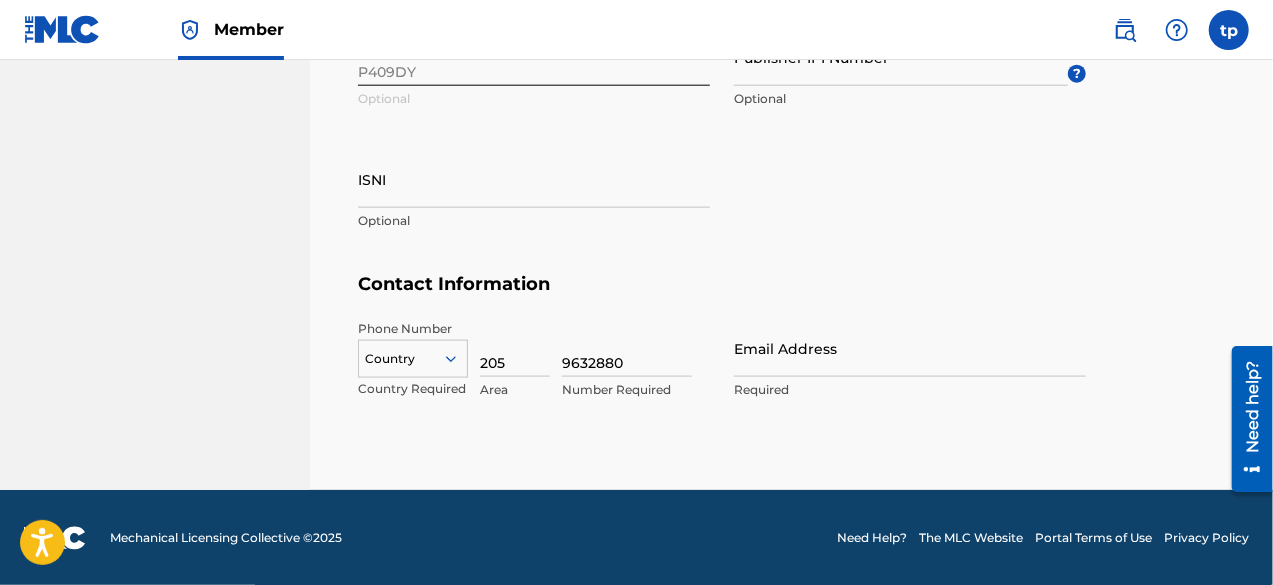drag, startPoint x: 626, startPoint y: 365, endPoint x: 537, endPoint y: 365, distance: 89 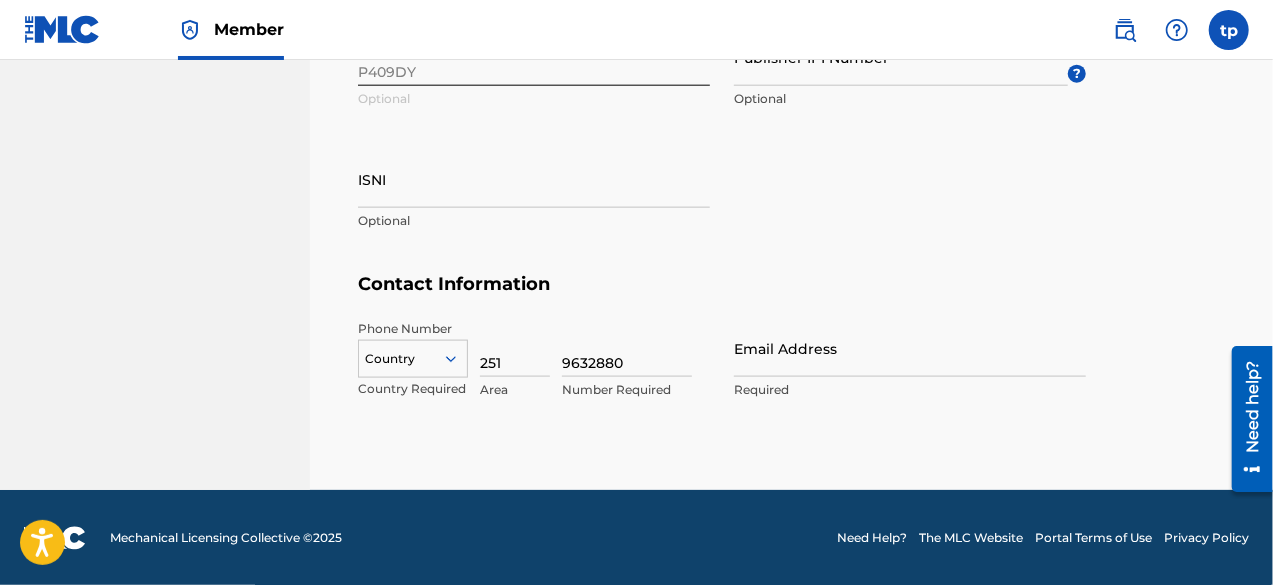 type on "251" 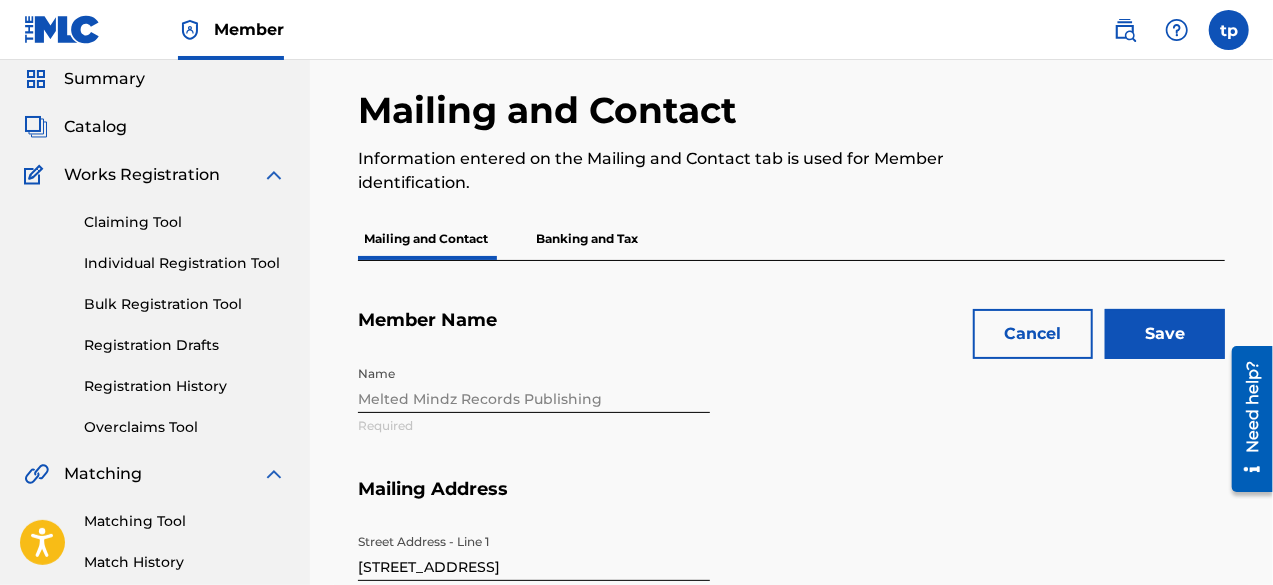 type on "5451005" 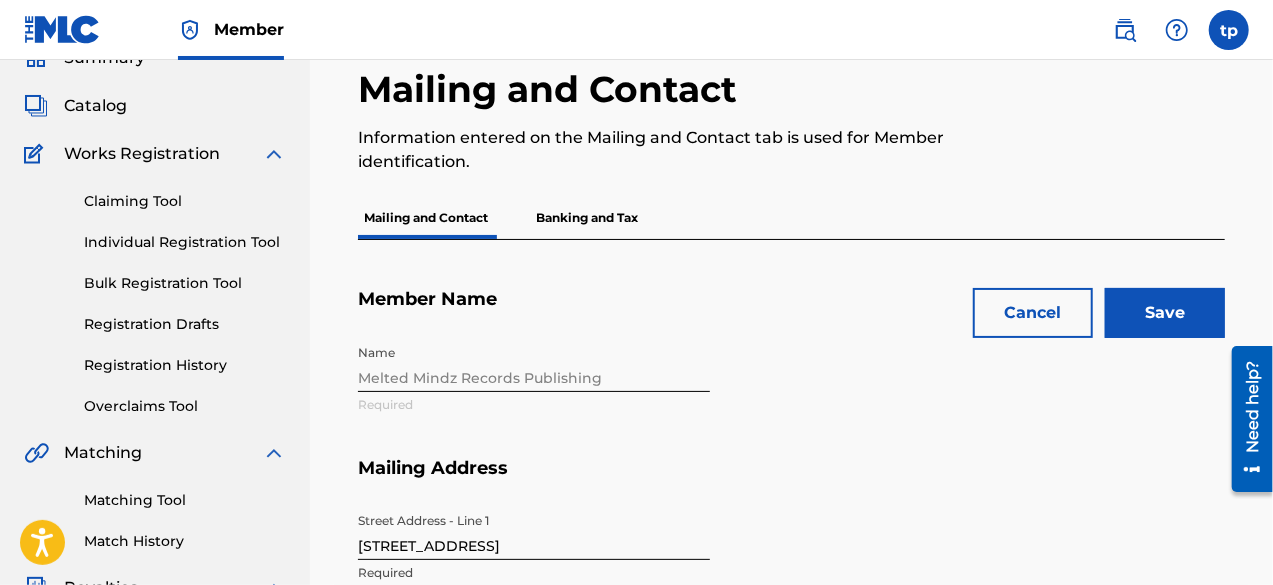 scroll, scrollTop: 0, scrollLeft: 0, axis: both 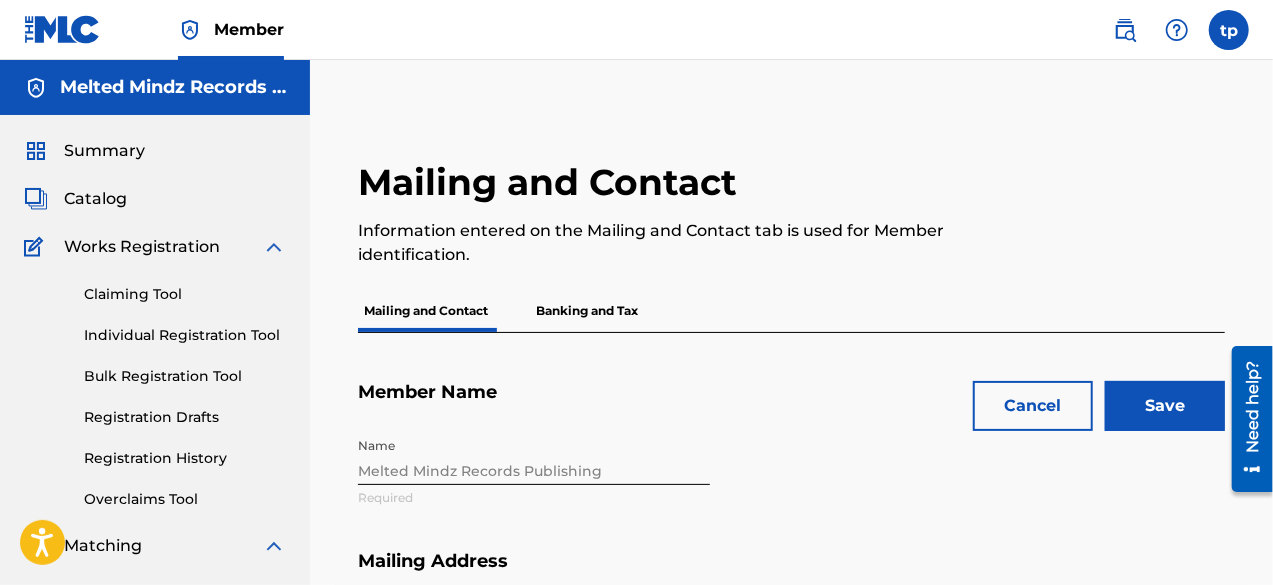 type on "[EMAIL_ADDRESS][DOMAIN_NAME]" 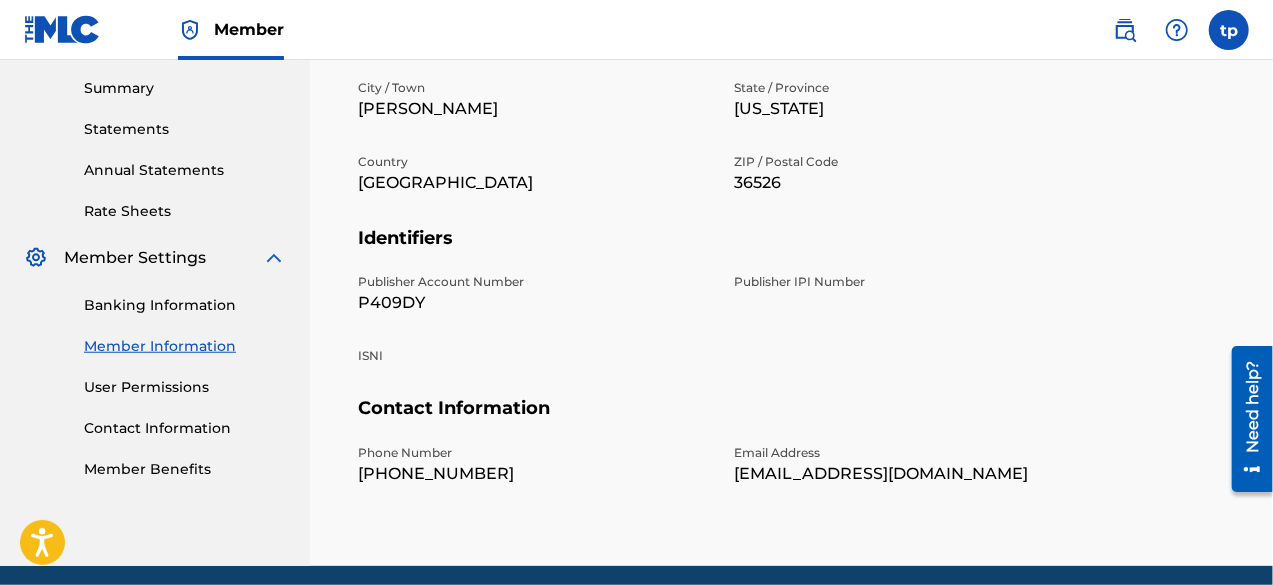 scroll, scrollTop: 687, scrollLeft: 0, axis: vertical 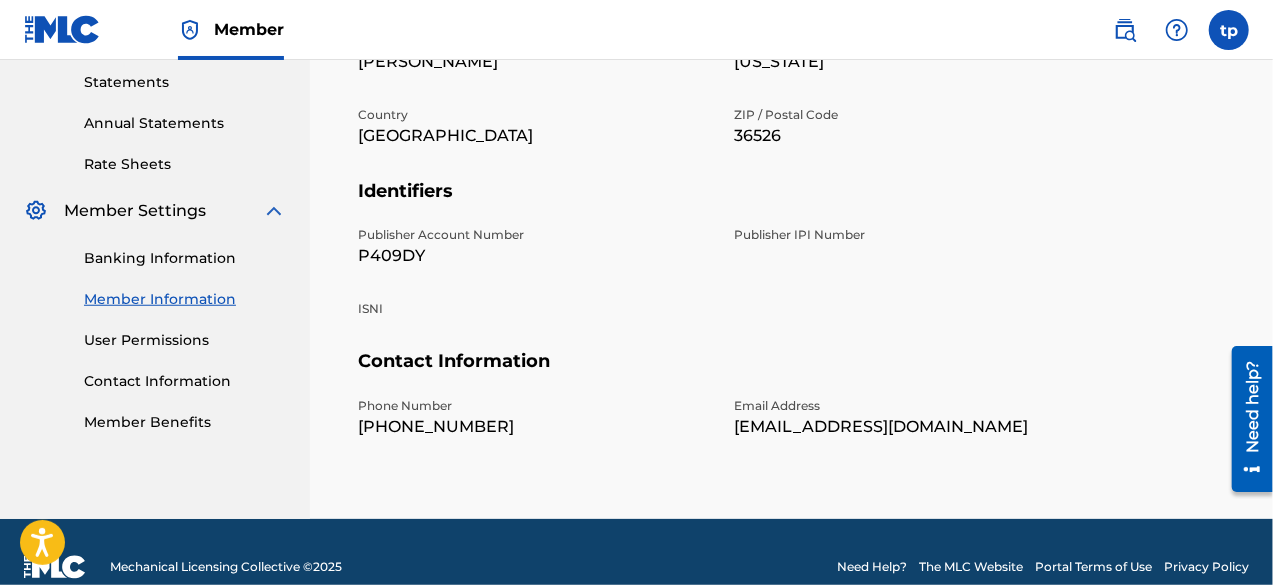 click on "Publisher IPI Number" at bounding box center [910, 235] 